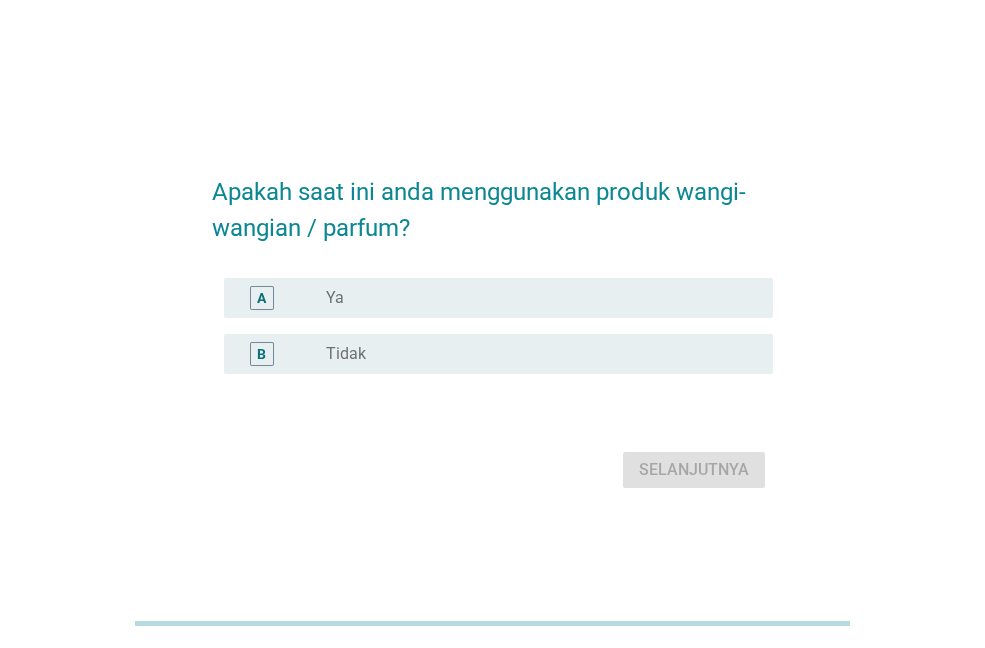 scroll, scrollTop: 0, scrollLeft: 0, axis: both 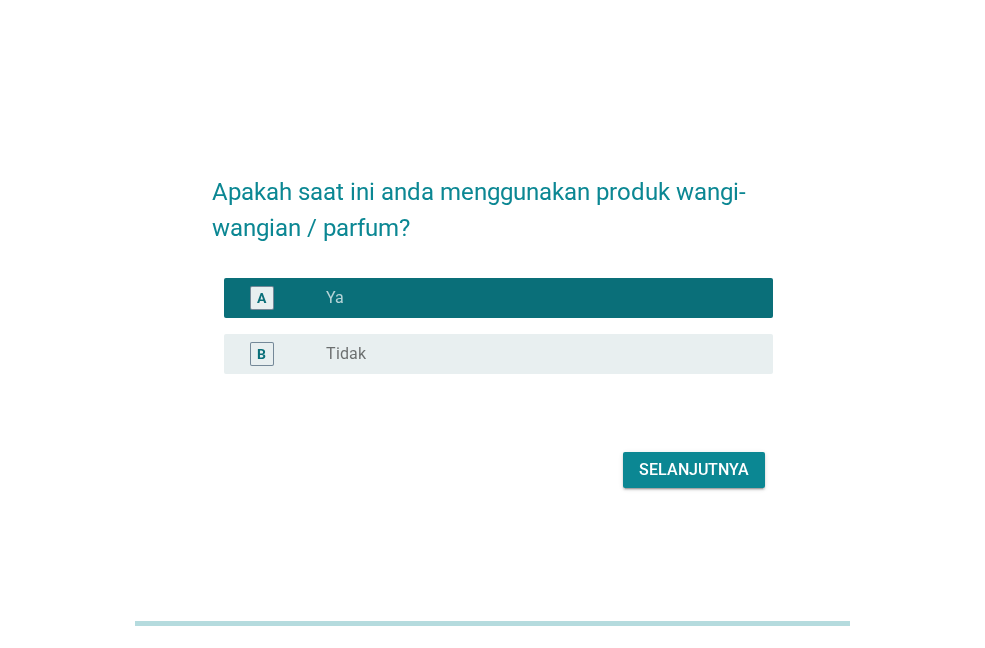click on "Selanjutnya" at bounding box center (694, 470) 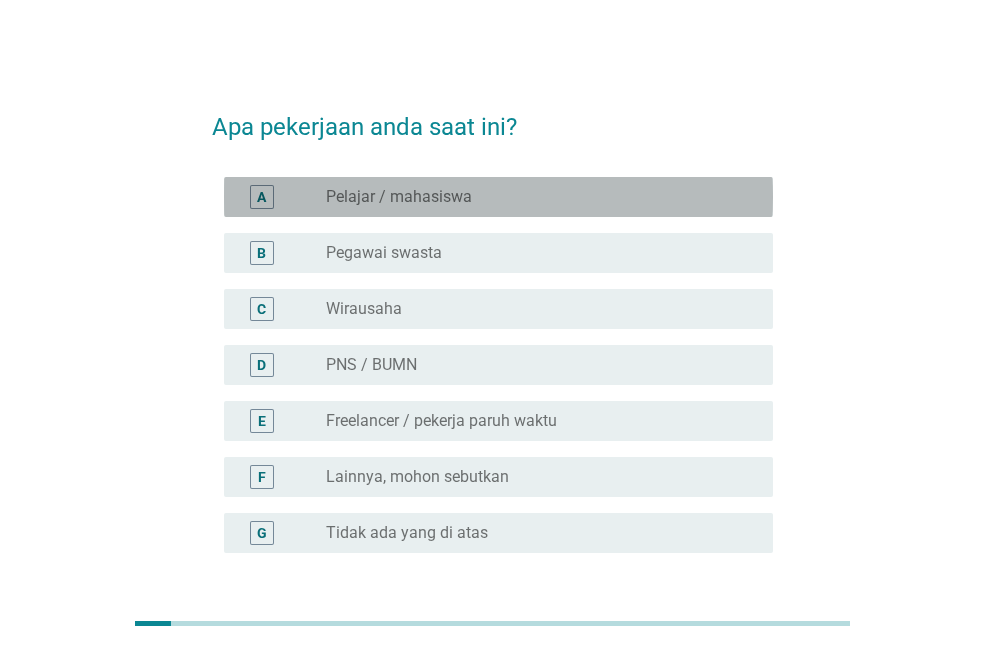 click on "radio_button_unchecked Pelajar / mahasiswa" at bounding box center [533, 197] 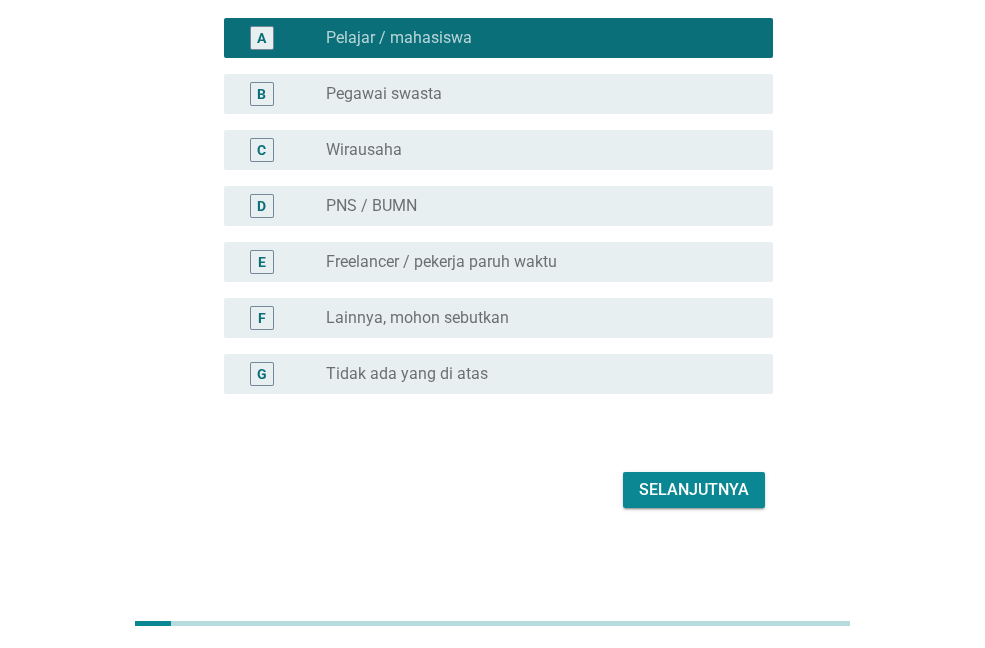 scroll, scrollTop: 162, scrollLeft: 0, axis: vertical 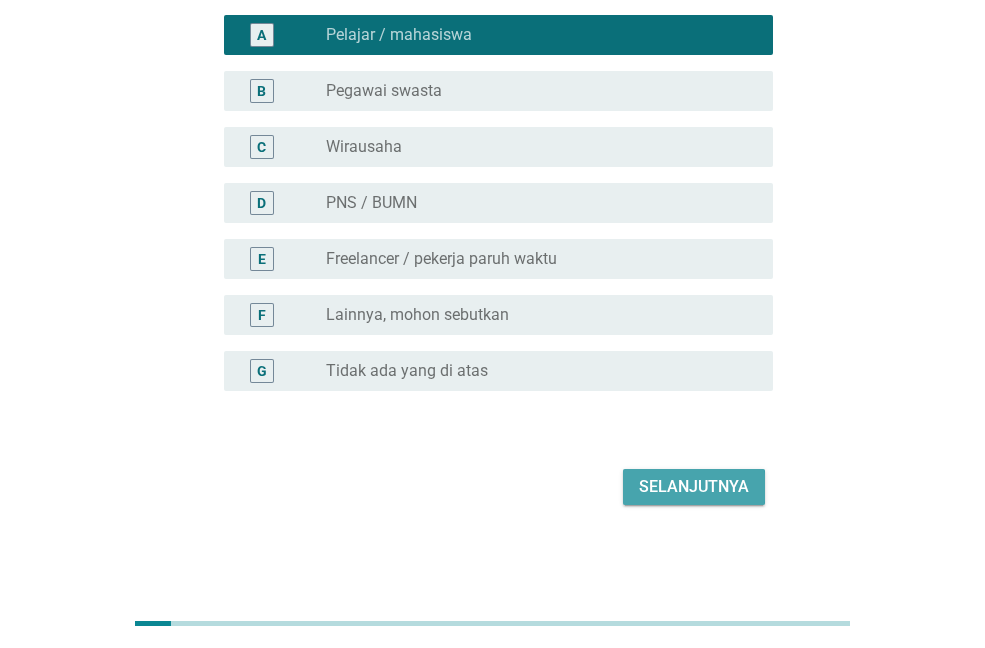 click on "Selanjutnya" at bounding box center (694, 487) 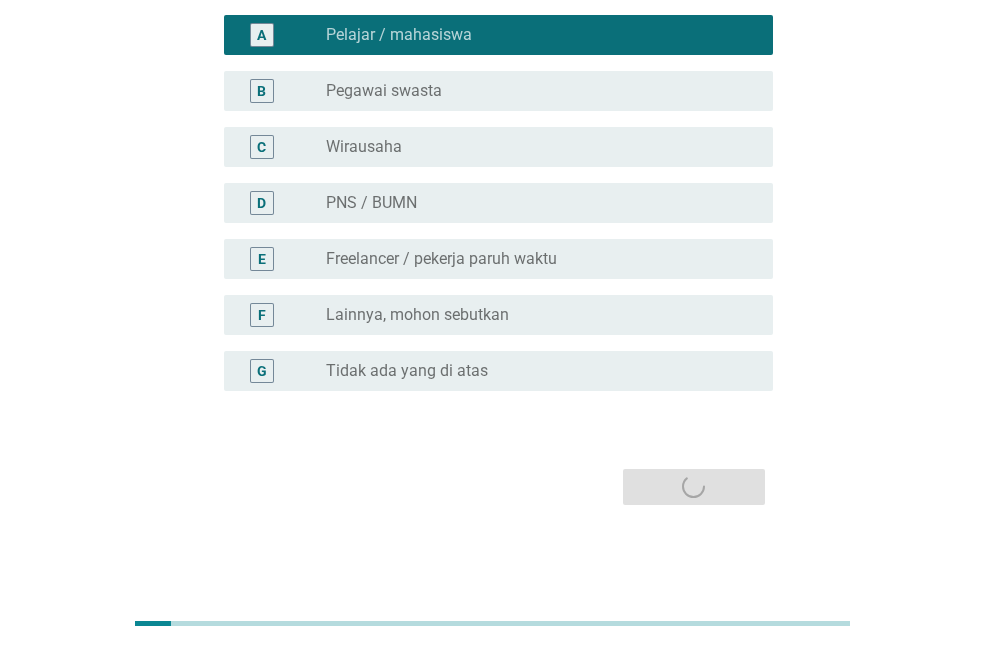 scroll, scrollTop: 0, scrollLeft: 0, axis: both 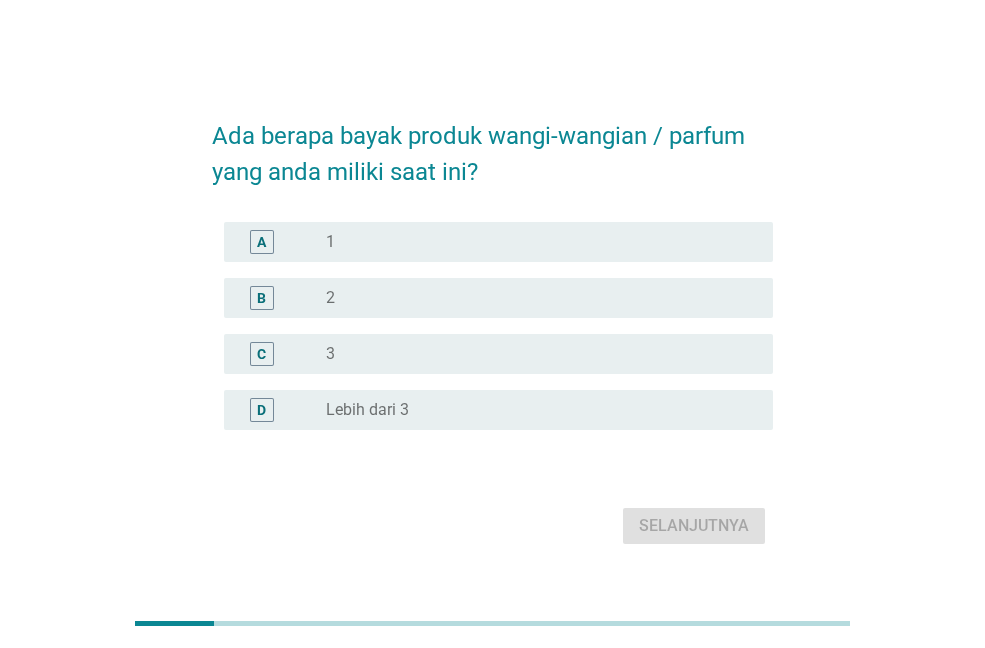 click on "radio_button_unchecked 2" at bounding box center (533, 298) 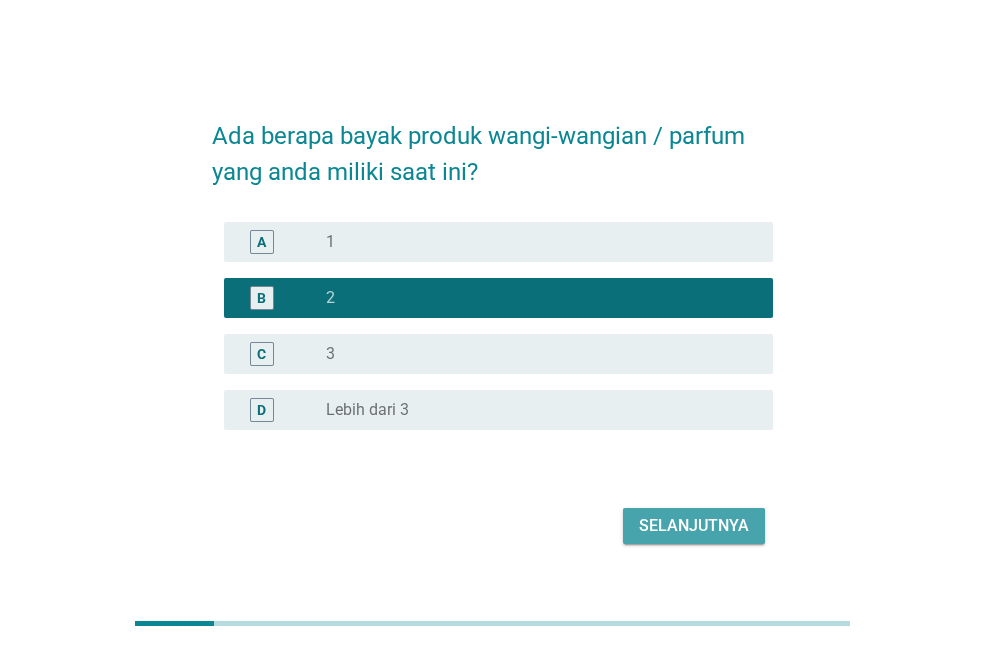 click on "Selanjutnya" at bounding box center [694, 526] 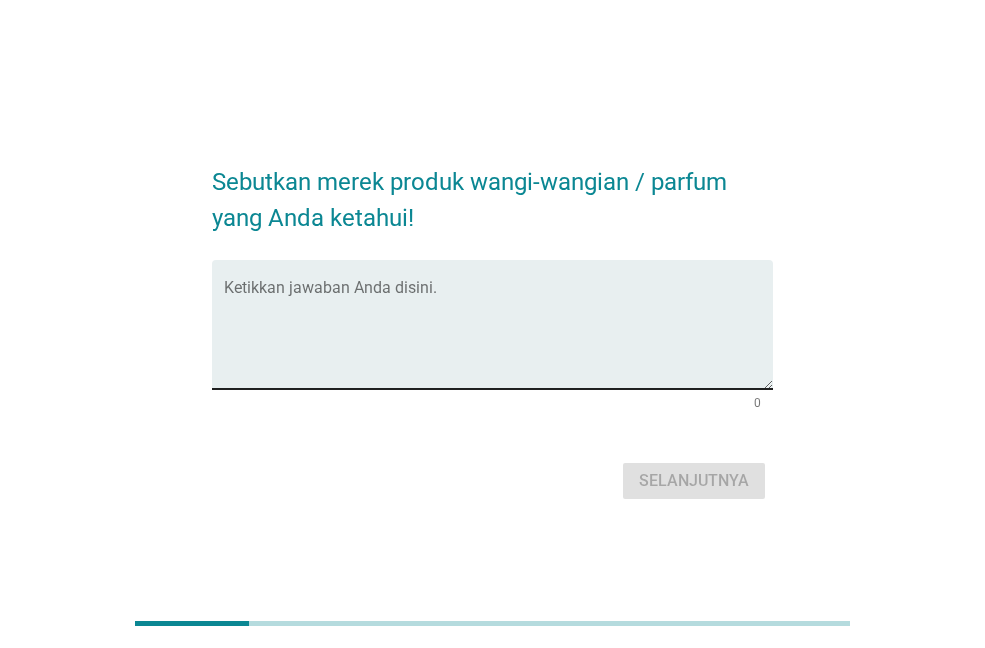click on "Ketikkan jawaban Anda disini." at bounding box center [498, 324] 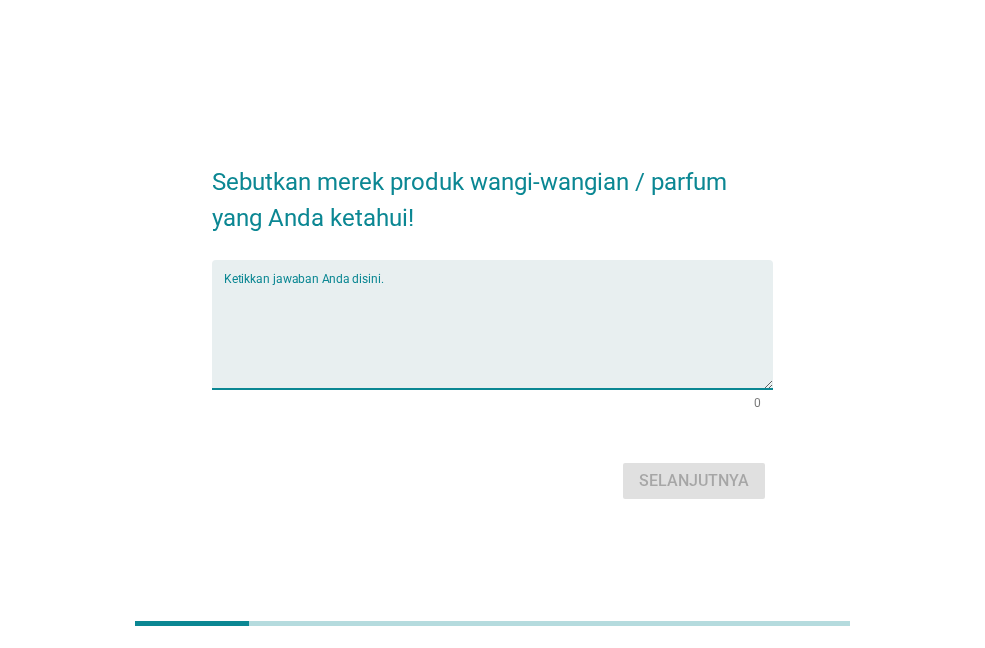 type on "G" 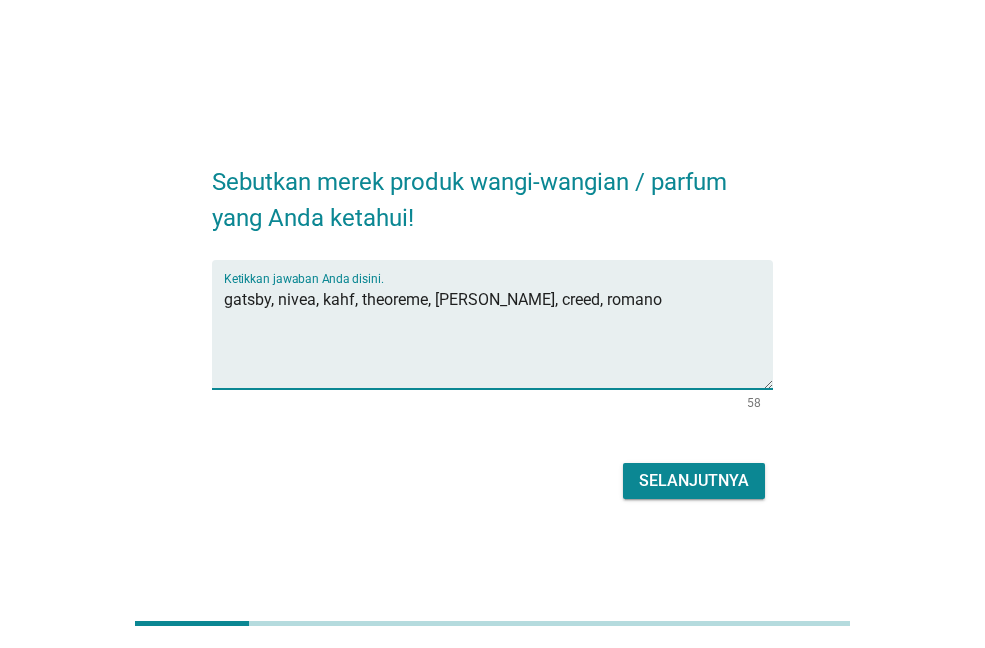 type on "gatsby, nivea, kahf, theoreme, [PERSON_NAME], creed, romano" 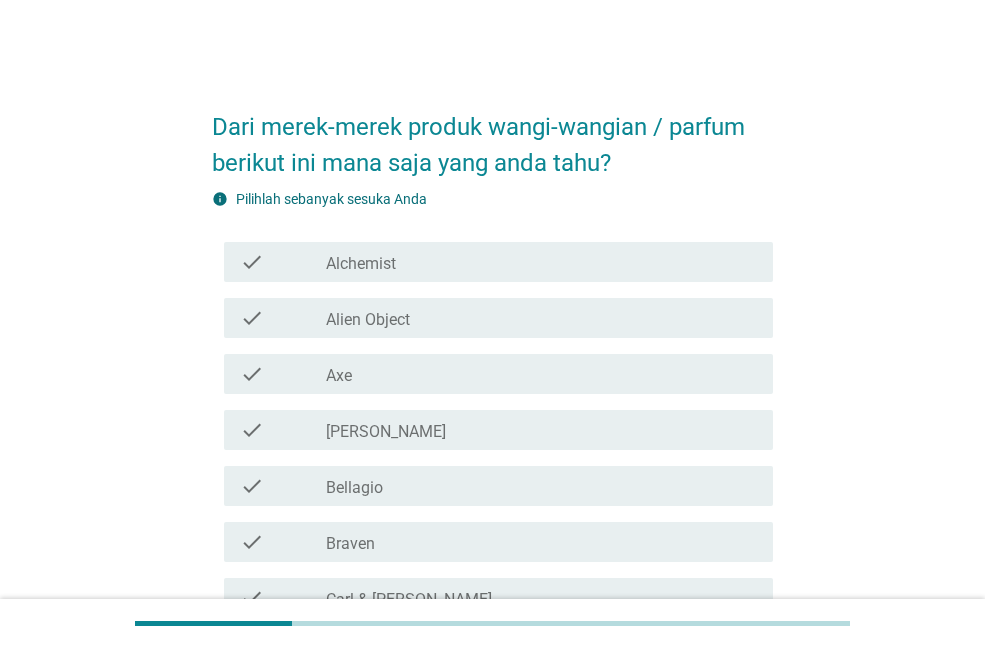 scroll, scrollTop: 100, scrollLeft: 0, axis: vertical 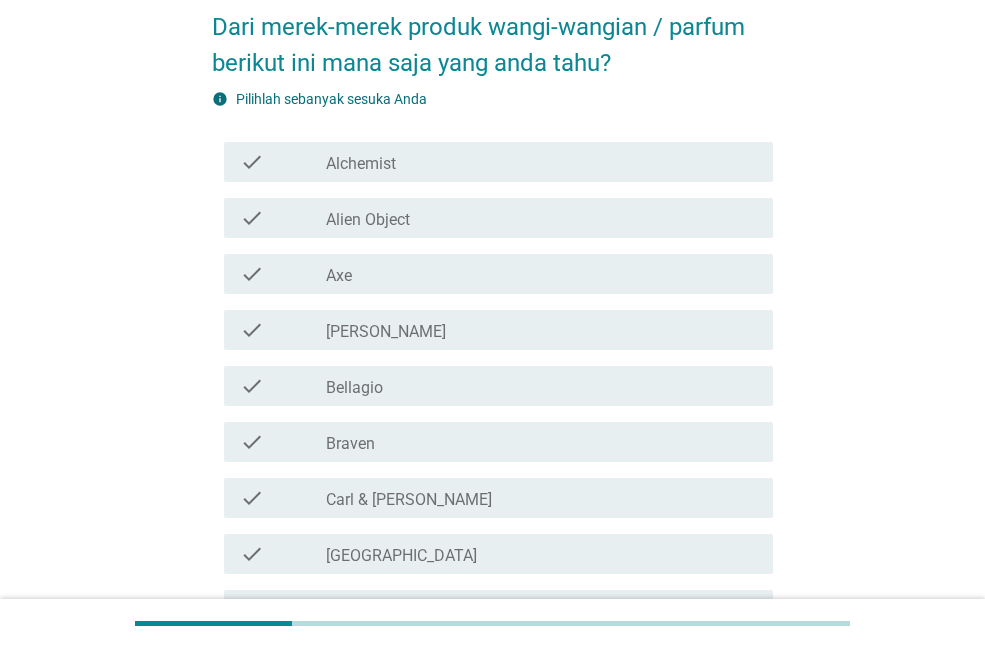 click on "check_box_outline_blank Axe" at bounding box center [541, 274] 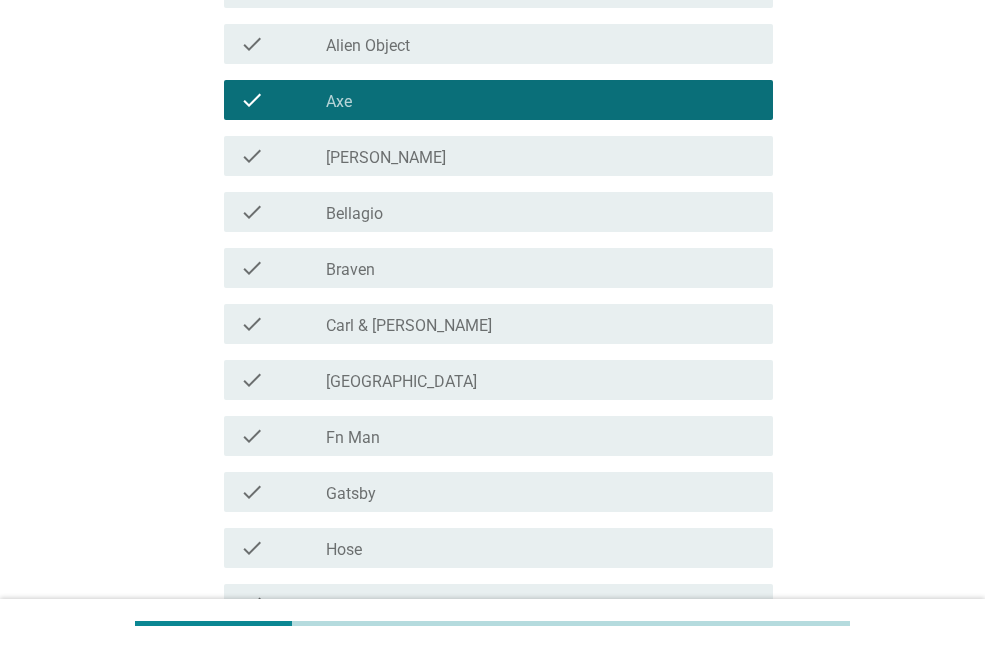 scroll, scrollTop: 300, scrollLeft: 0, axis: vertical 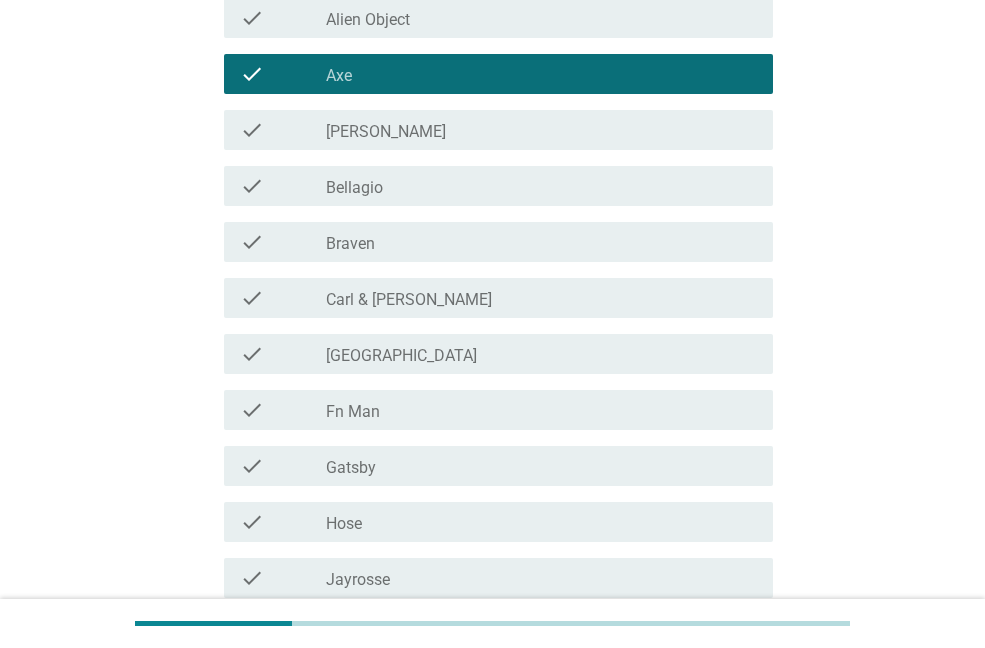 click on "check_box_outline_blank Bellagio" at bounding box center (541, 186) 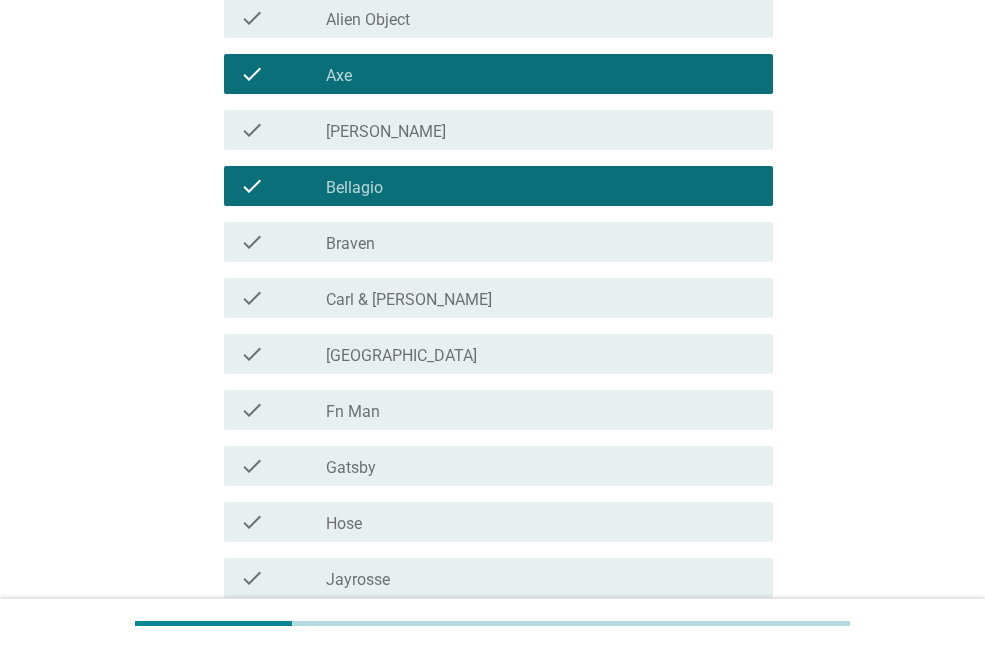 click on "check_box_outline_blank [GEOGRAPHIC_DATA]" at bounding box center [541, 354] 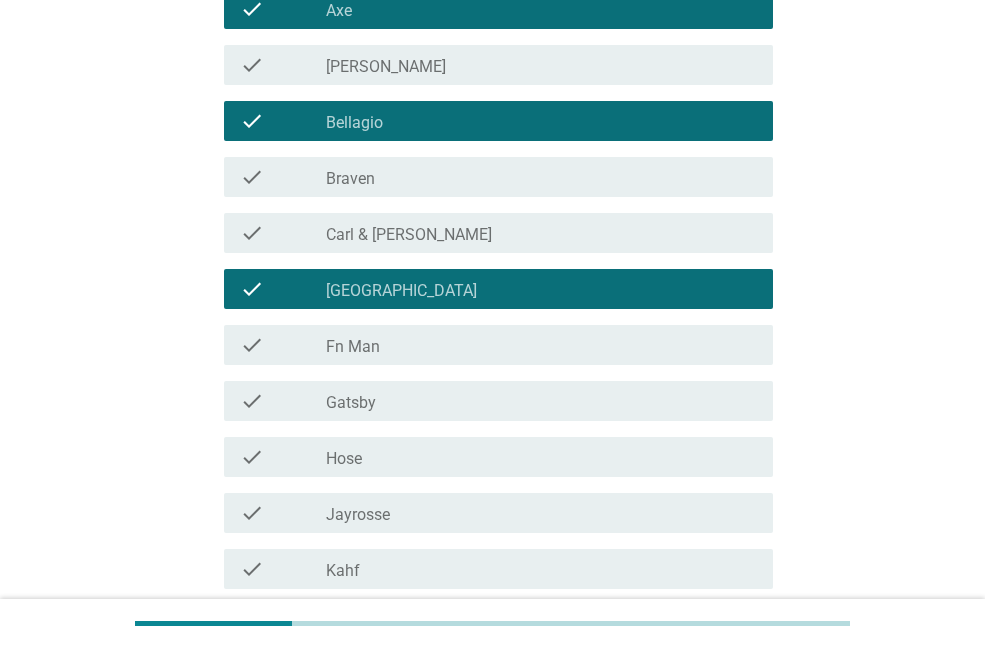 scroll, scrollTop: 400, scrollLeft: 0, axis: vertical 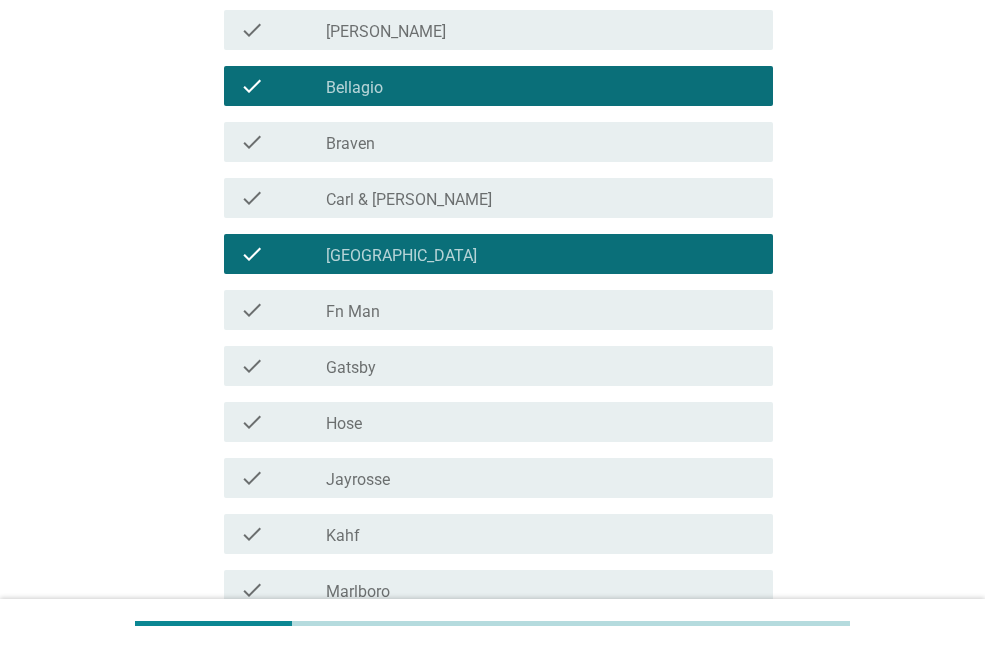 click on "check_box_outline_blank Fn Man" at bounding box center [541, 310] 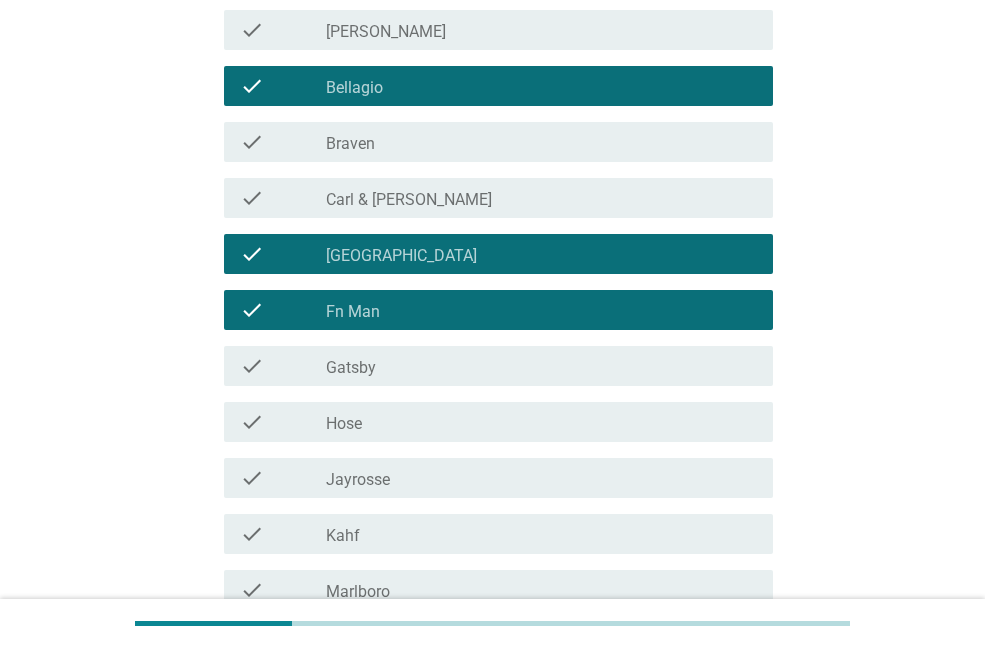 click on "check     check_box_outline_blank Gatsby" at bounding box center [498, 366] 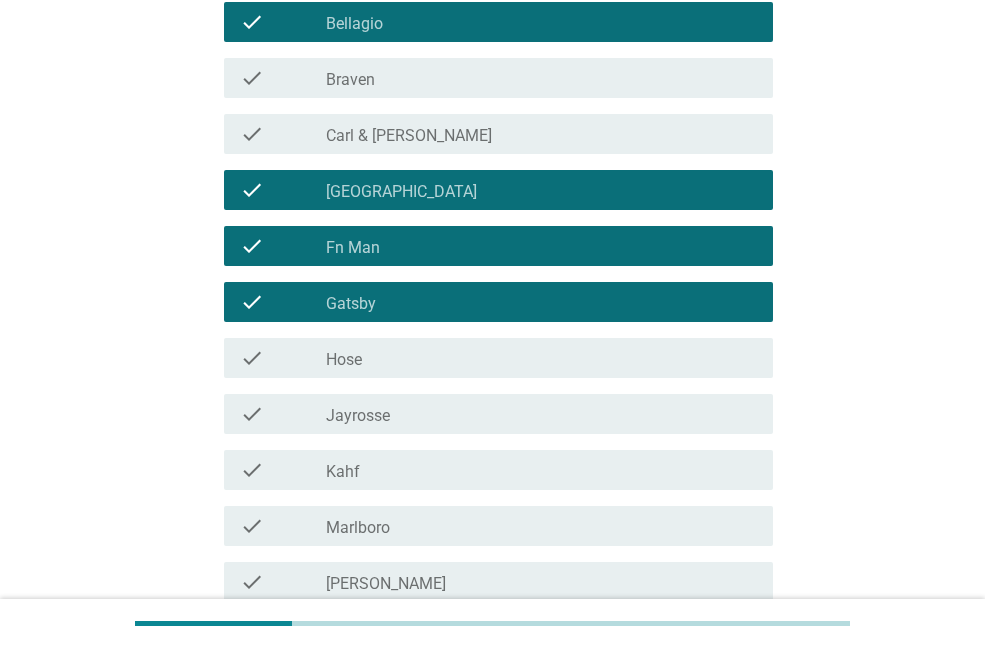 scroll, scrollTop: 500, scrollLeft: 0, axis: vertical 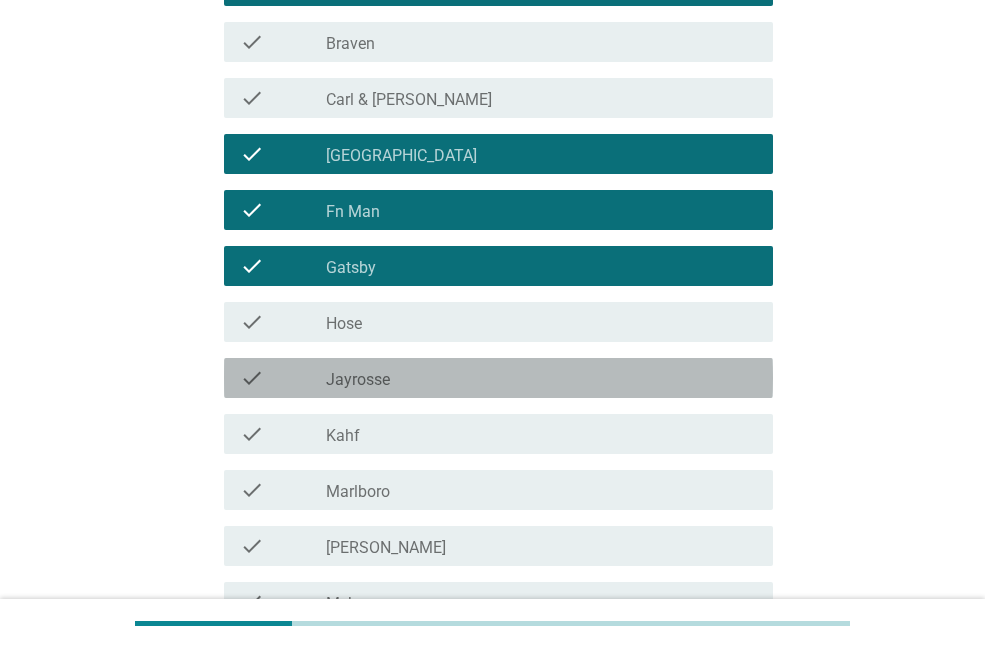 click on "check_box_outline_blank Jayrosse" at bounding box center (541, 378) 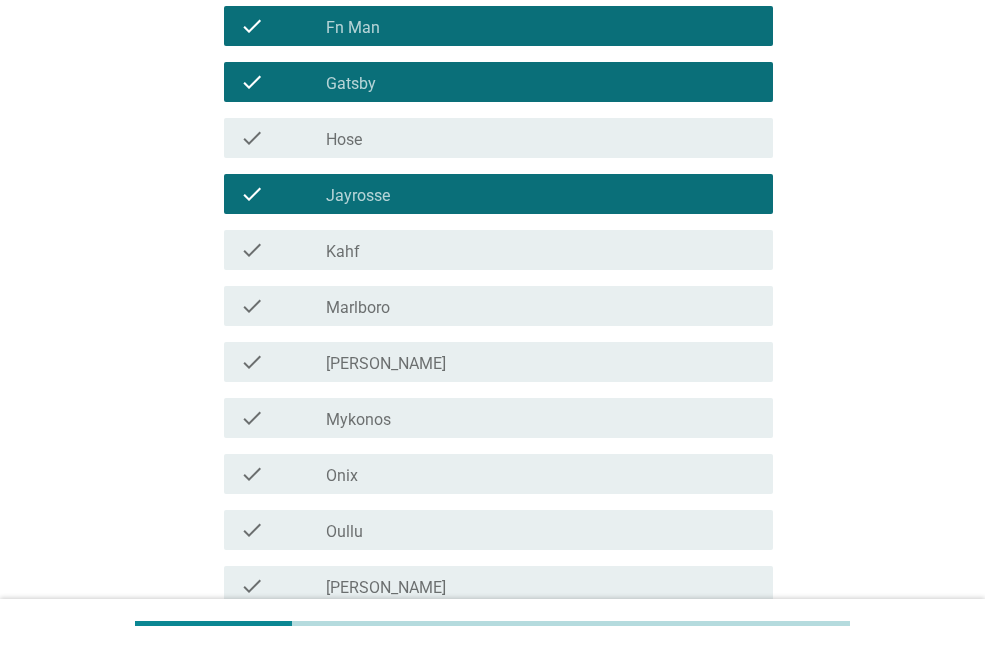 scroll, scrollTop: 700, scrollLeft: 0, axis: vertical 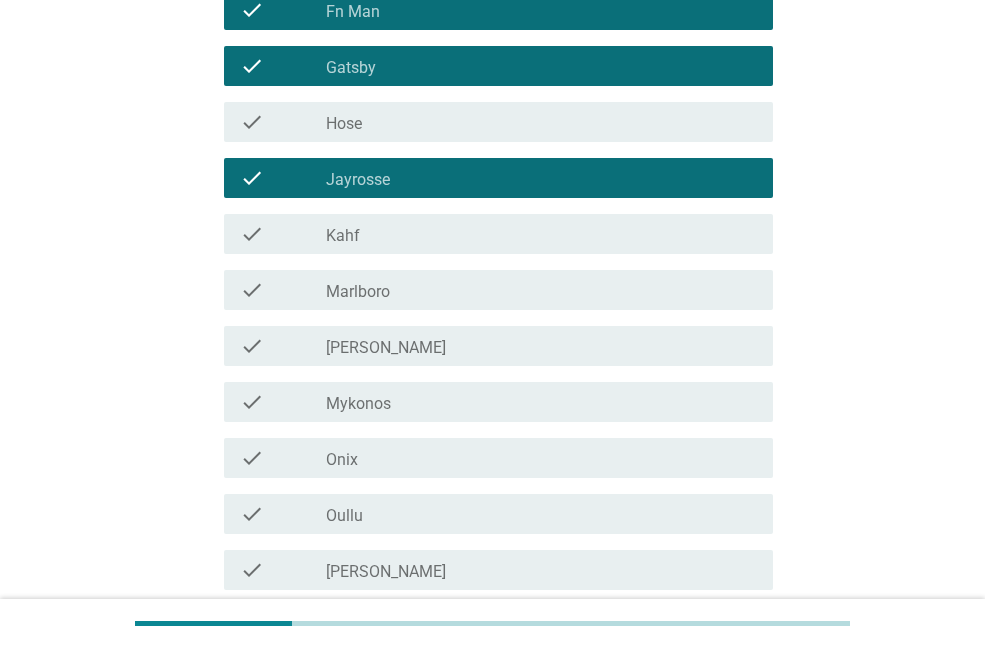 click on "check_box_outline_blank Kahf" at bounding box center [541, 234] 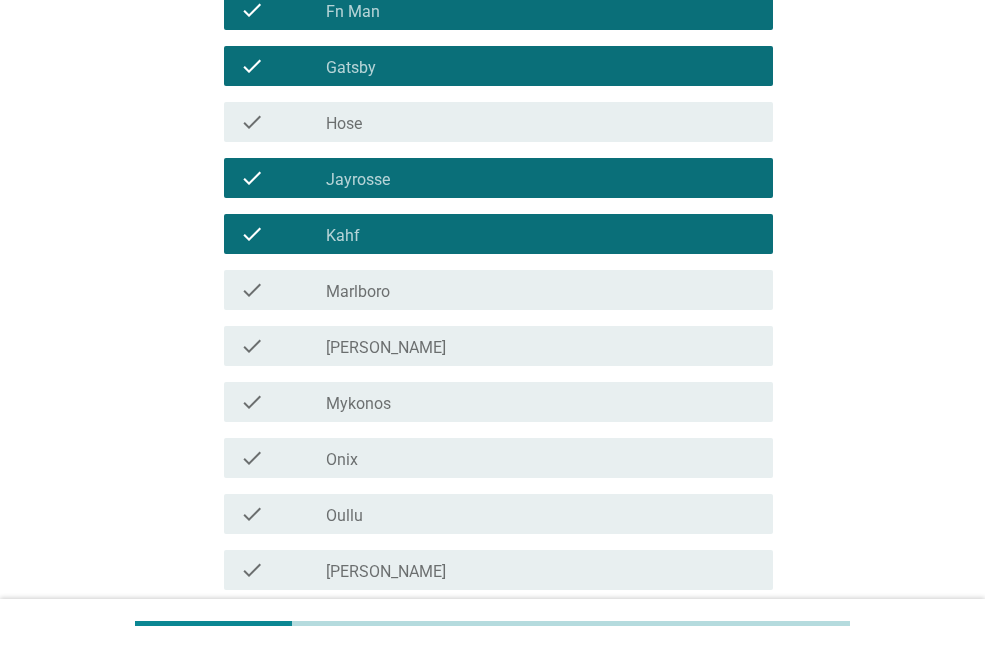 click on "check     check_box_outline_blank Marlboro" at bounding box center [498, 290] 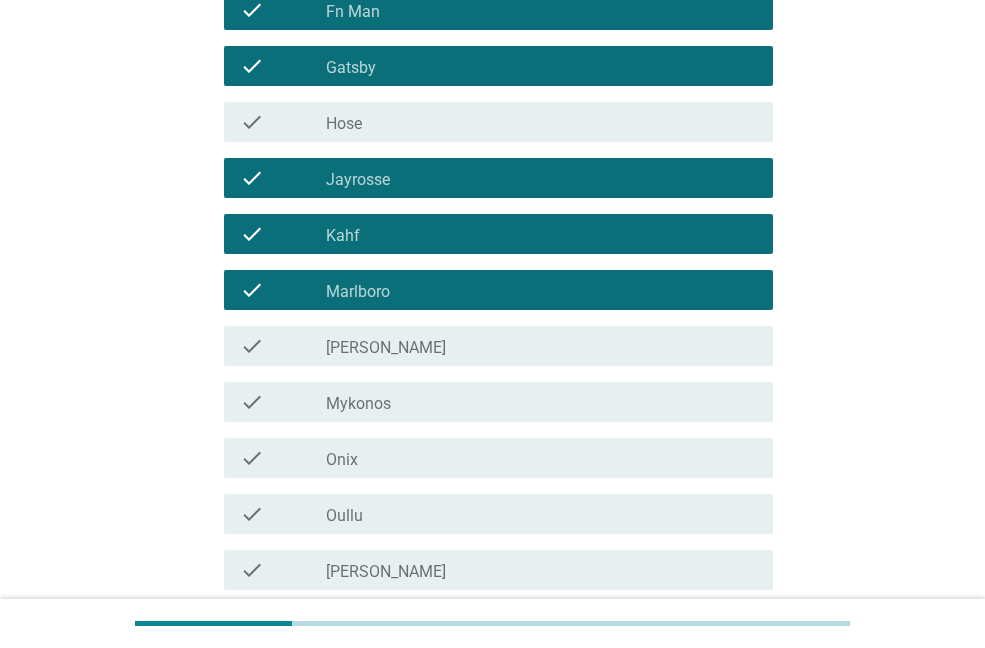 click on "check     check_box_outline_blank [PERSON_NAME]" at bounding box center (492, 346) 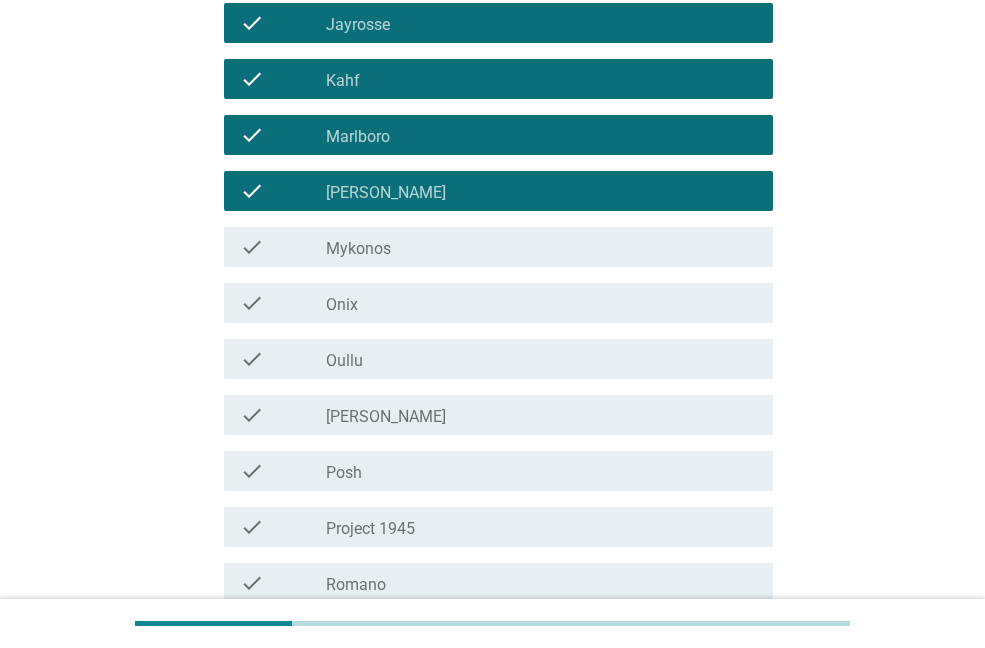 scroll, scrollTop: 900, scrollLeft: 0, axis: vertical 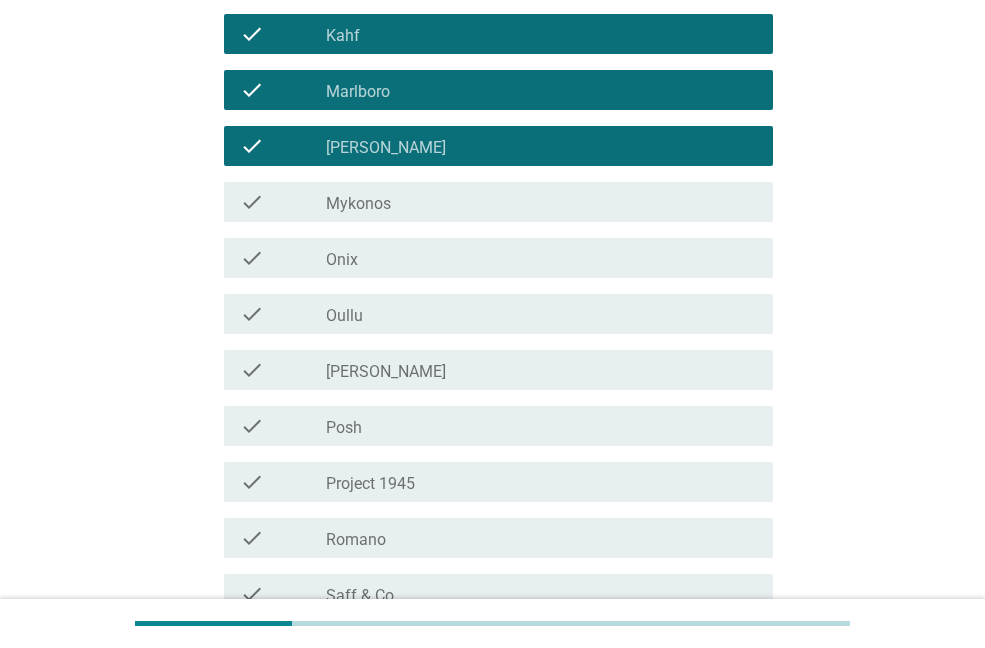 click on "check_box_outline_blank Posh" at bounding box center (541, 426) 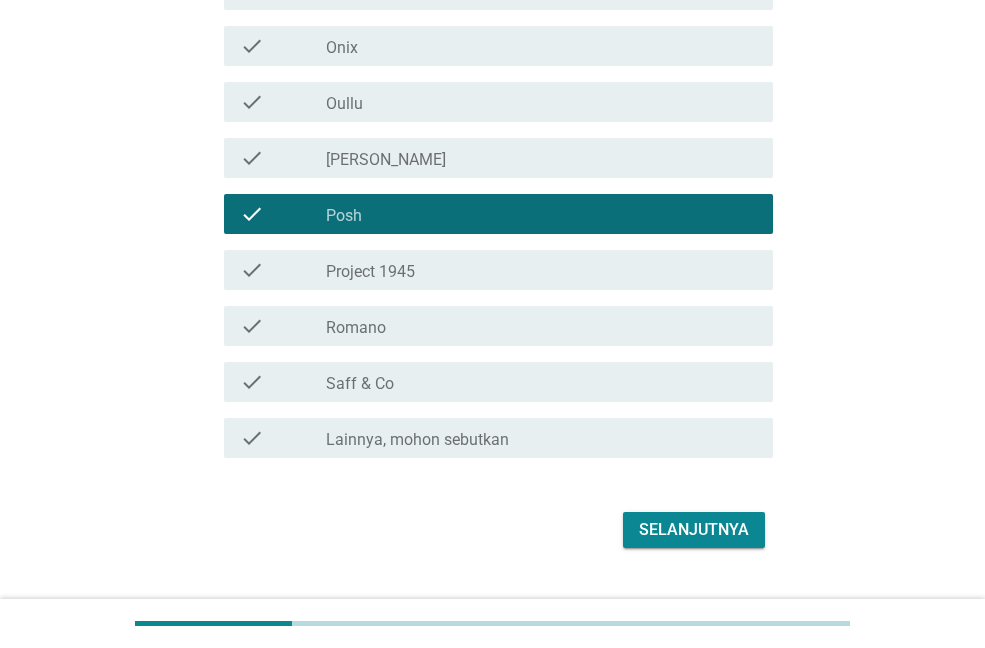 scroll, scrollTop: 1155, scrollLeft: 0, axis: vertical 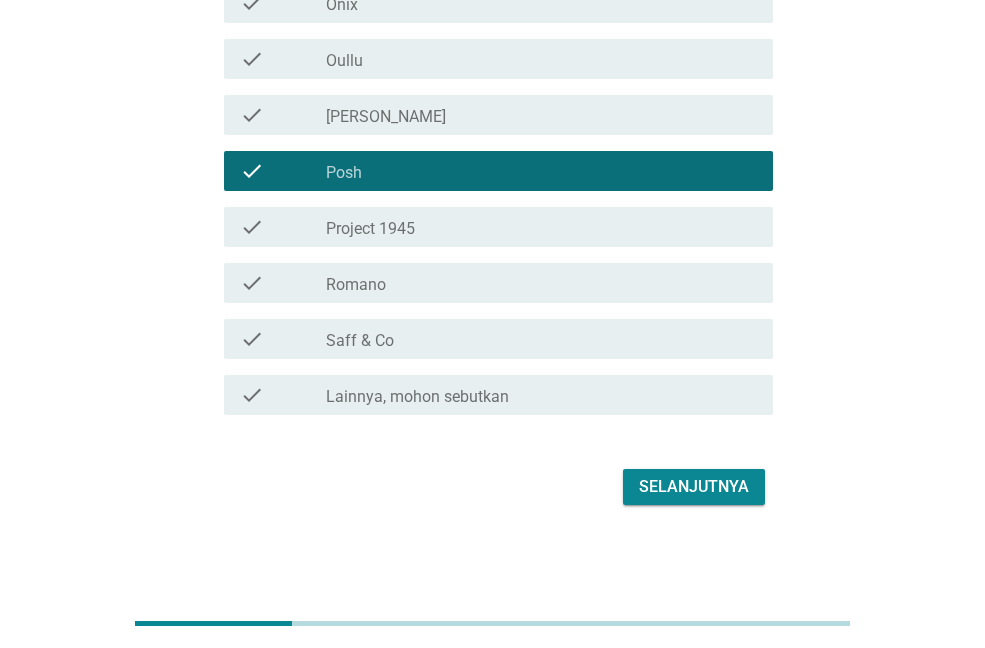 click on "check_box_outline_blank Romano" at bounding box center [541, 283] 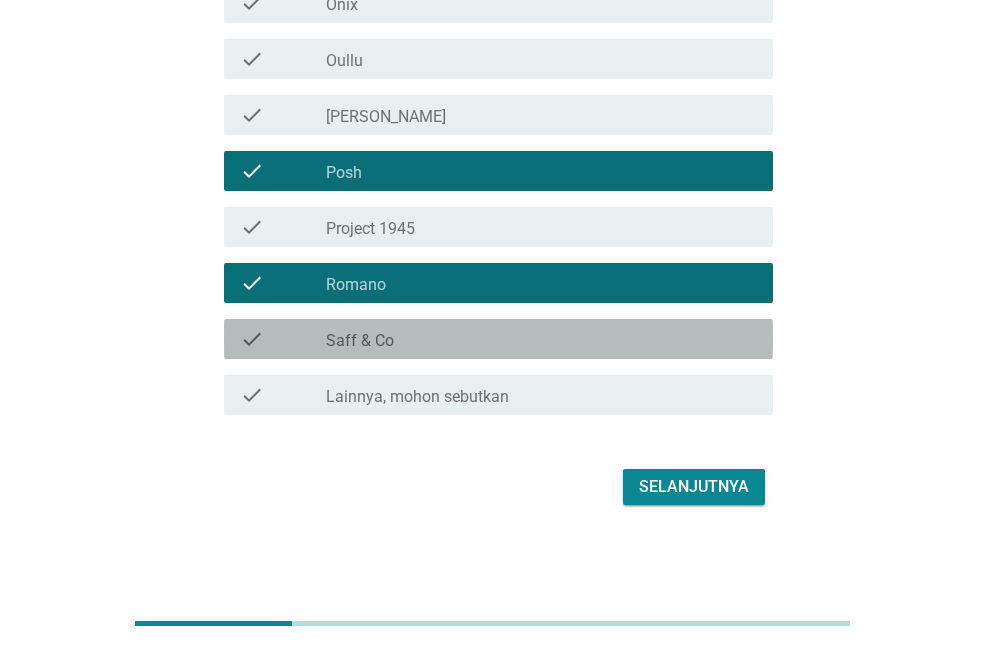 click on "check     check_box_outline_blank Saff & Co" at bounding box center [498, 339] 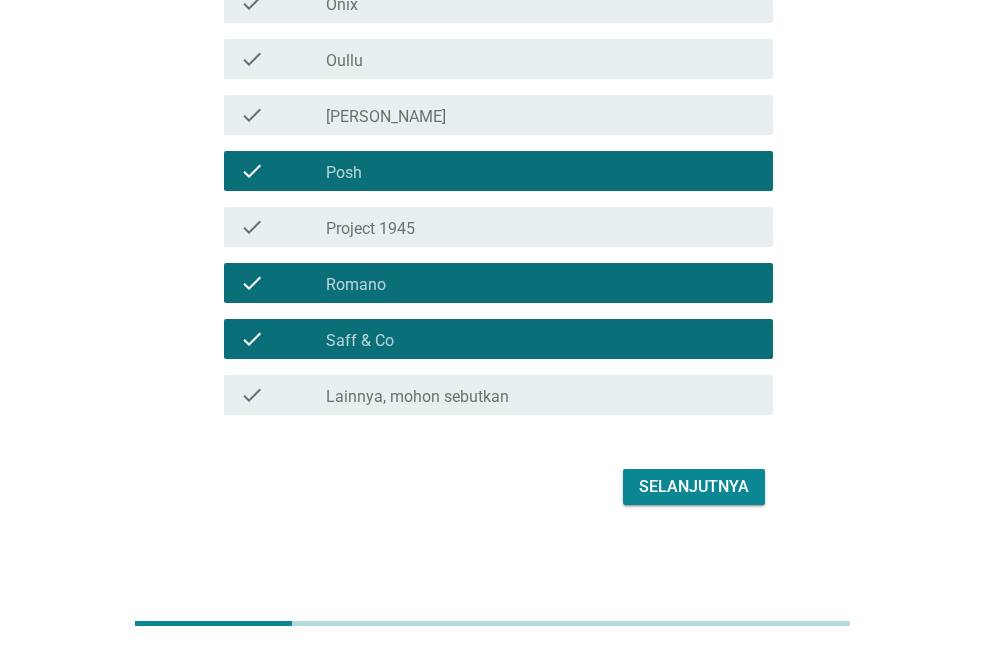 click on "Selanjutnya" at bounding box center [694, 487] 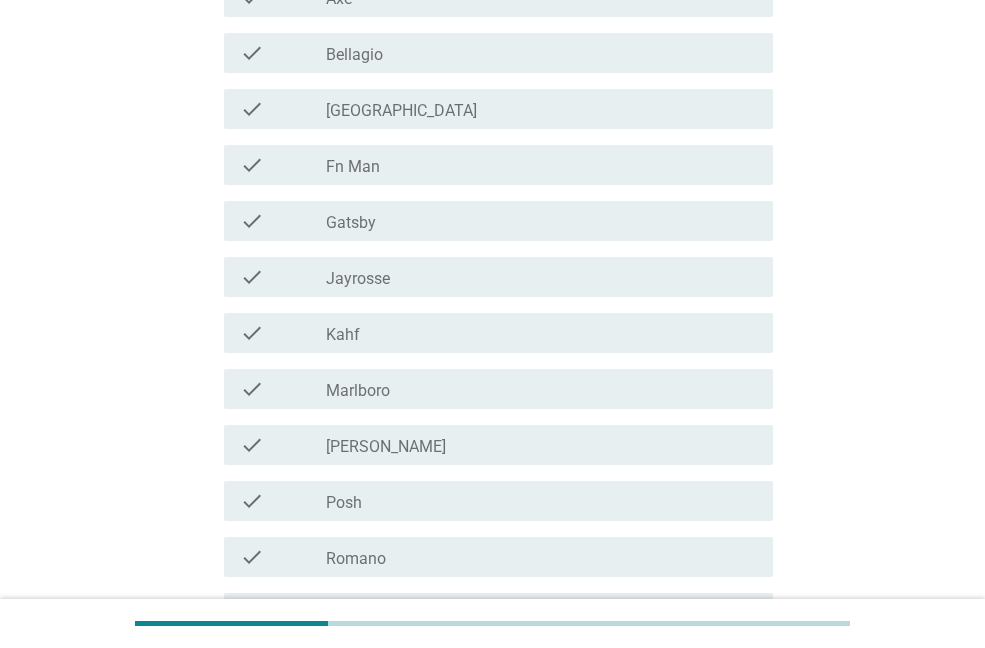 scroll, scrollTop: 300, scrollLeft: 0, axis: vertical 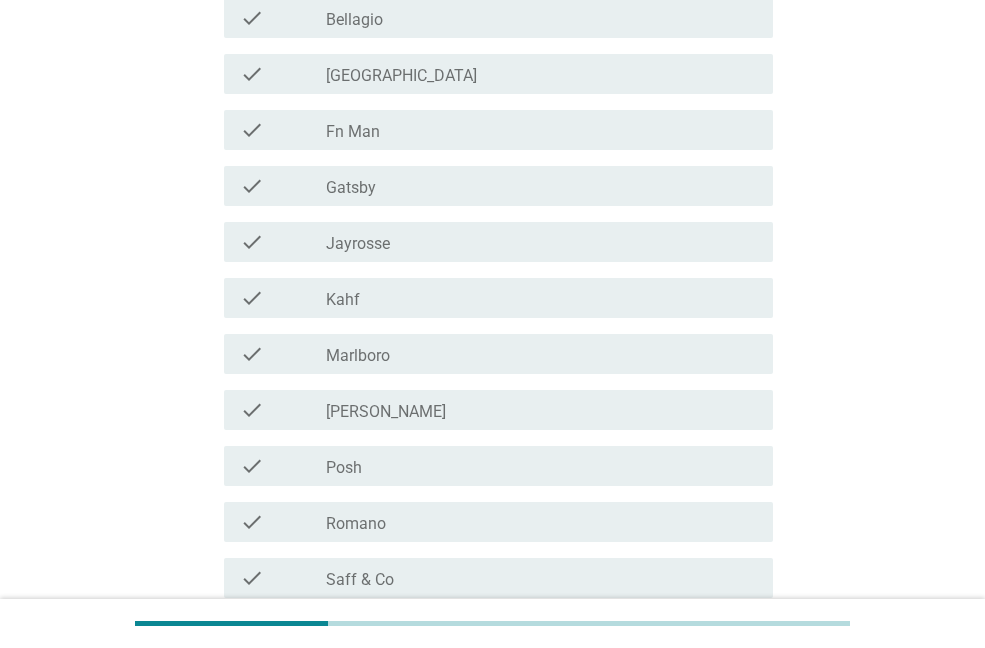click on "check_box_outline_blank Jayrosse" at bounding box center (541, 242) 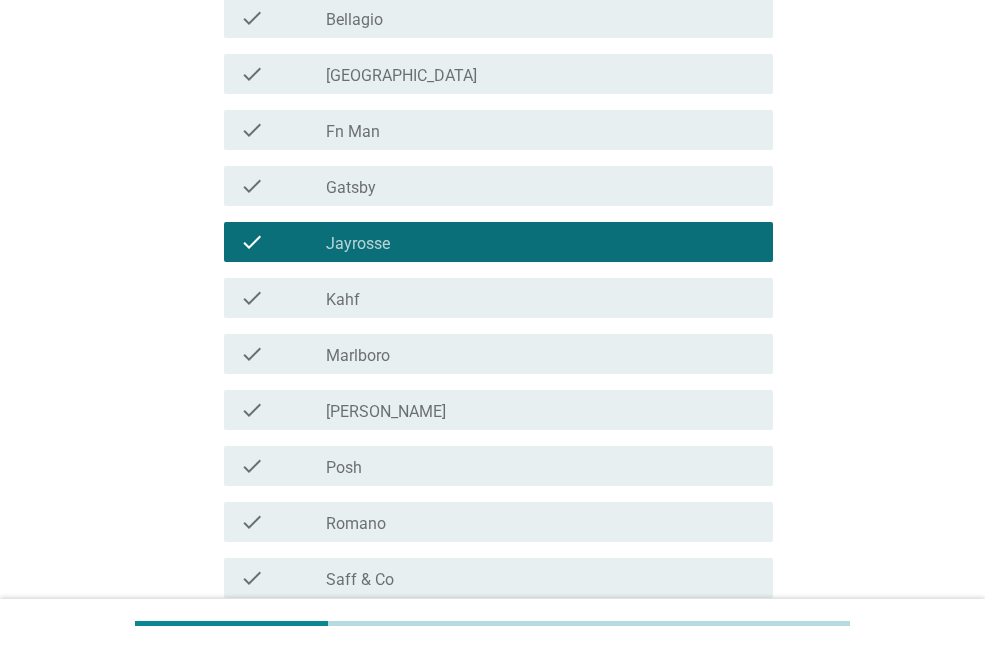 click on "check_box_outline_blank Kahf" at bounding box center (541, 298) 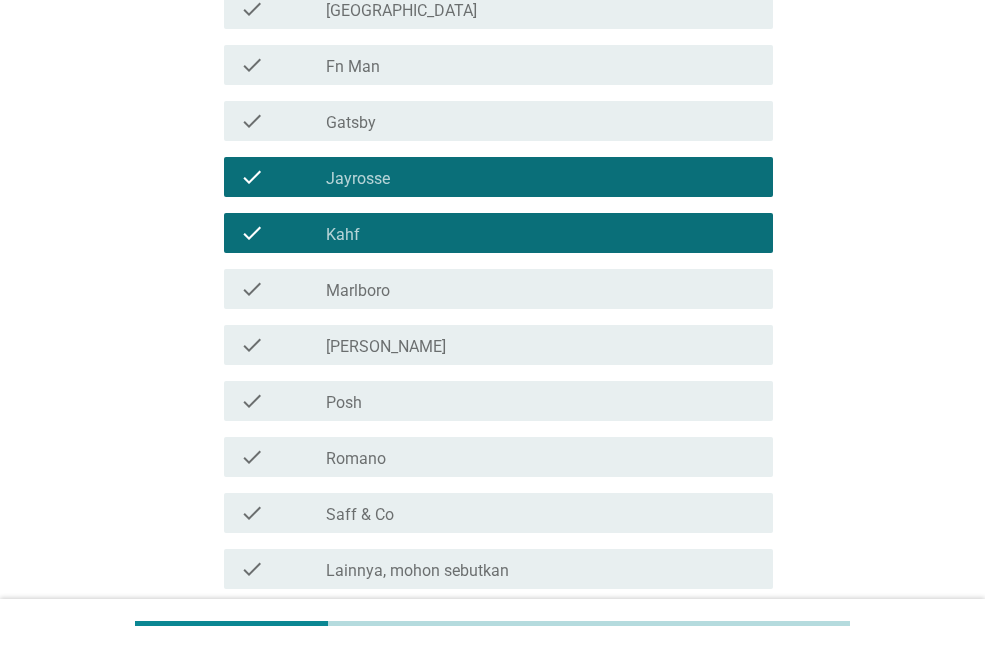 scroll, scrollTop: 400, scrollLeft: 0, axis: vertical 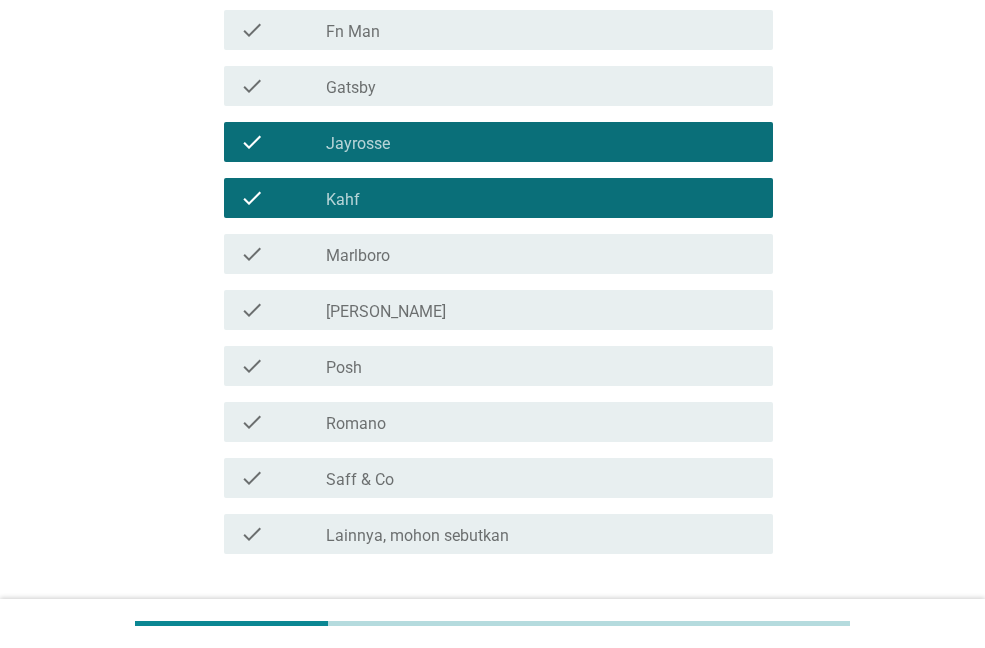 click on "check_box_outline_blank Romano" at bounding box center [541, 422] 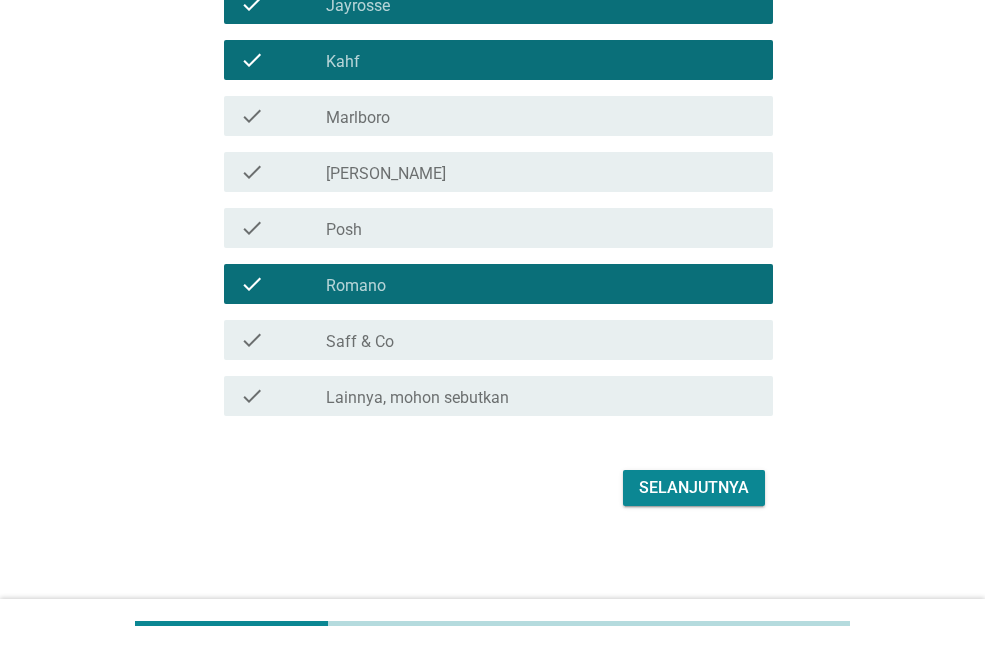 scroll, scrollTop: 539, scrollLeft: 0, axis: vertical 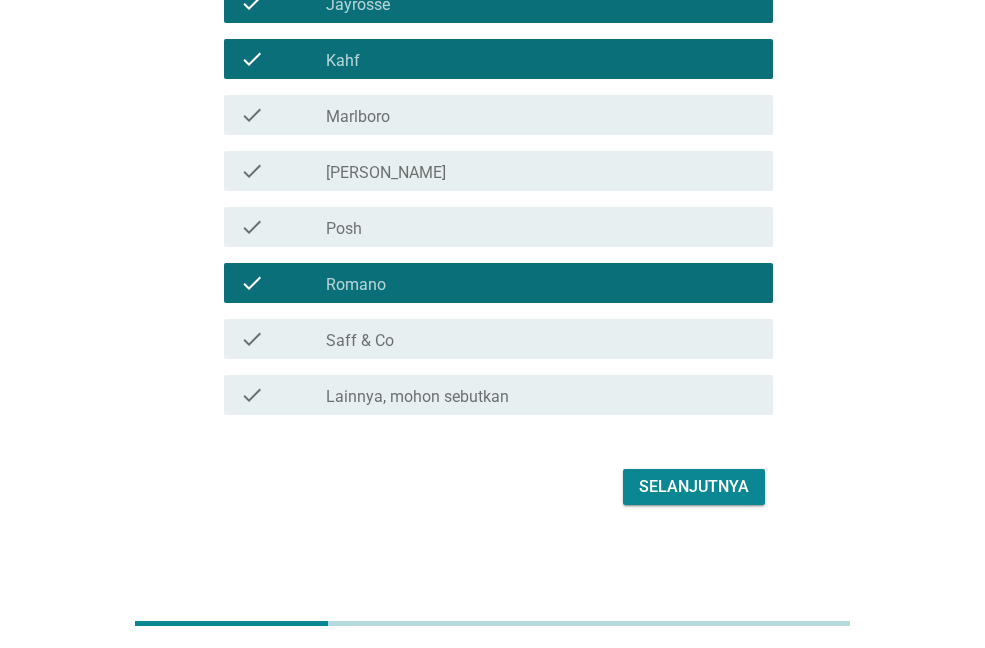 click on "Selanjutnya" at bounding box center (694, 487) 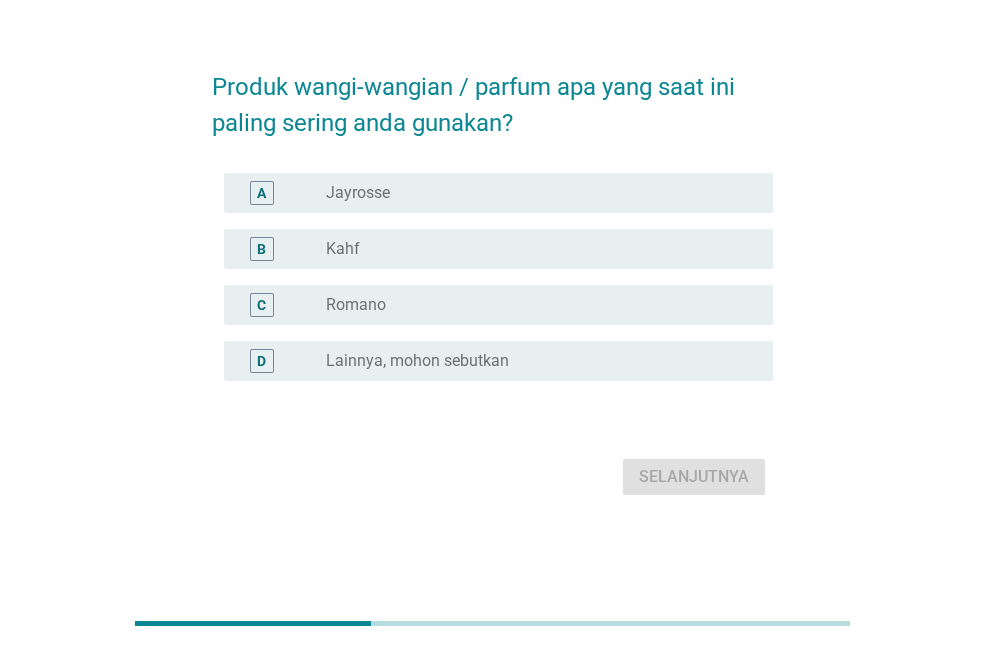 scroll, scrollTop: 0, scrollLeft: 0, axis: both 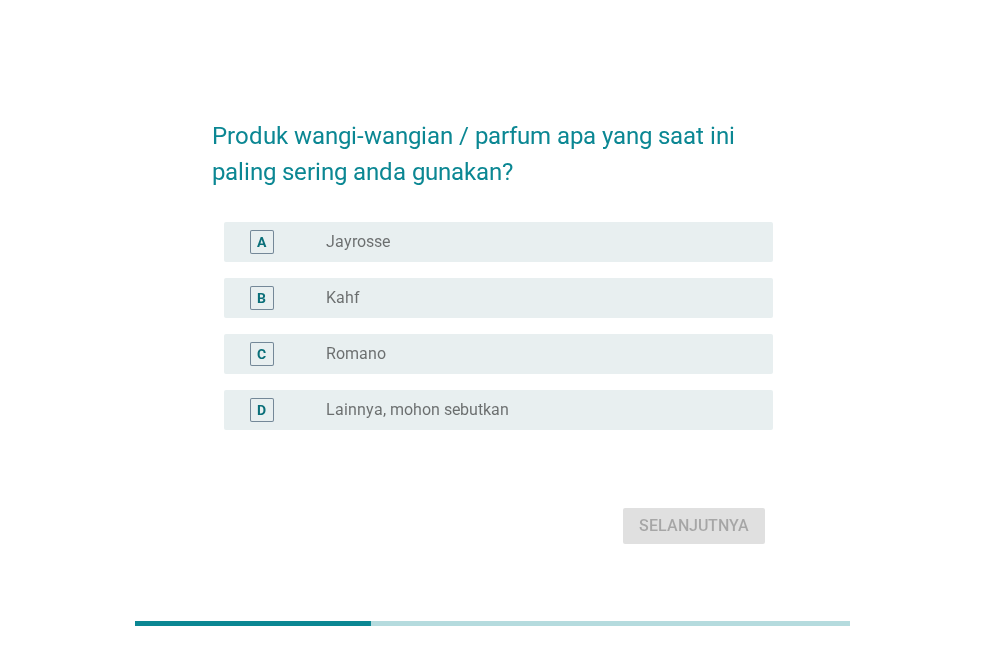 click on "Kahf" at bounding box center (343, 298) 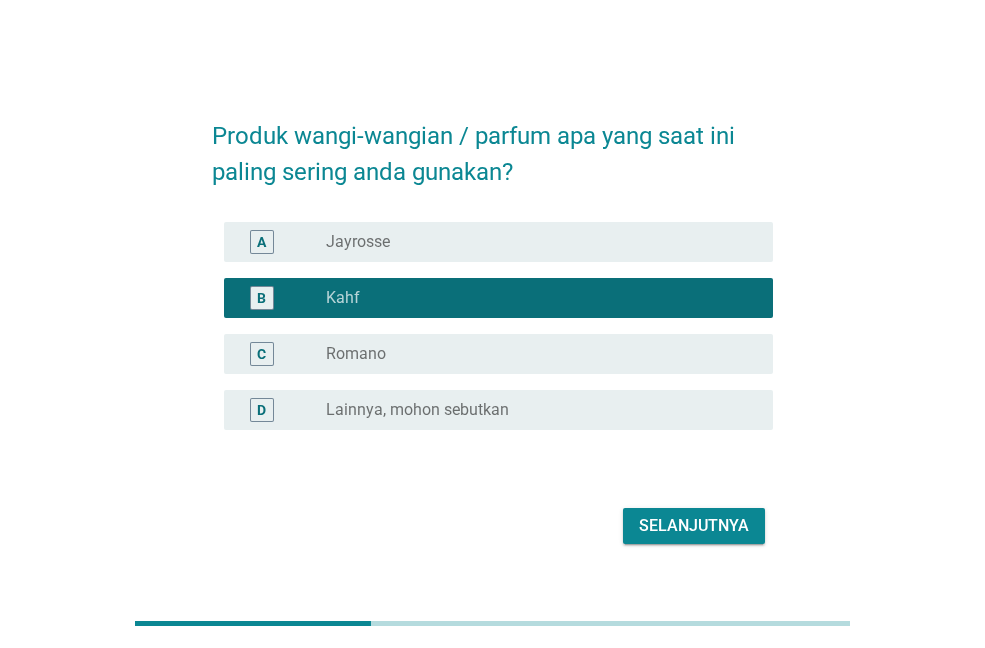 click on "radio_button_unchecked Romano" at bounding box center [533, 354] 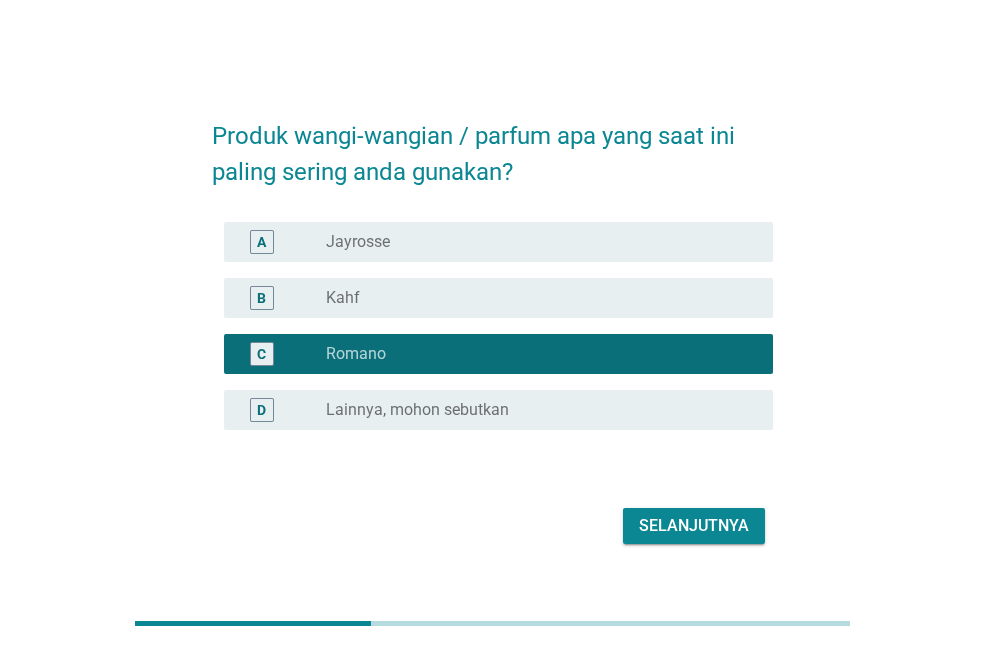 click on "B     radio_button_unchecked Kahf" at bounding box center (492, 298) 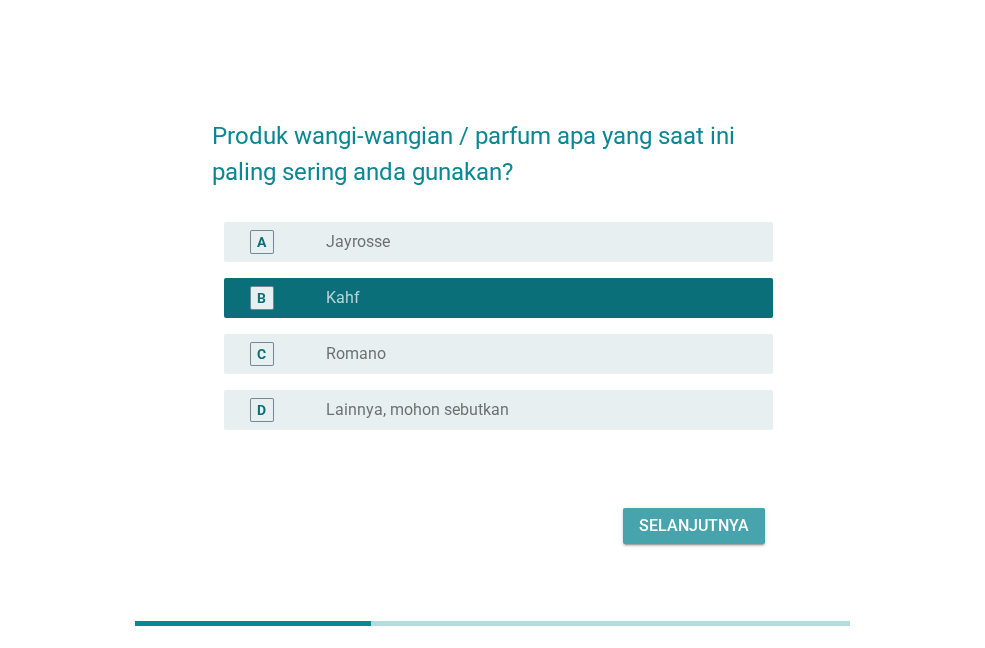 click on "Selanjutnya" at bounding box center (694, 526) 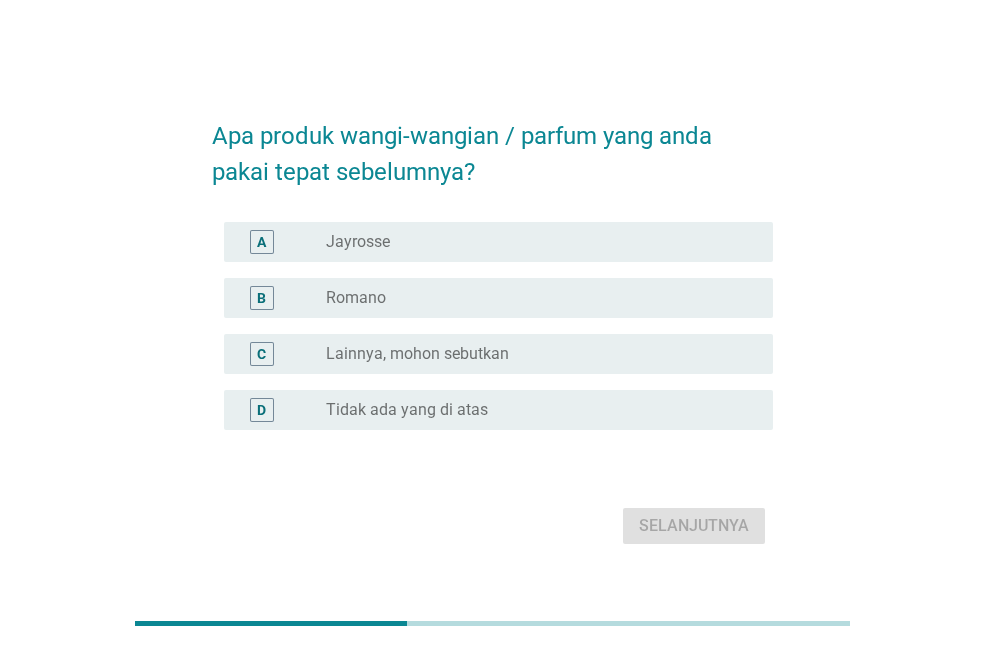 click on "B     radio_button_unchecked Romano" at bounding box center (498, 298) 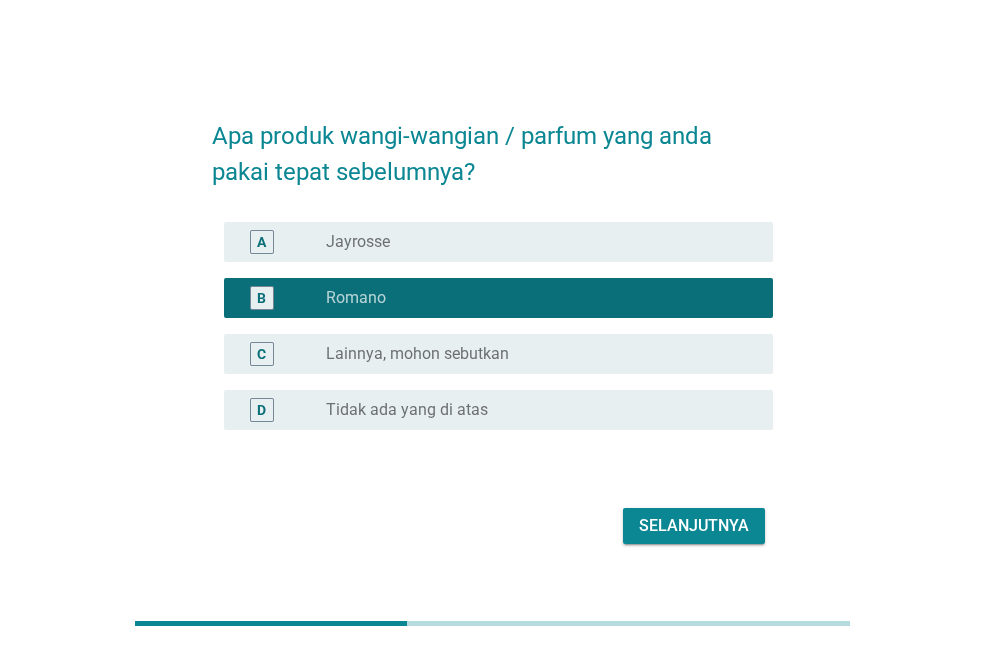 click on "Selanjutnya" at bounding box center (694, 526) 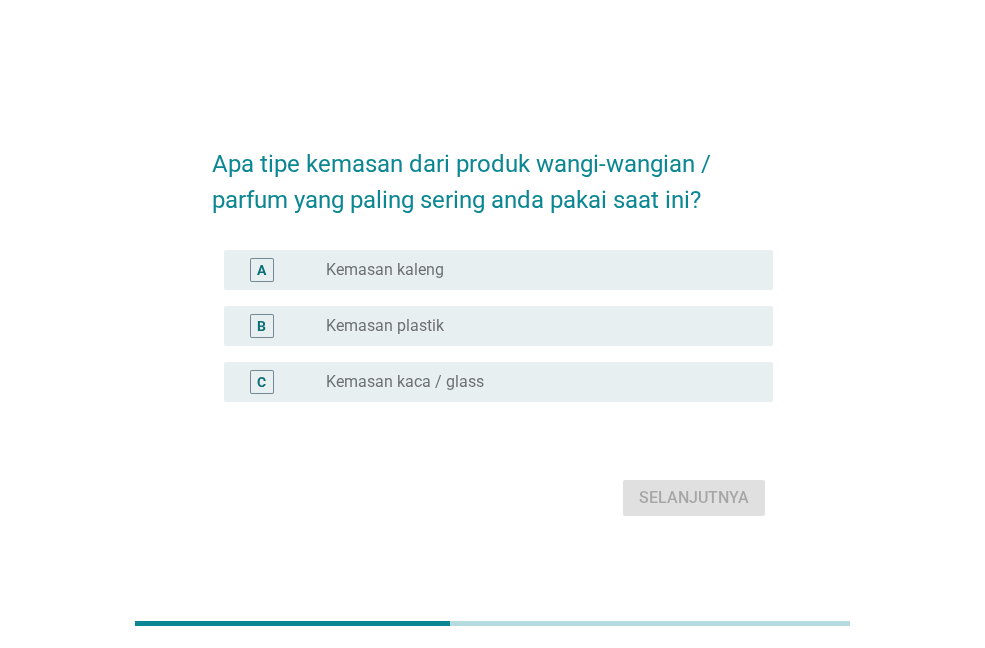 click on "Kemasan kaca / glass" at bounding box center (405, 382) 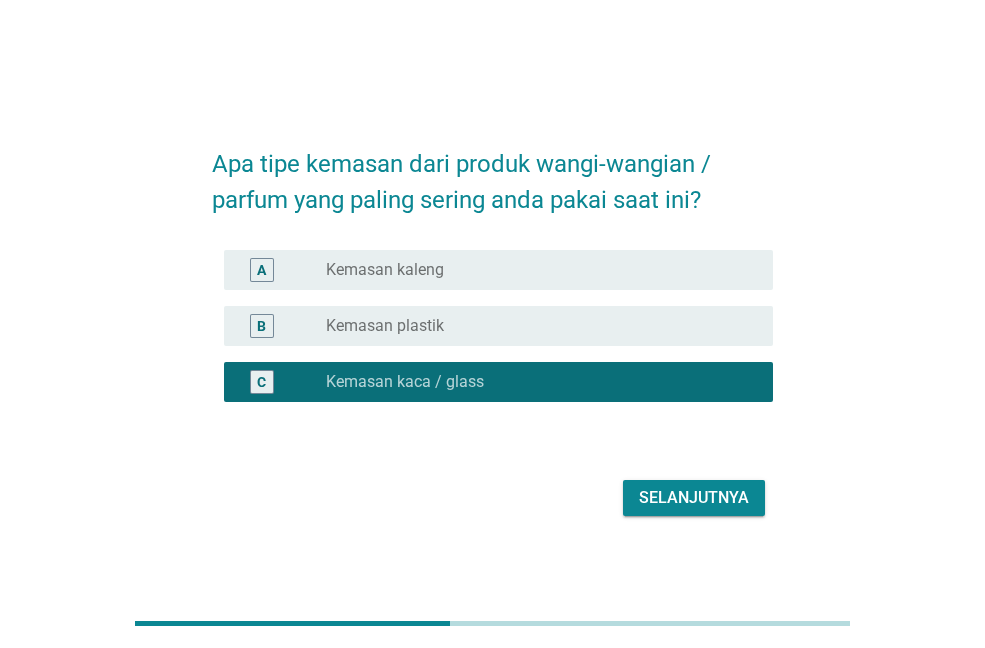 click on "Selanjutnya" at bounding box center (694, 498) 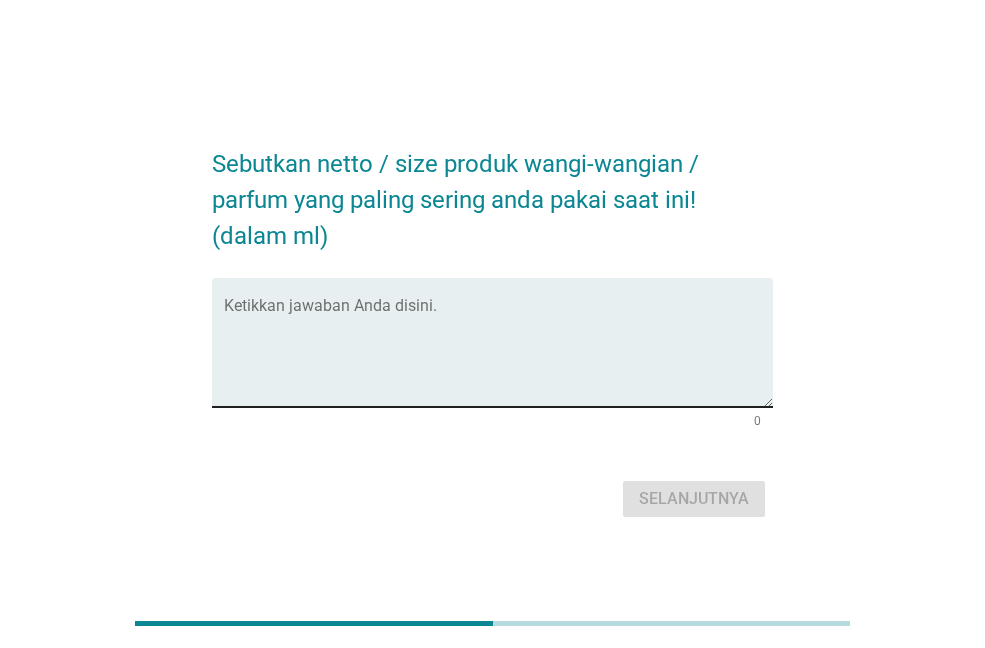 click at bounding box center [498, 354] 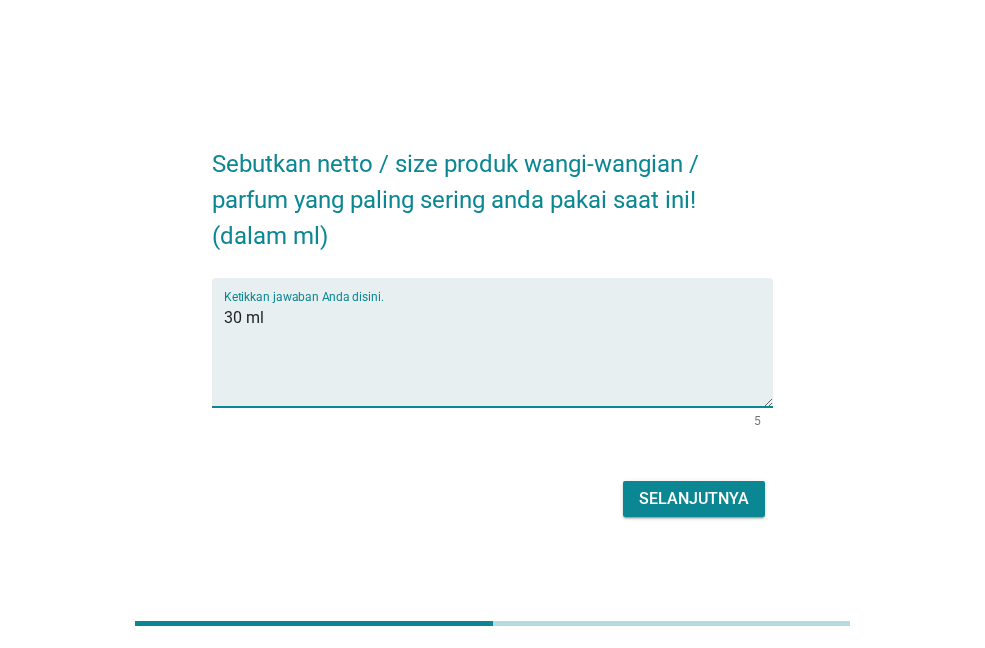 type on "30 ml" 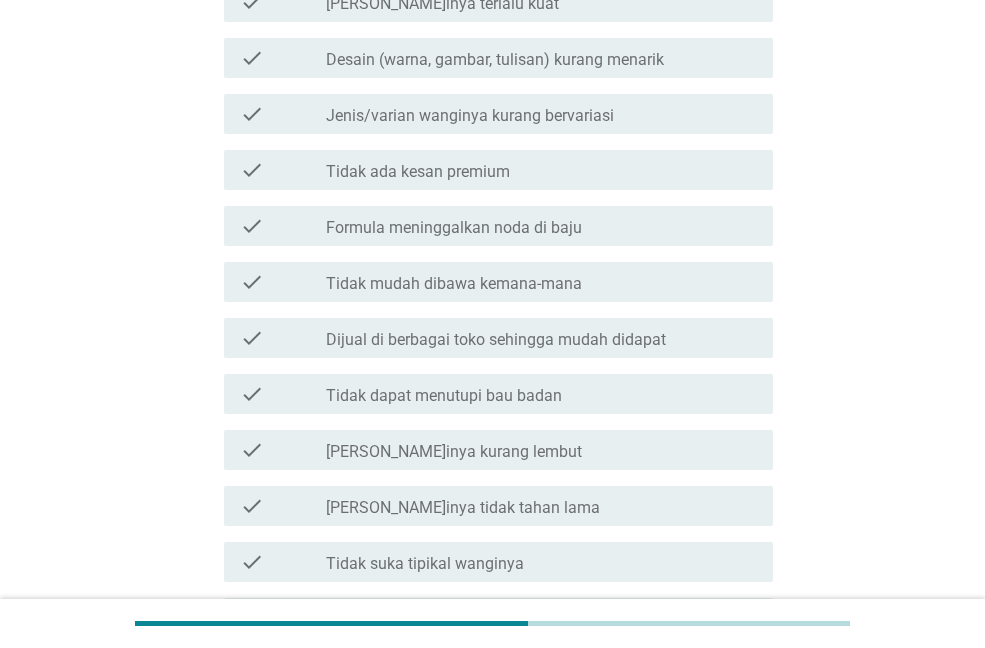 scroll, scrollTop: 500, scrollLeft: 0, axis: vertical 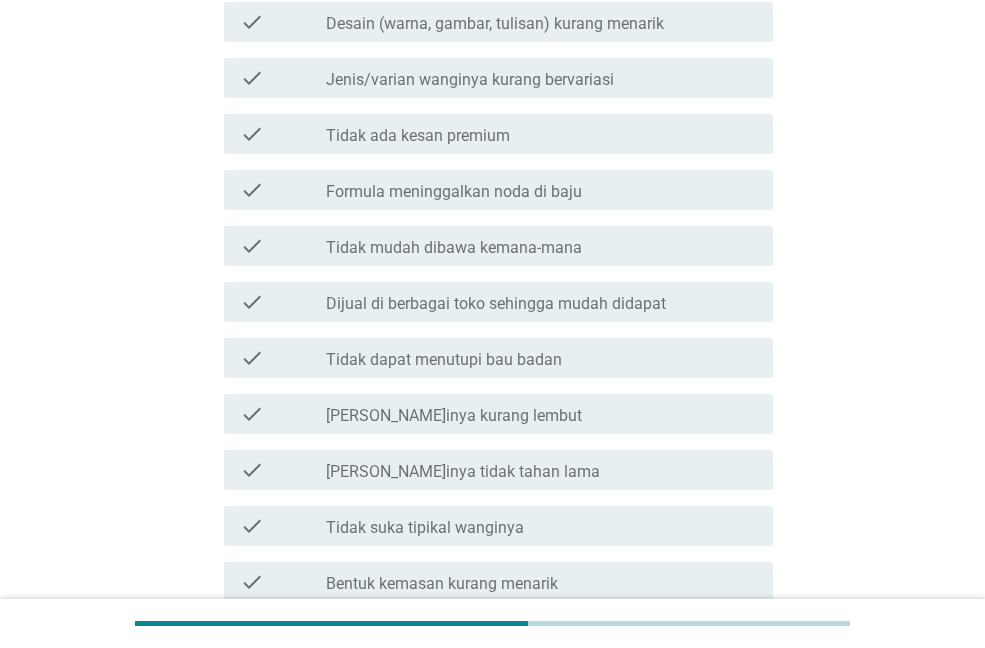 click on "check_box_outline_blank [PERSON_NAME]inya tidak tahan lama" at bounding box center [541, 470] 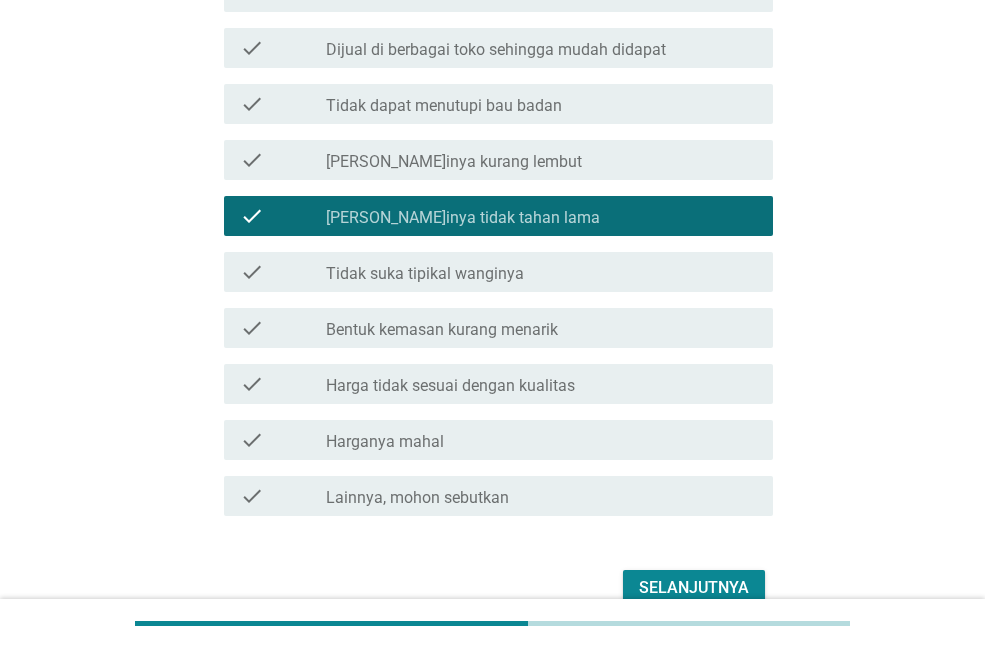 scroll, scrollTop: 800, scrollLeft: 0, axis: vertical 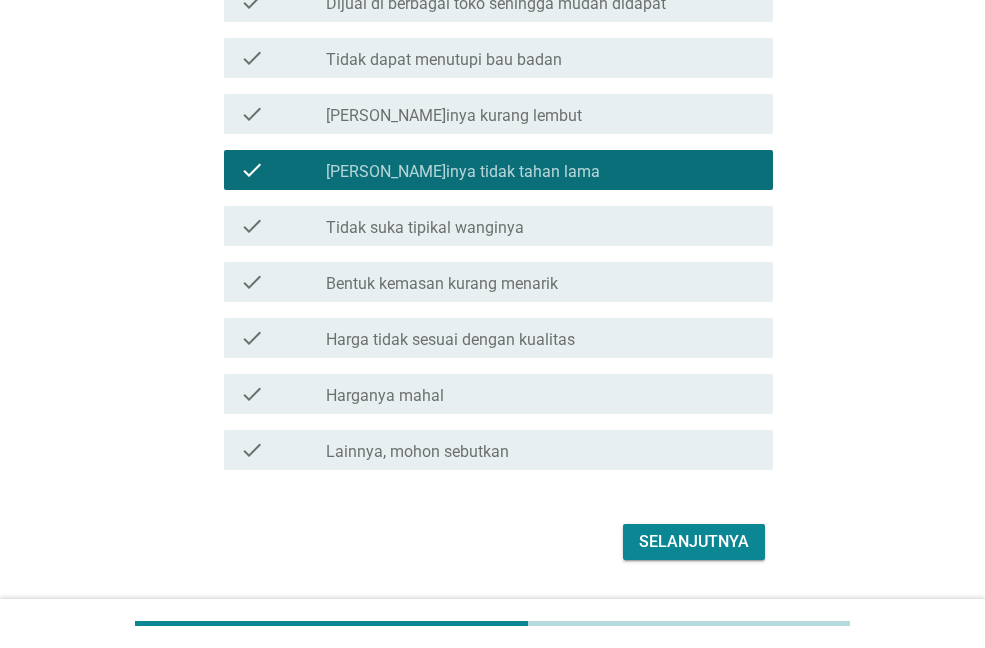 click on "check_box_outline_blank Harganya mahal" at bounding box center [541, 394] 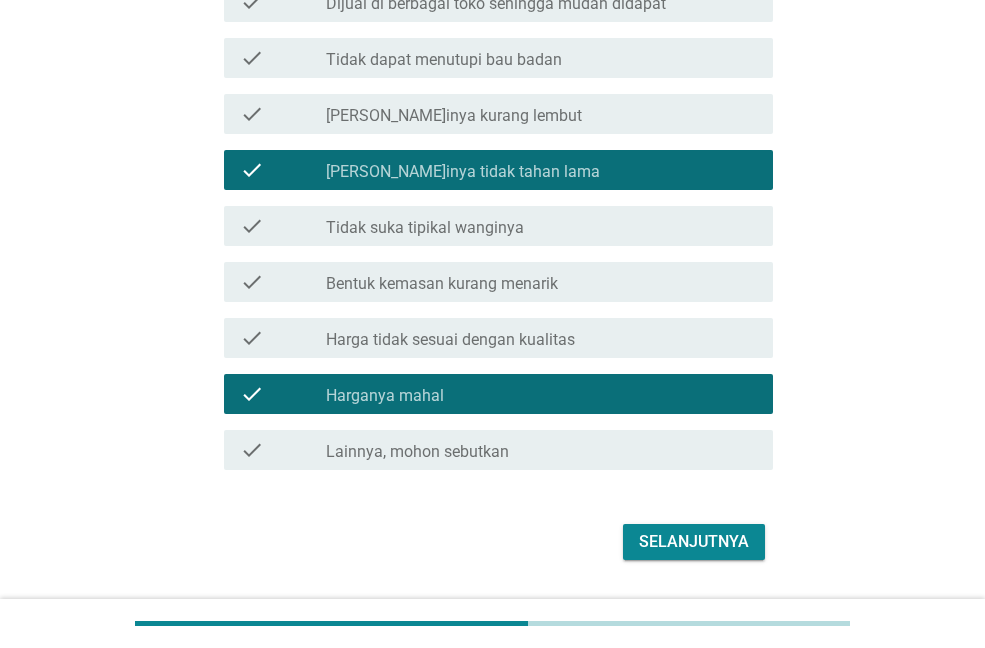 click on "check_box_outline_blank Harga tidak sesuai dengan kualitas" at bounding box center (541, 338) 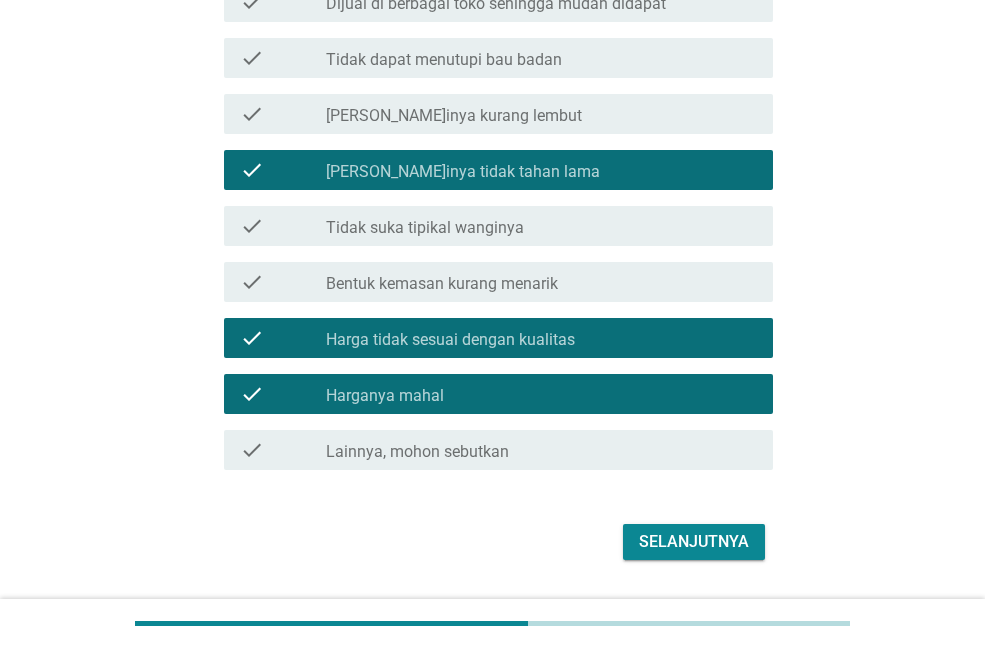 click on "check_box_outline_blank Harganya mahal" at bounding box center (541, 394) 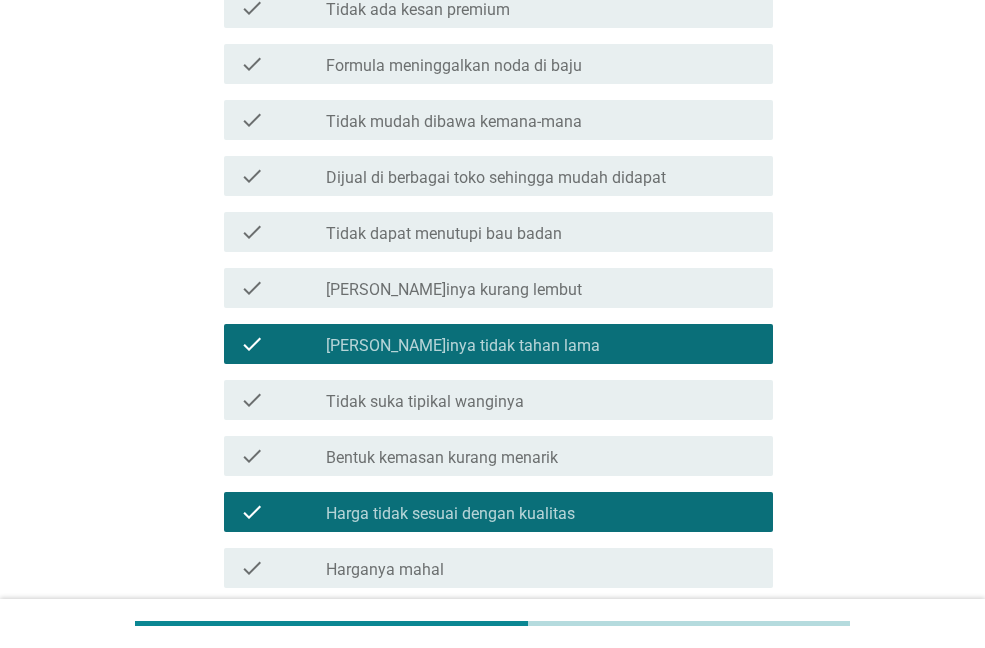 scroll, scrollTop: 600, scrollLeft: 0, axis: vertical 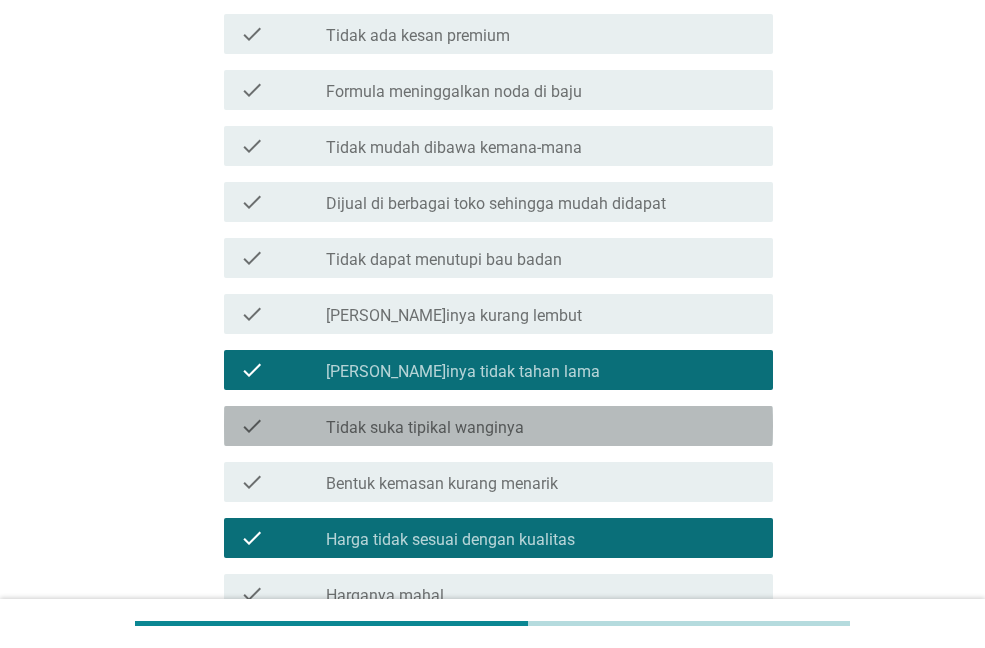 click on "check_box_outline_blank Tidak suka tipikal wanginya" at bounding box center [541, 426] 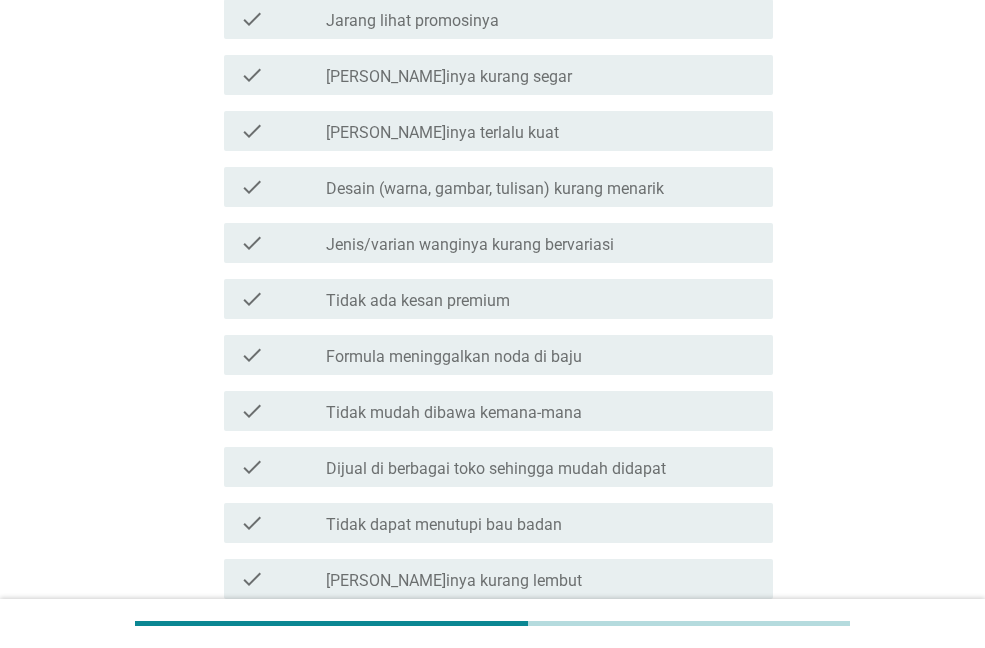 scroll, scrollTop: 300, scrollLeft: 0, axis: vertical 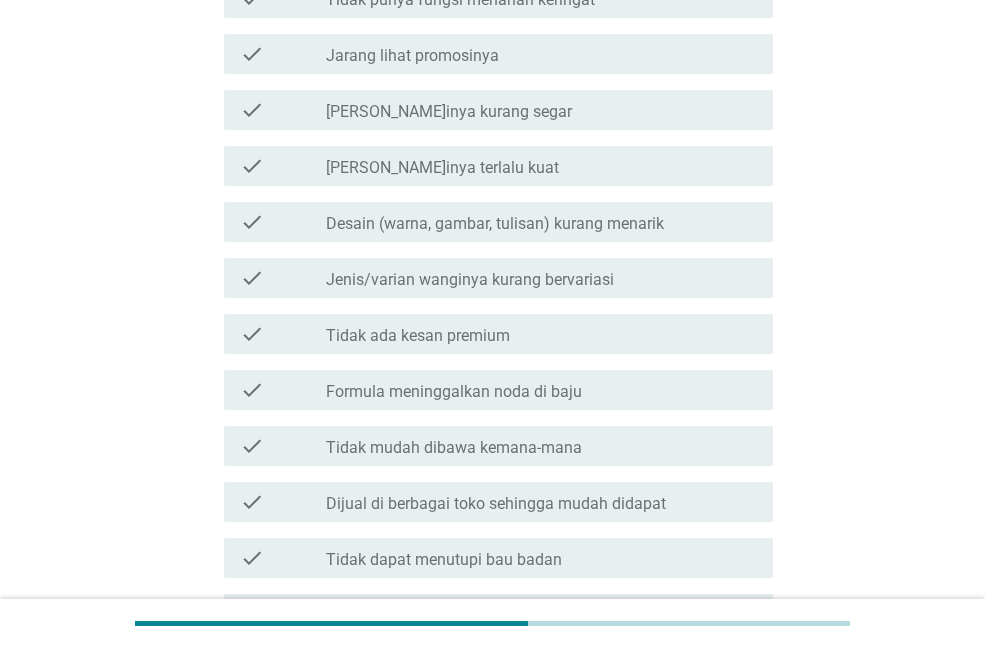 click on "check_box_outline_blank [PERSON_NAME]inya kurang segar" at bounding box center (541, 110) 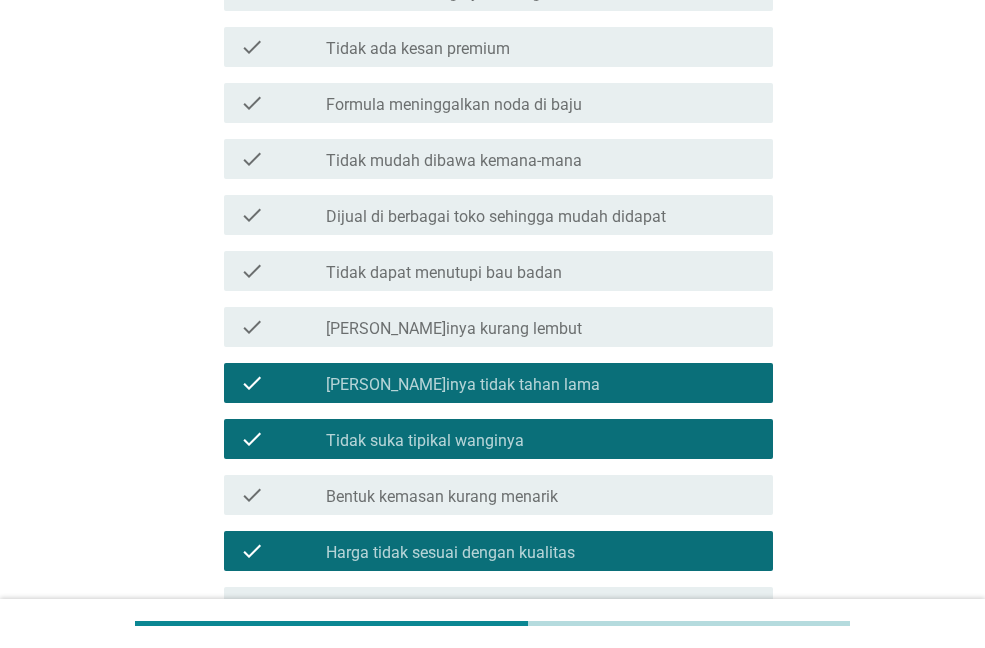 scroll, scrollTop: 855, scrollLeft: 0, axis: vertical 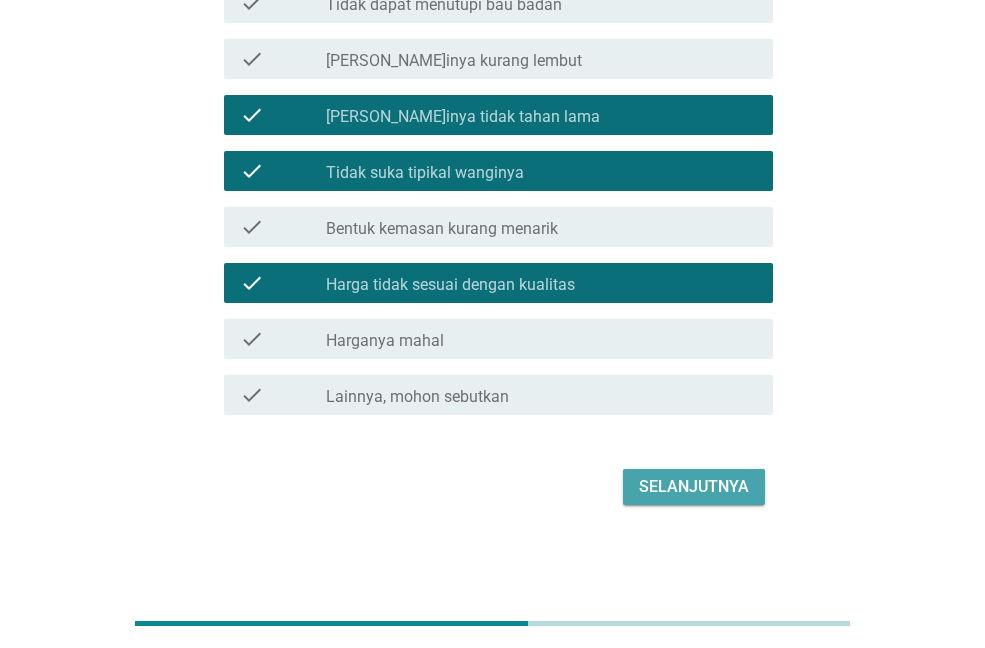 click on "Selanjutnya" at bounding box center (694, 487) 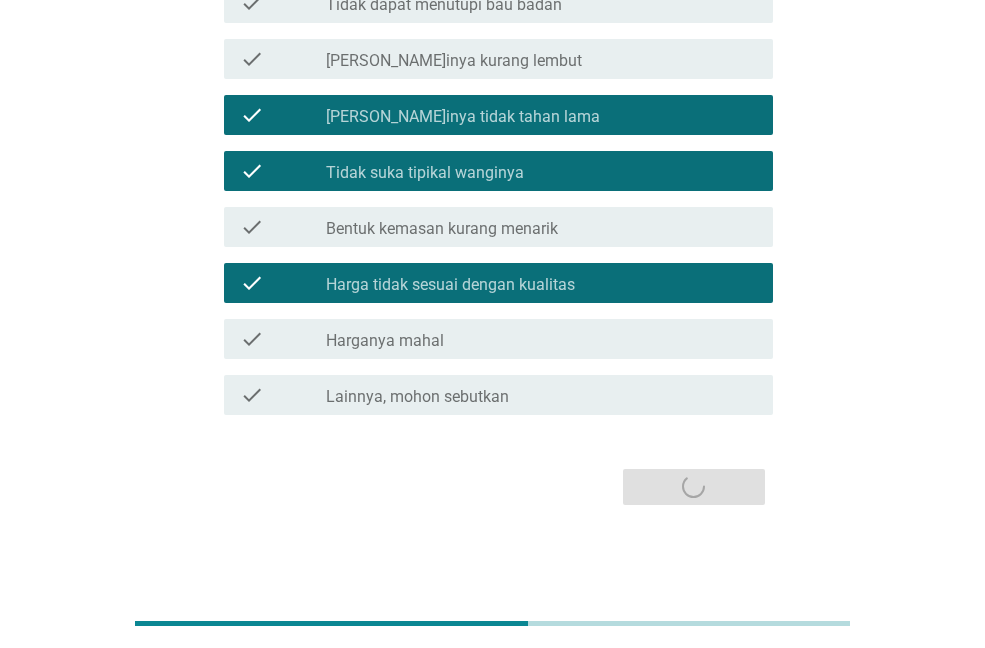 scroll, scrollTop: 0, scrollLeft: 0, axis: both 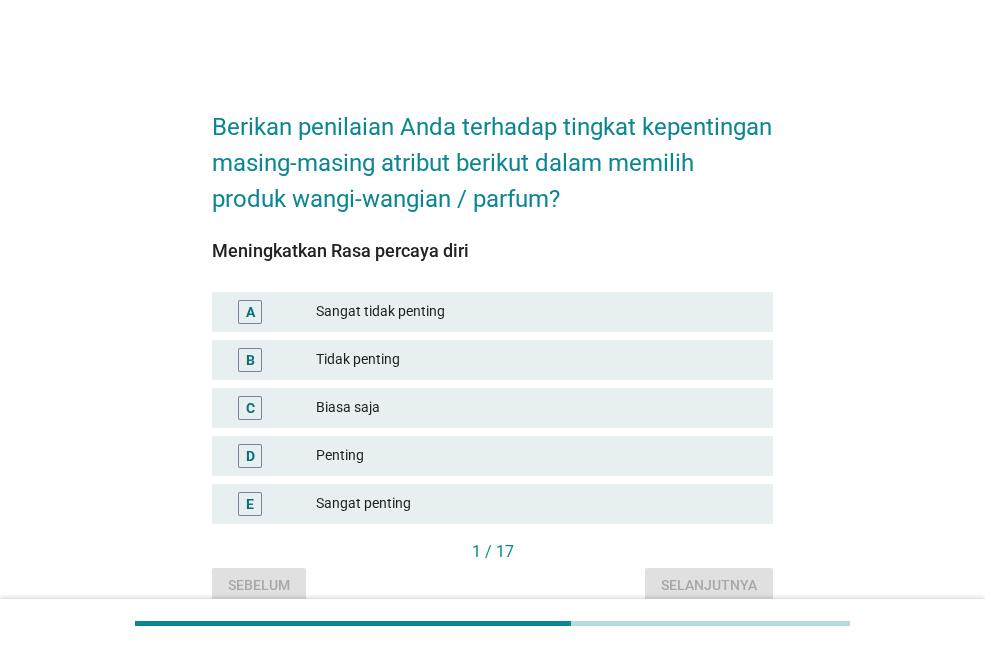 click on "Sangat tidak penting" at bounding box center (536, 312) 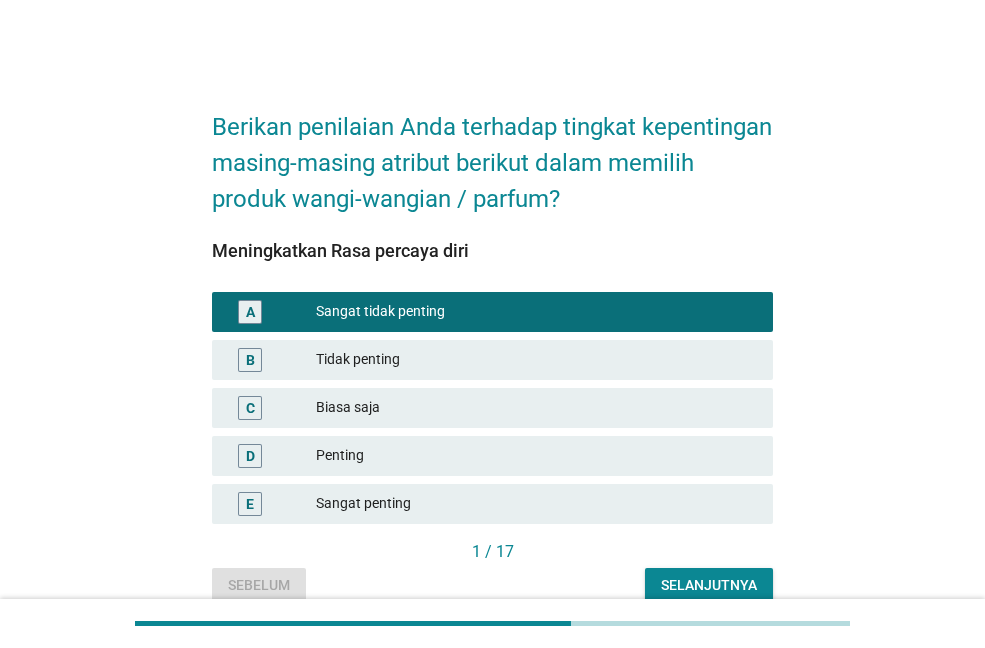 click on "Sangat penting" at bounding box center (536, 504) 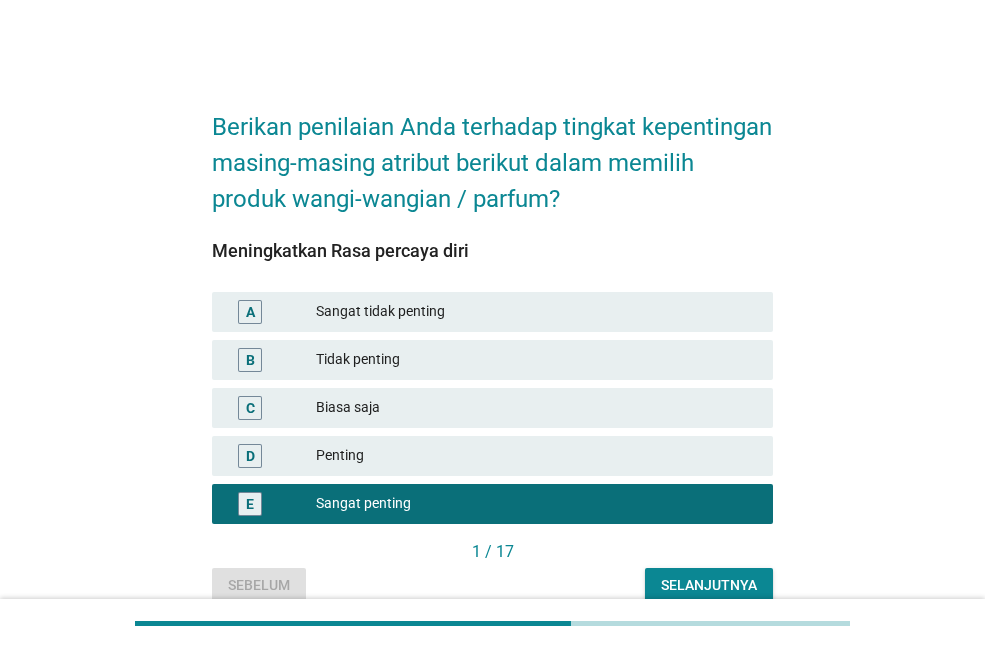click on "Selanjutnya" at bounding box center (709, 585) 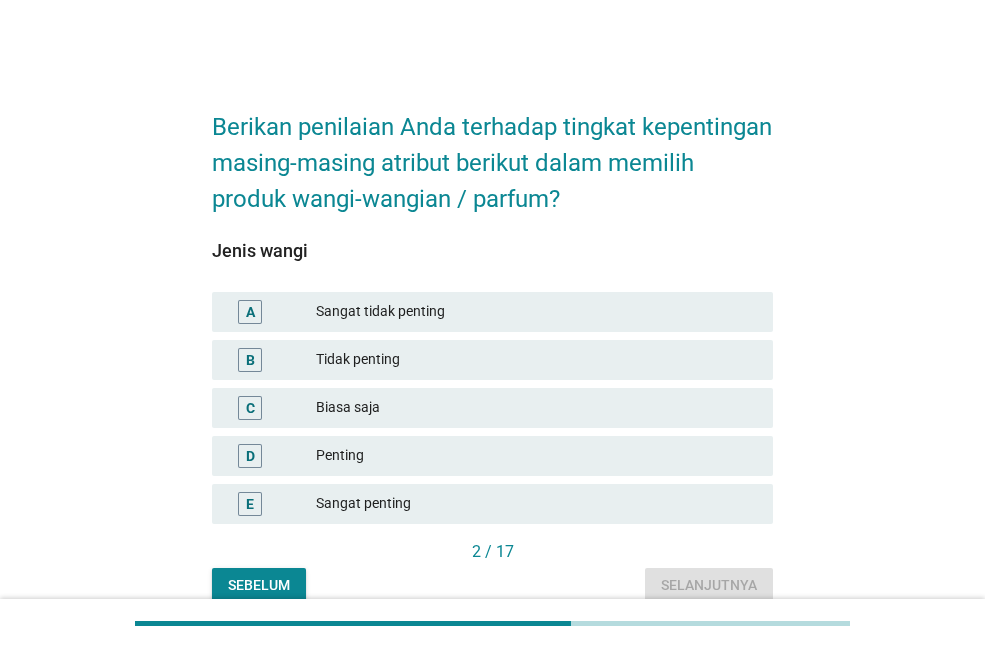click on "Sangat penting" at bounding box center [536, 504] 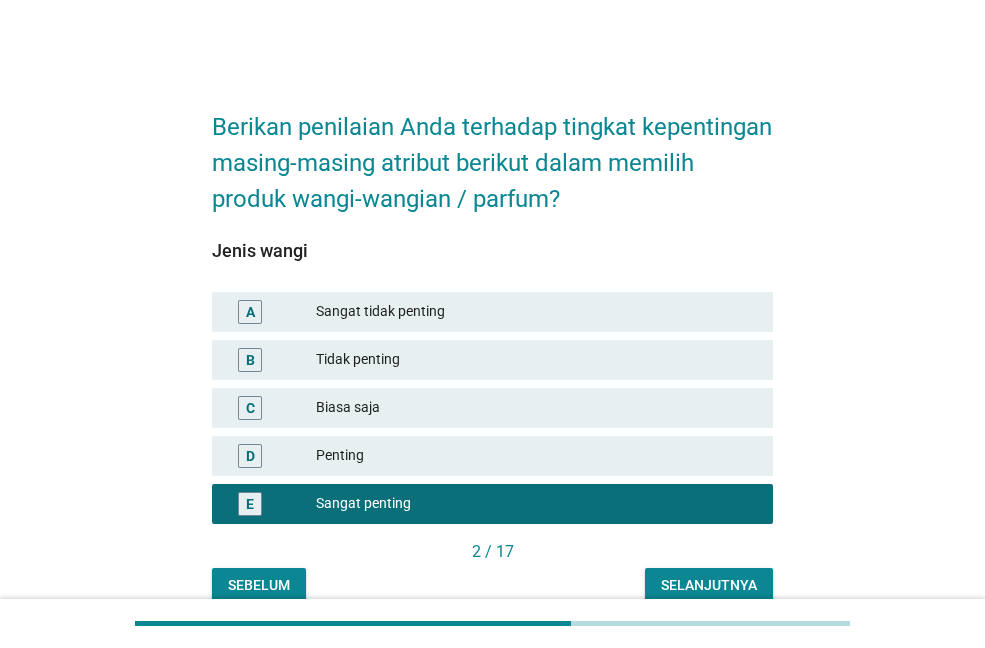 click on "Selanjutnya" at bounding box center (709, 585) 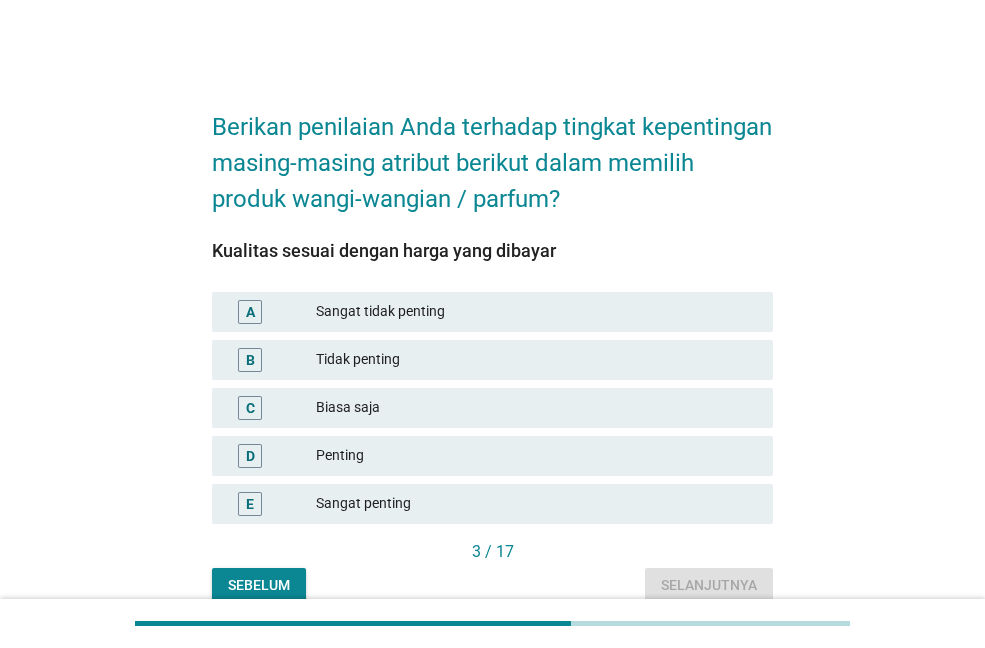 click on "Sangat penting" at bounding box center (536, 504) 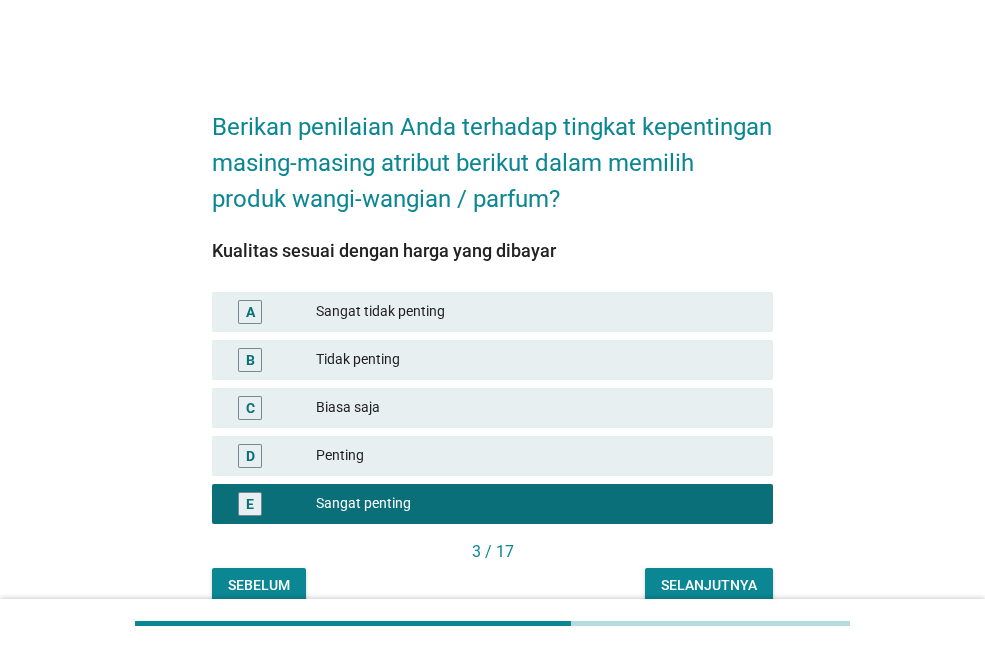 click on "Selanjutnya" at bounding box center (709, 585) 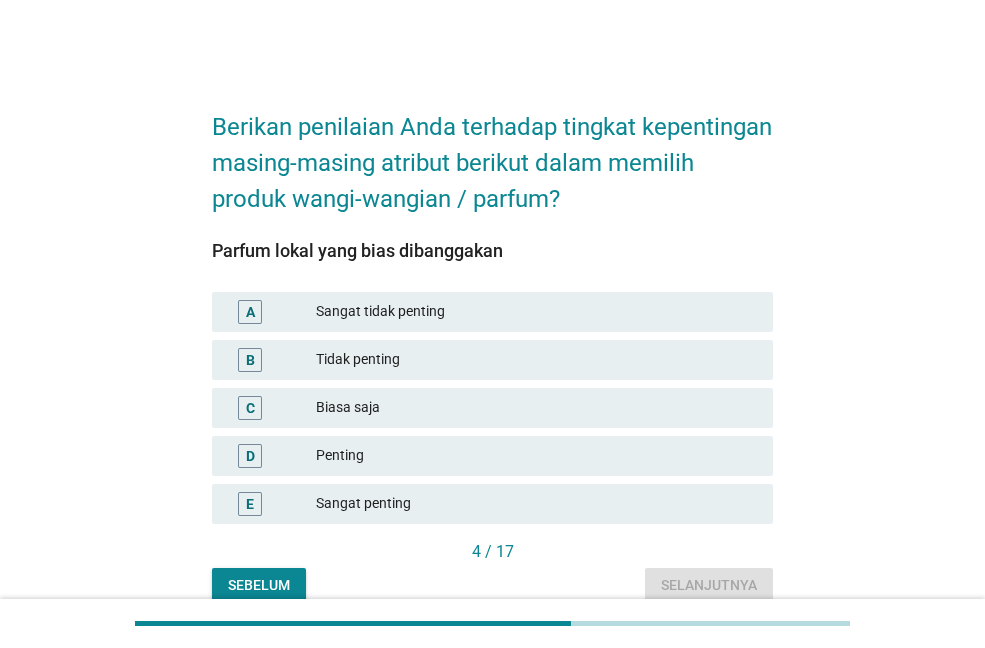 click on "Sangat penting" at bounding box center [536, 504] 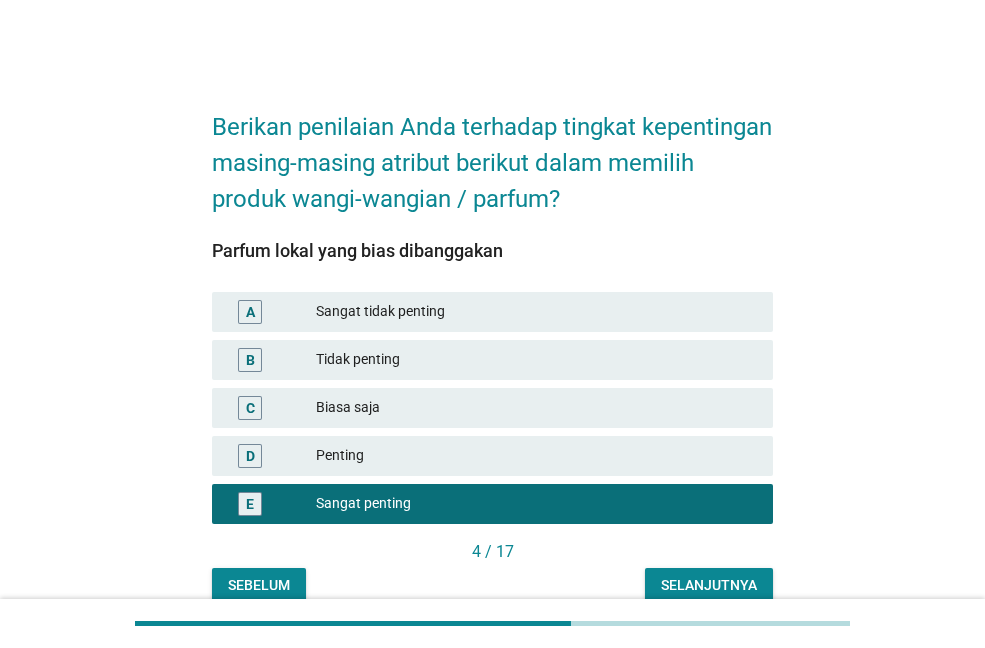 click on "Selanjutnya" at bounding box center (709, 585) 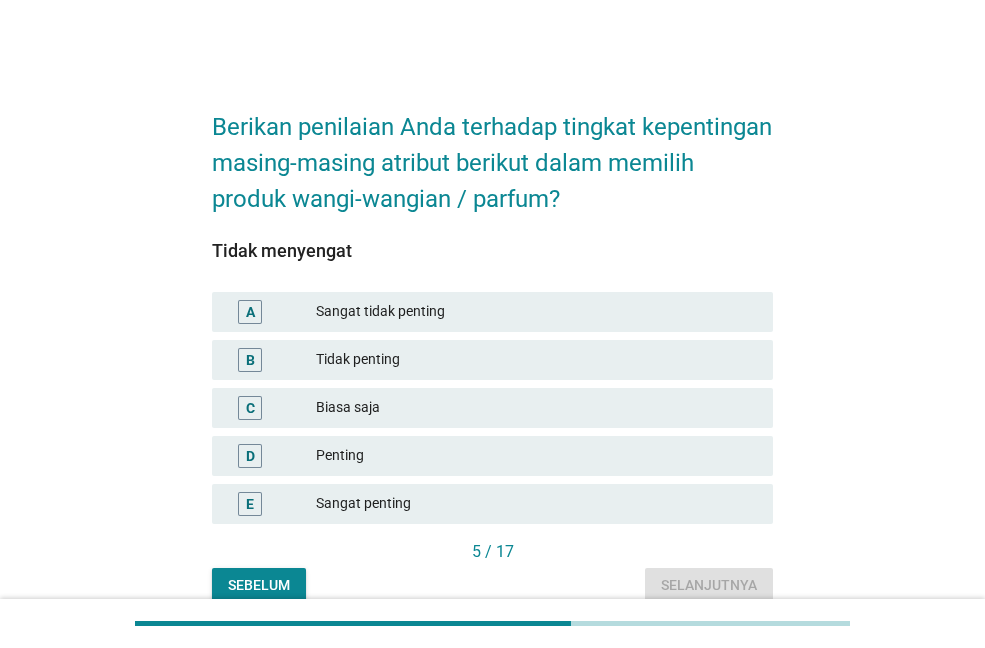 click on "Sangat penting" at bounding box center [536, 504] 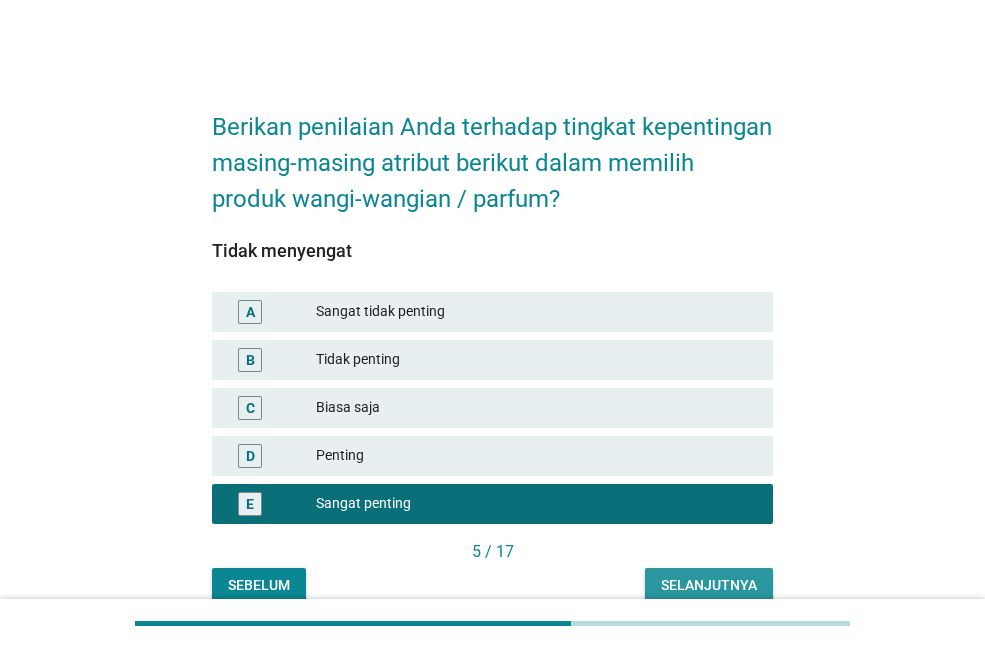 click on "Selanjutnya" at bounding box center [709, 585] 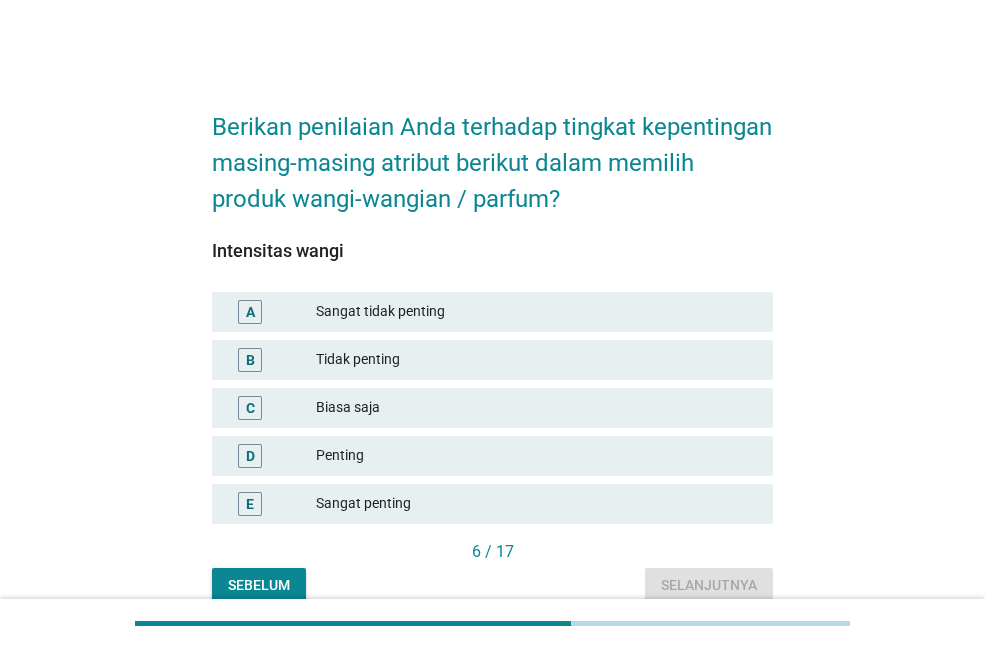 click on "Sangat penting" at bounding box center [536, 504] 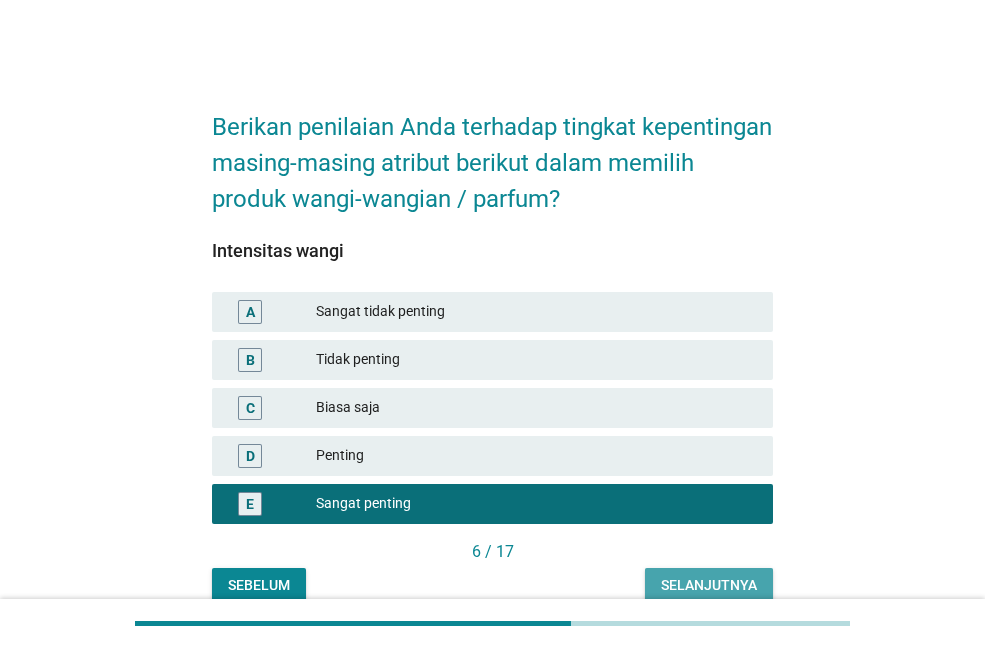 click on "Selanjutnya" at bounding box center (709, 585) 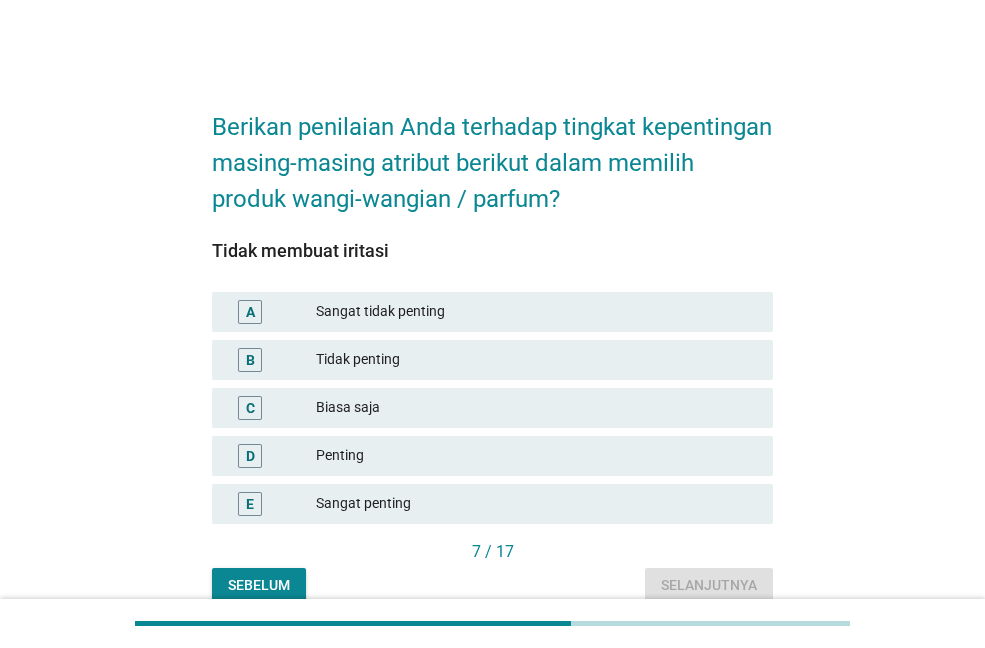 click on "Sangat penting" at bounding box center (536, 504) 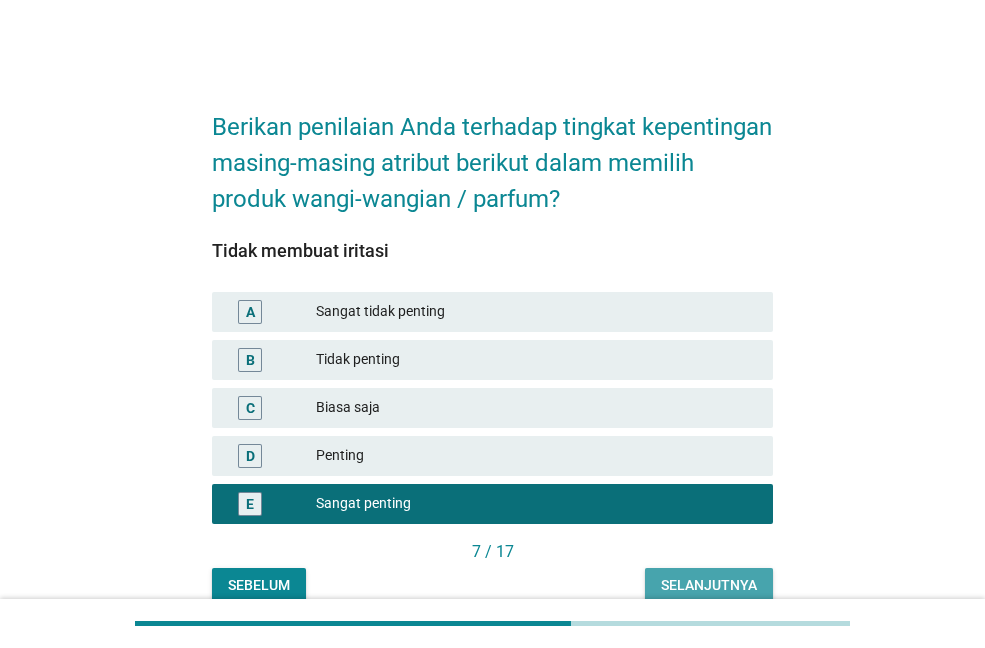 click on "Selanjutnya" at bounding box center (709, 585) 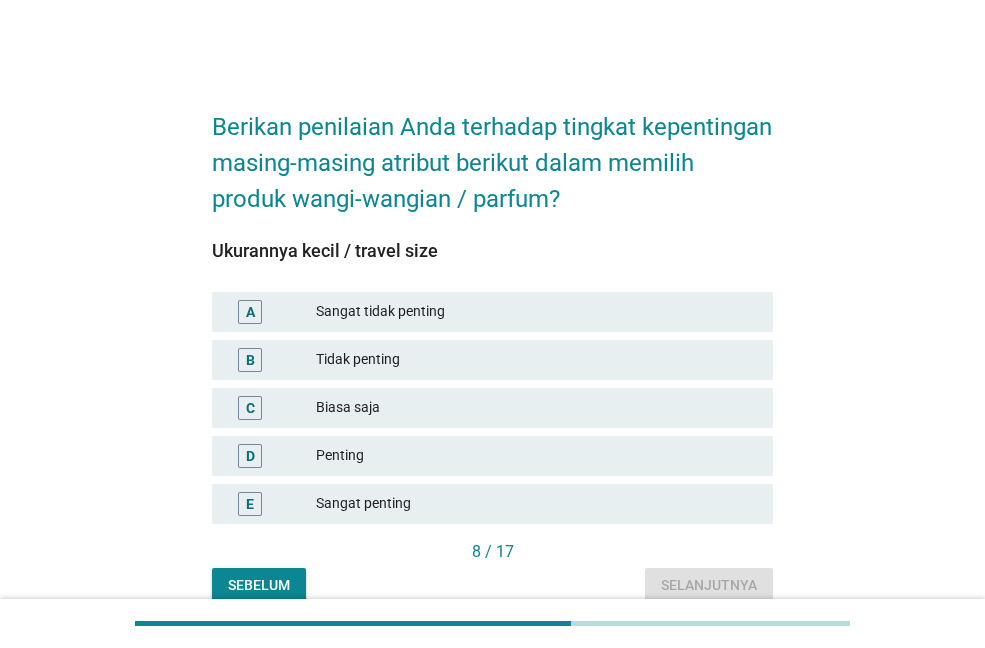 click on "Sangat penting" at bounding box center [536, 504] 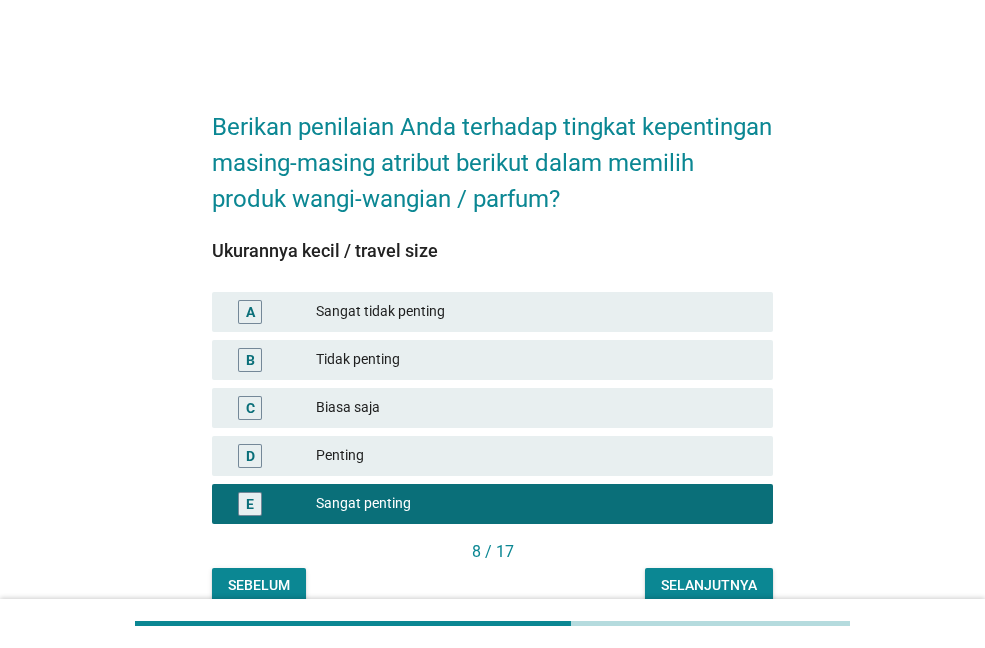 click on "Selanjutnya" at bounding box center (709, 586) 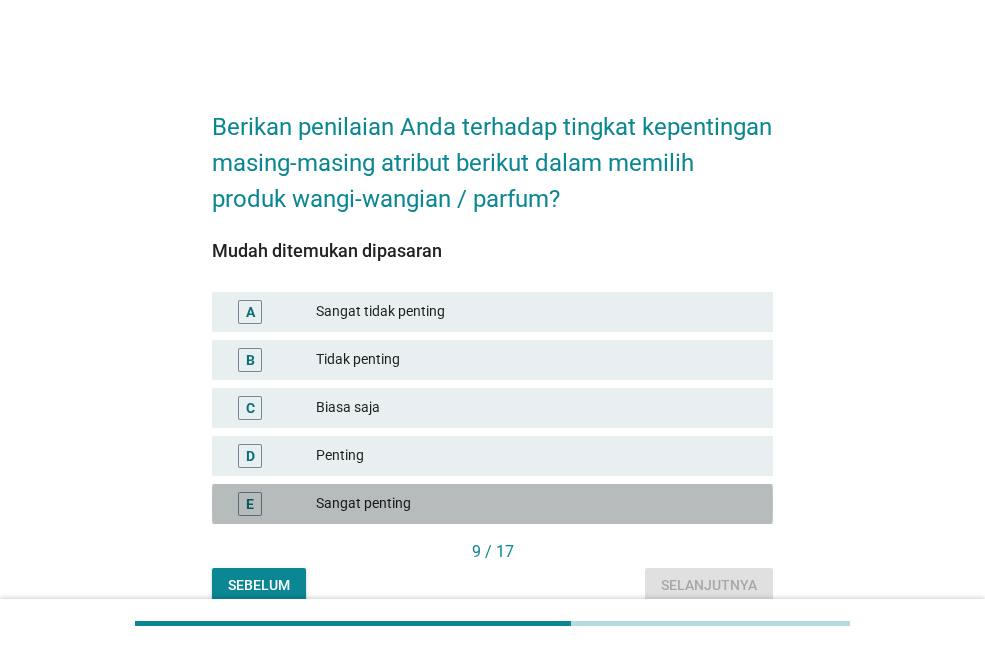 click on "Sangat penting" at bounding box center (536, 504) 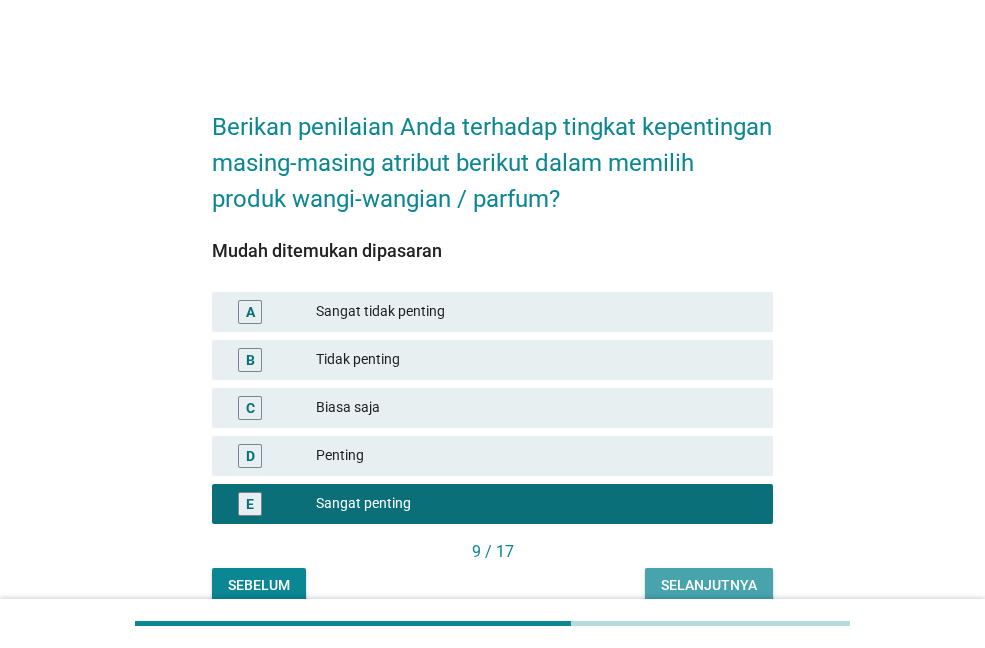 click on "Selanjutnya" at bounding box center [709, 585] 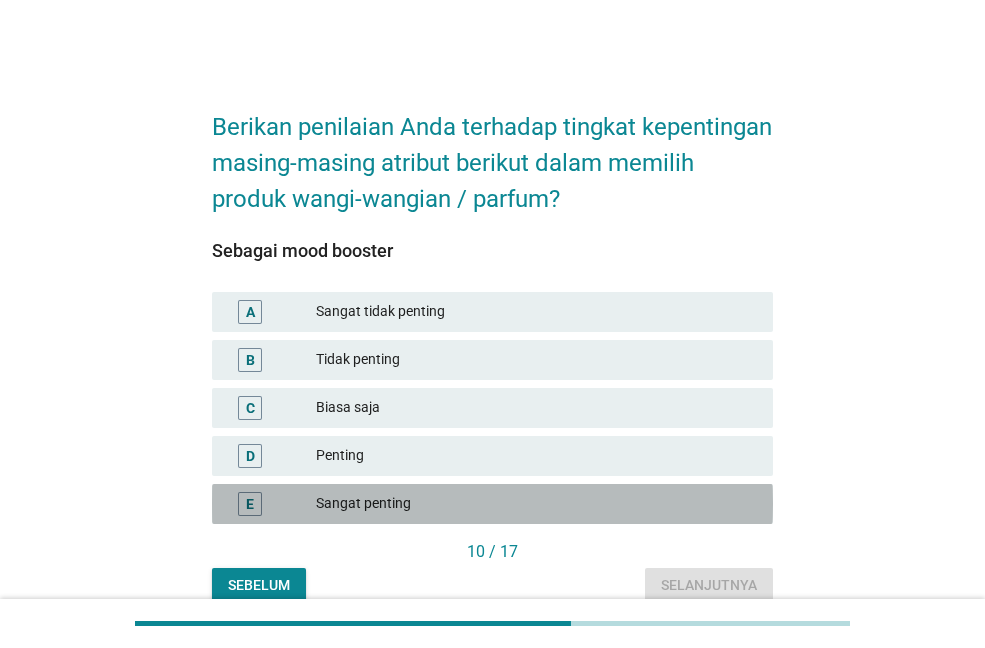 click on "Sangat penting" at bounding box center (536, 504) 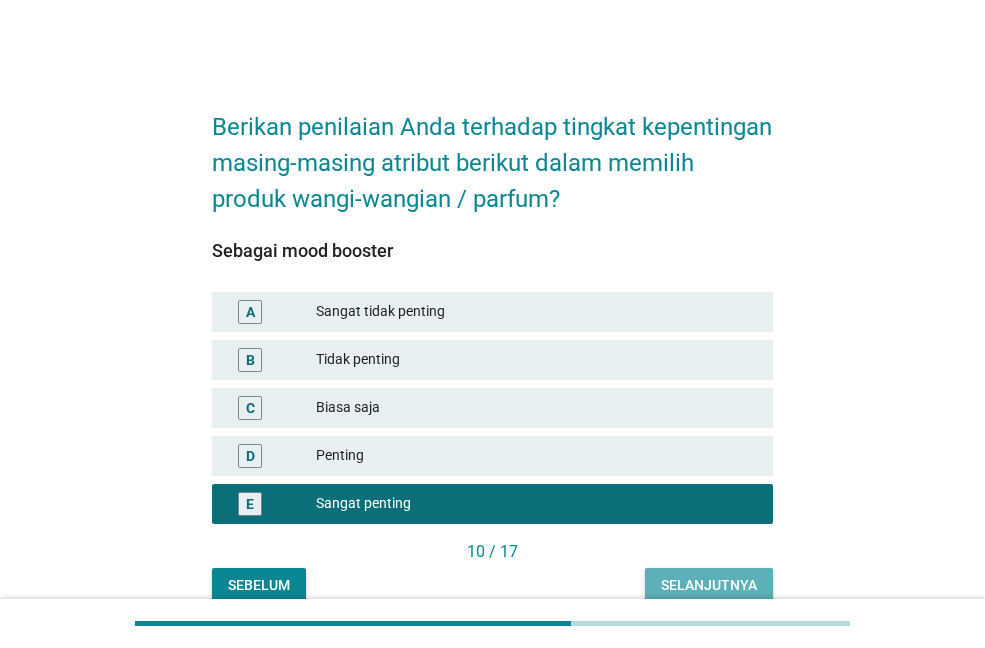 click on "Selanjutnya" at bounding box center (709, 585) 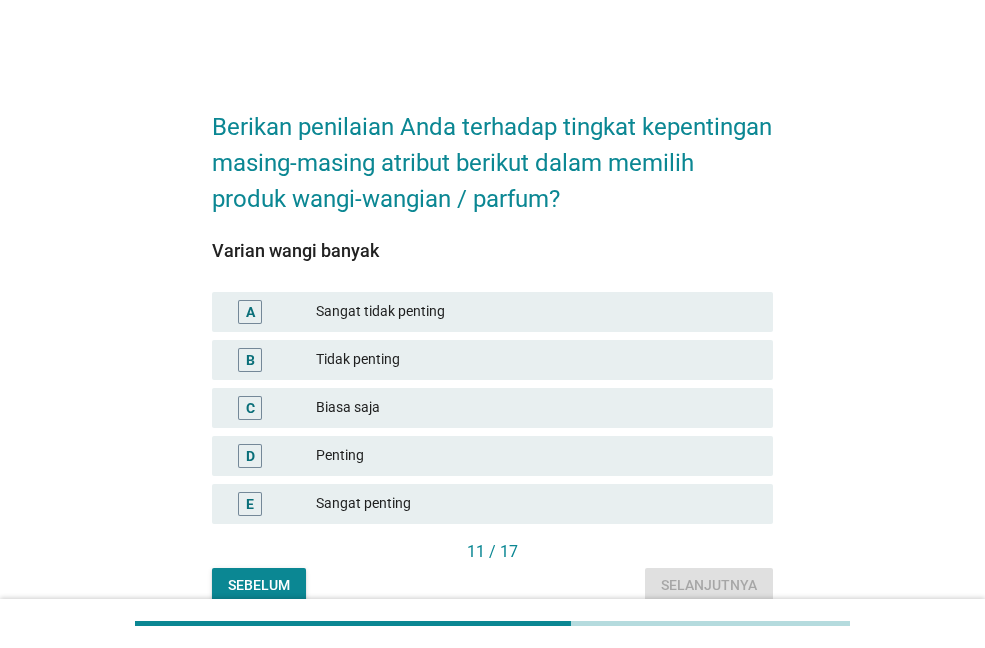 click on "Penting" at bounding box center (536, 456) 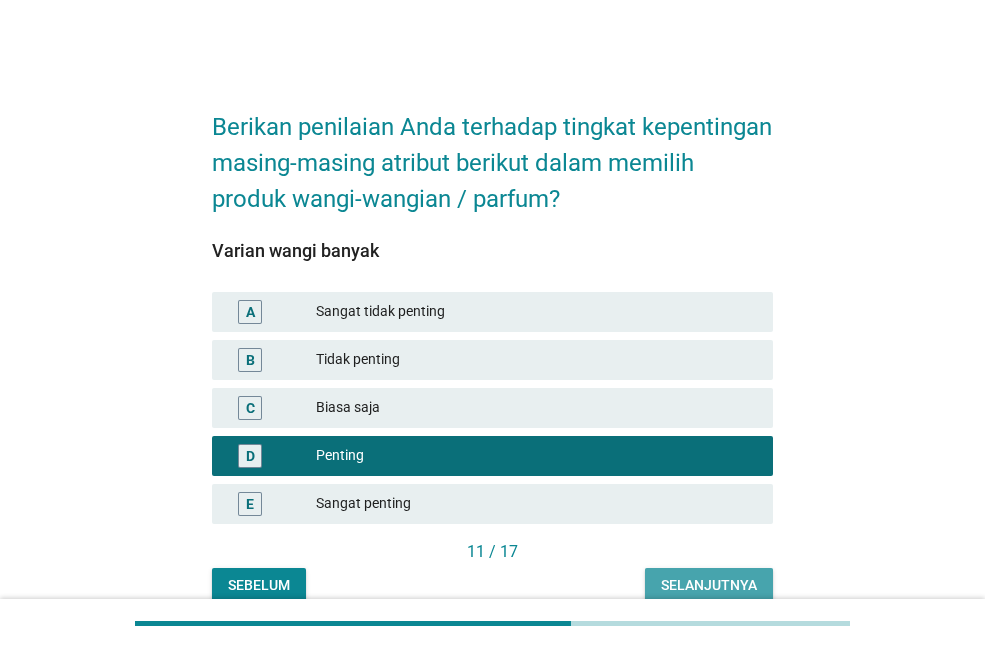 click on "Selanjutnya" at bounding box center (709, 585) 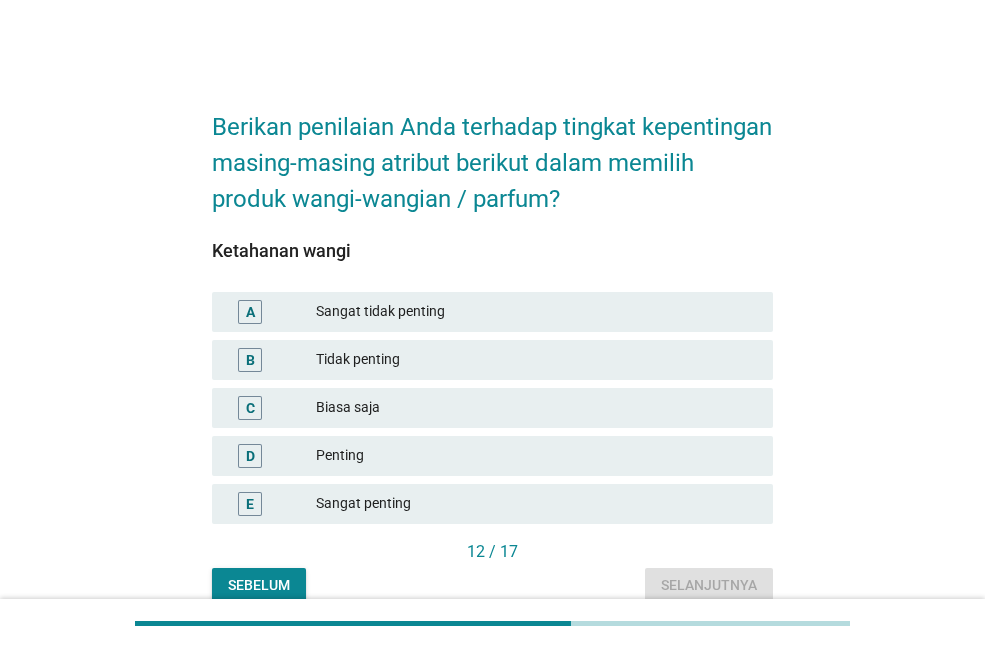 click on "Sangat penting" at bounding box center [536, 504] 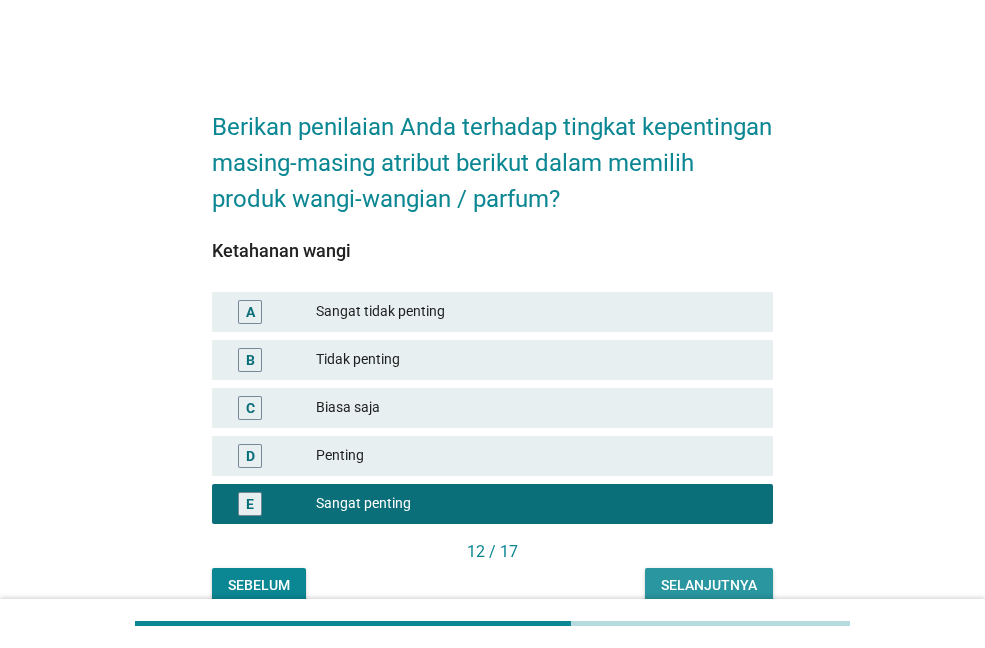 click on "Selanjutnya" at bounding box center (709, 586) 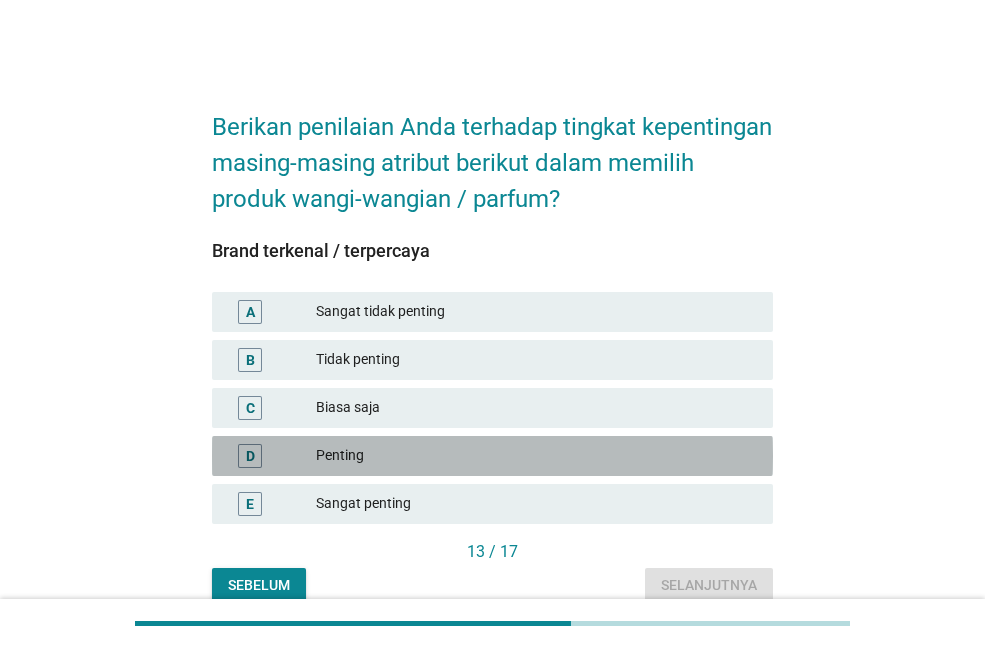 click on "D   Penting" at bounding box center (492, 456) 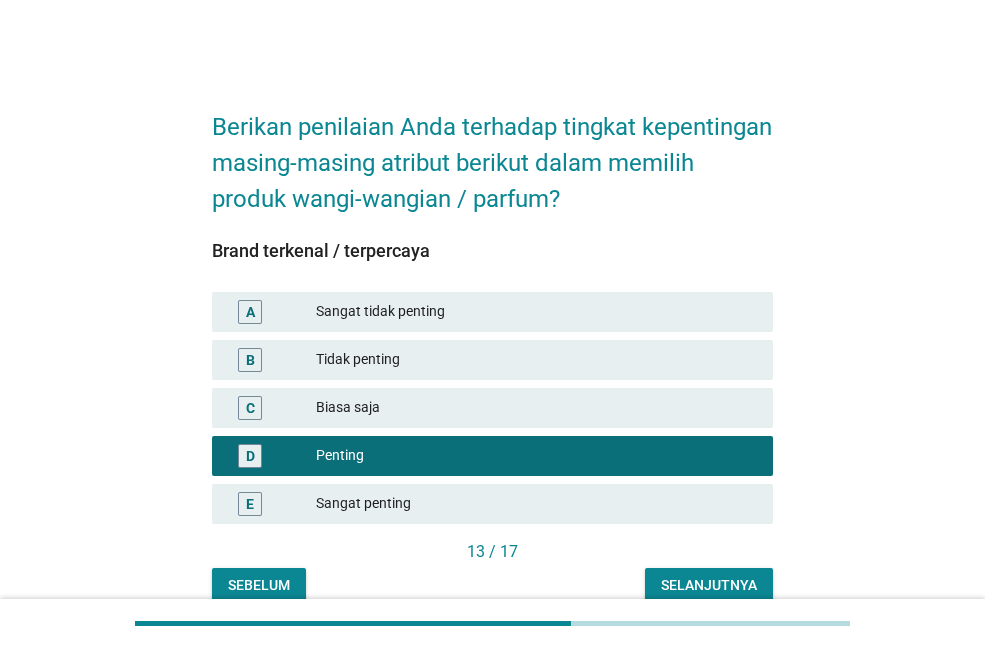 click on "Selanjutnya" at bounding box center (709, 585) 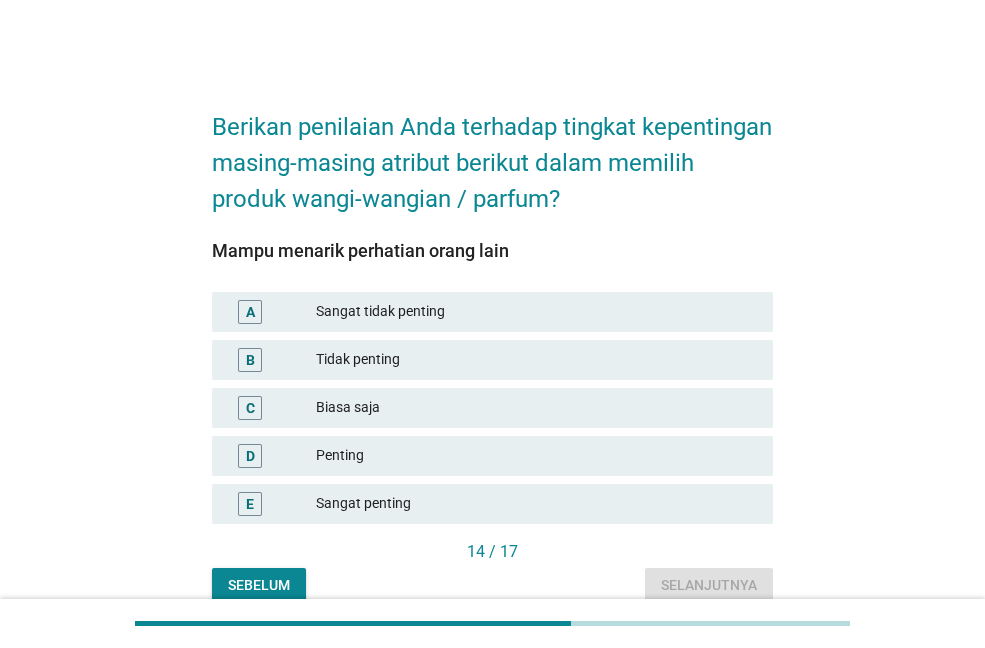 click on "Sangat penting" at bounding box center [536, 504] 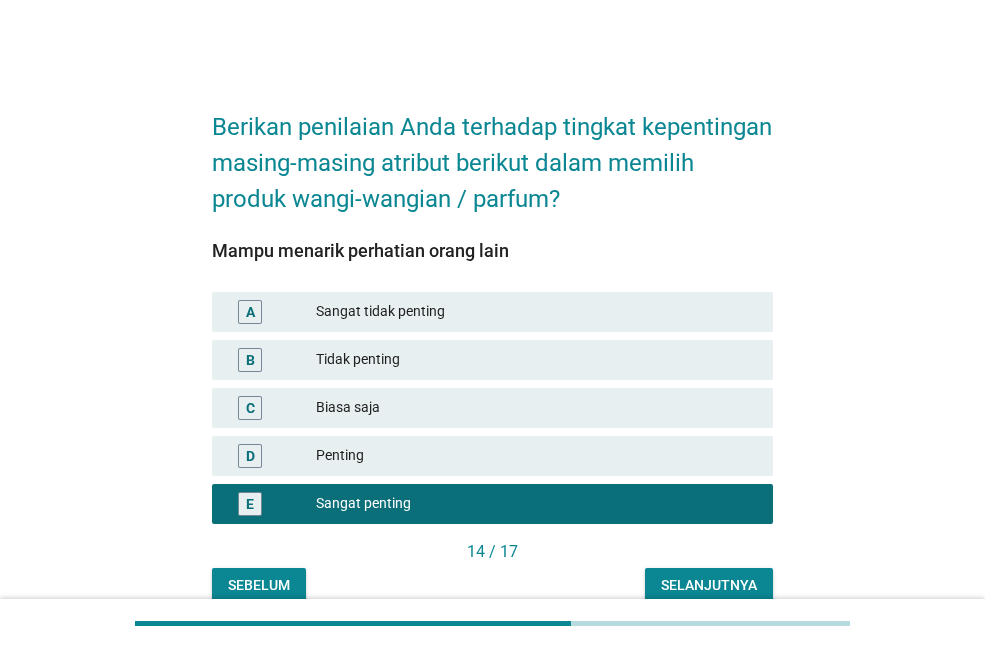 click on "Selanjutnya" at bounding box center [709, 585] 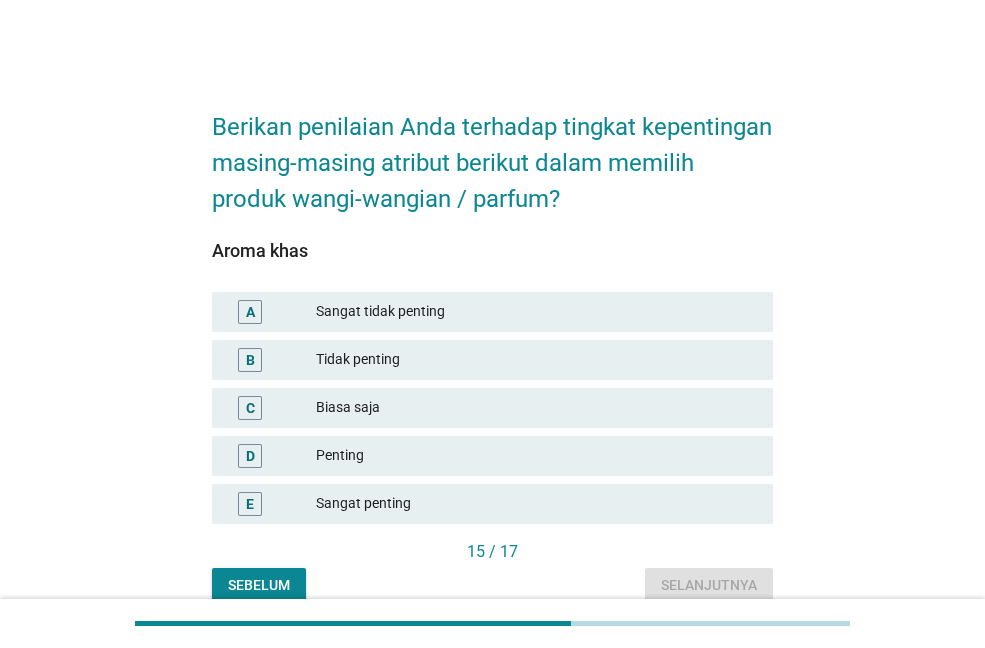 click on "Sangat penting" at bounding box center (536, 504) 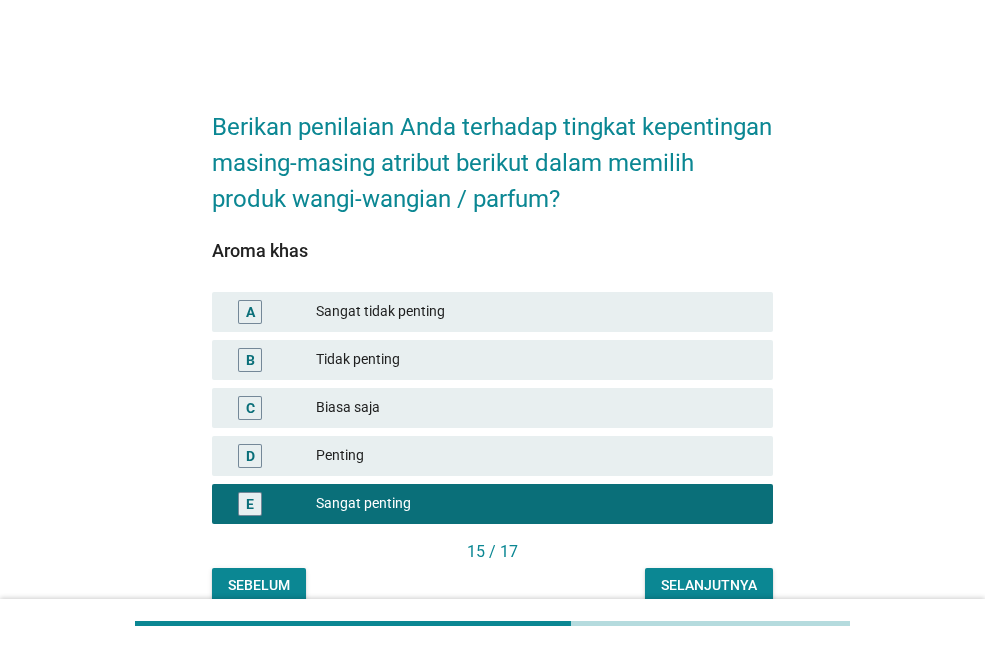 click on "Selanjutnya" at bounding box center (709, 586) 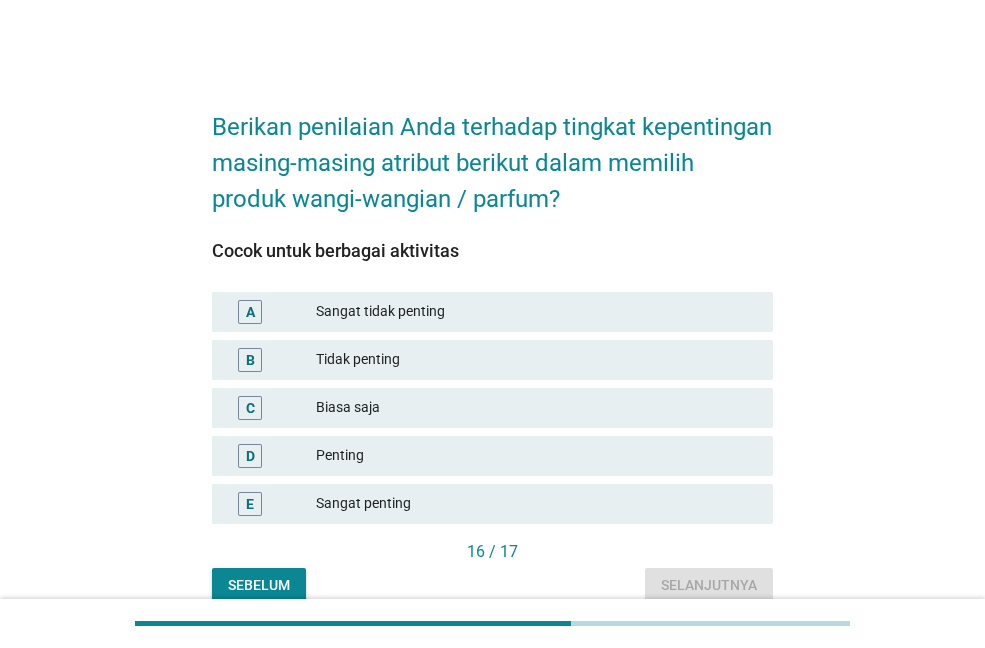 click on "E   Sangat penting" at bounding box center (492, 504) 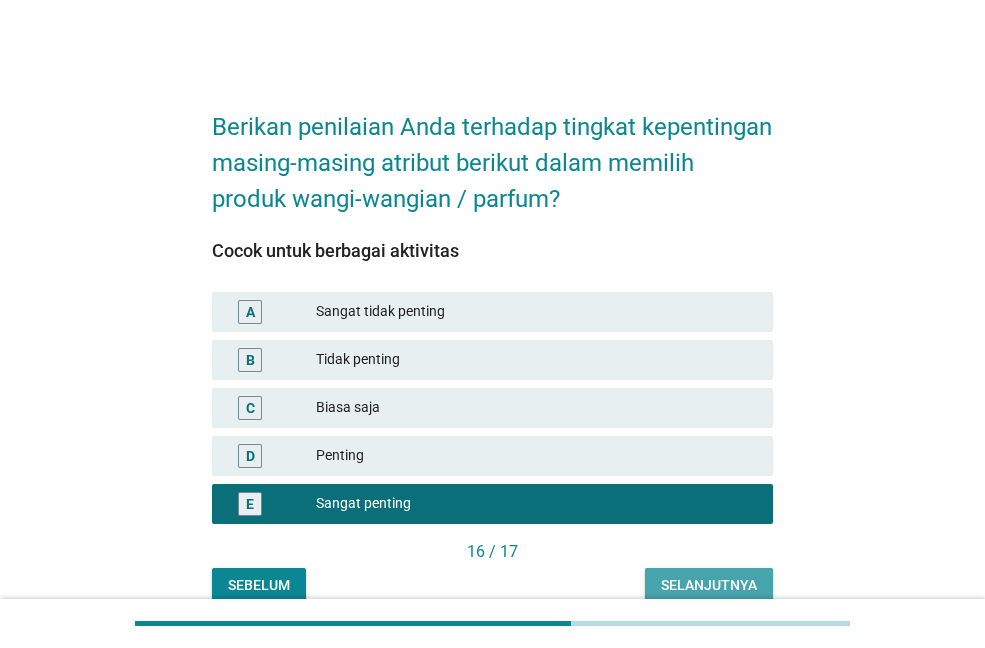 click on "Selanjutnya" at bounding box center (709, 585) 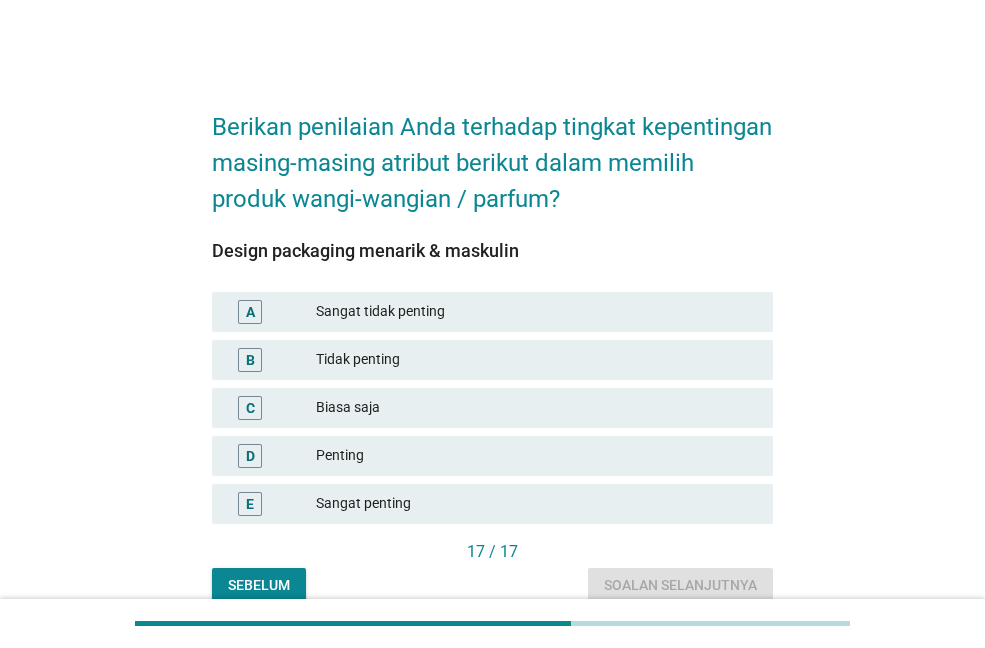 click on "Sangat penting" at bounding box center [536, 504] 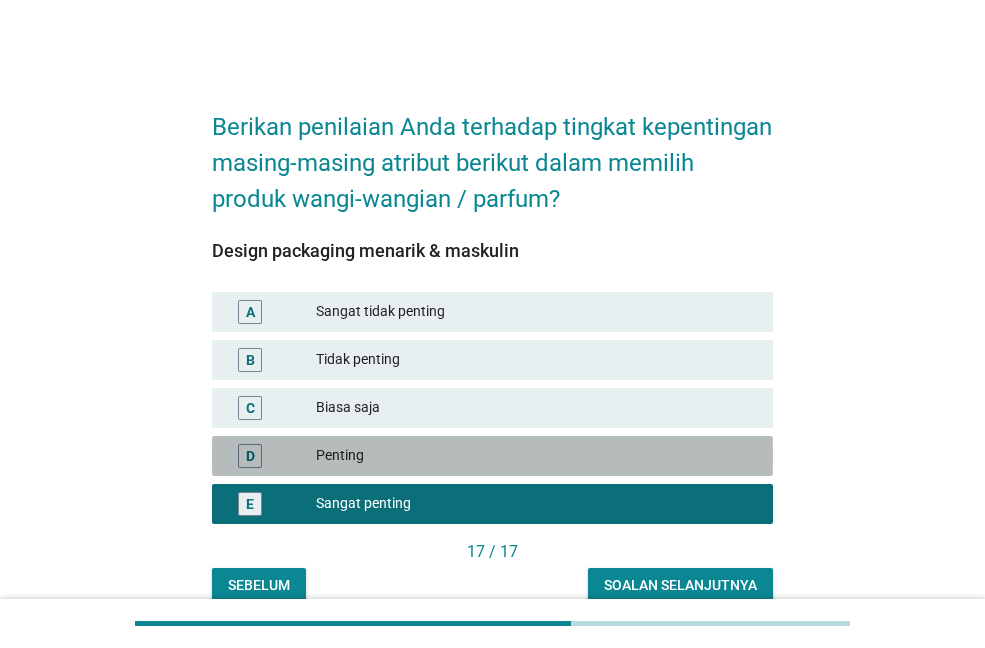 click on "Penting" at bounding box center [536, 456] 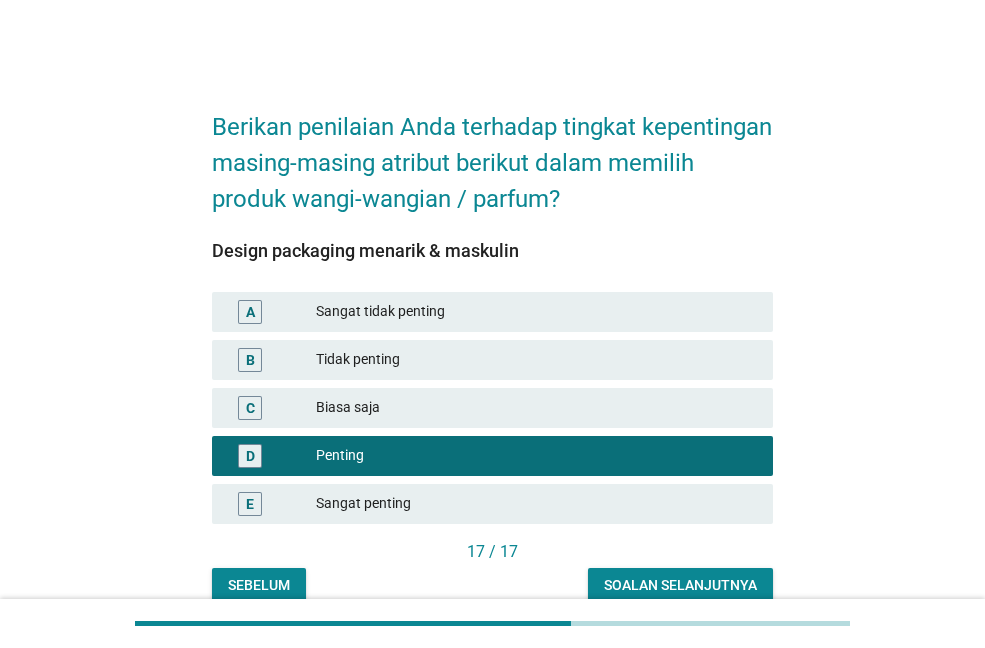 click on "C   Biasa saja" at bounding box center [492, 408] 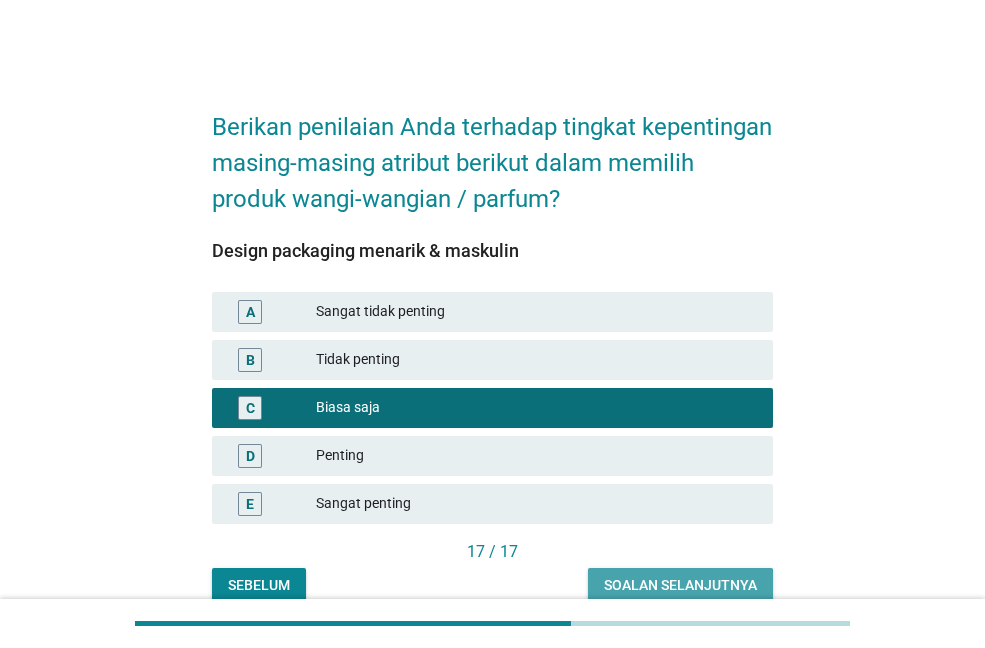 click on "Soalan selanjutnya" at bounding box center (680, 585) 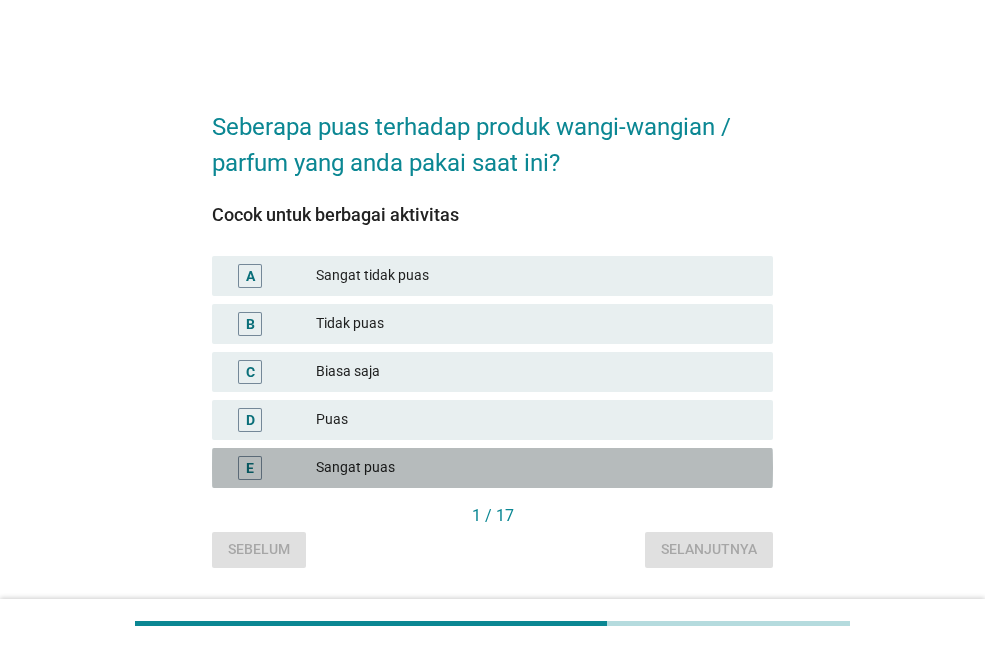 click on "Sangat puas" at bounding box center (536, 468) 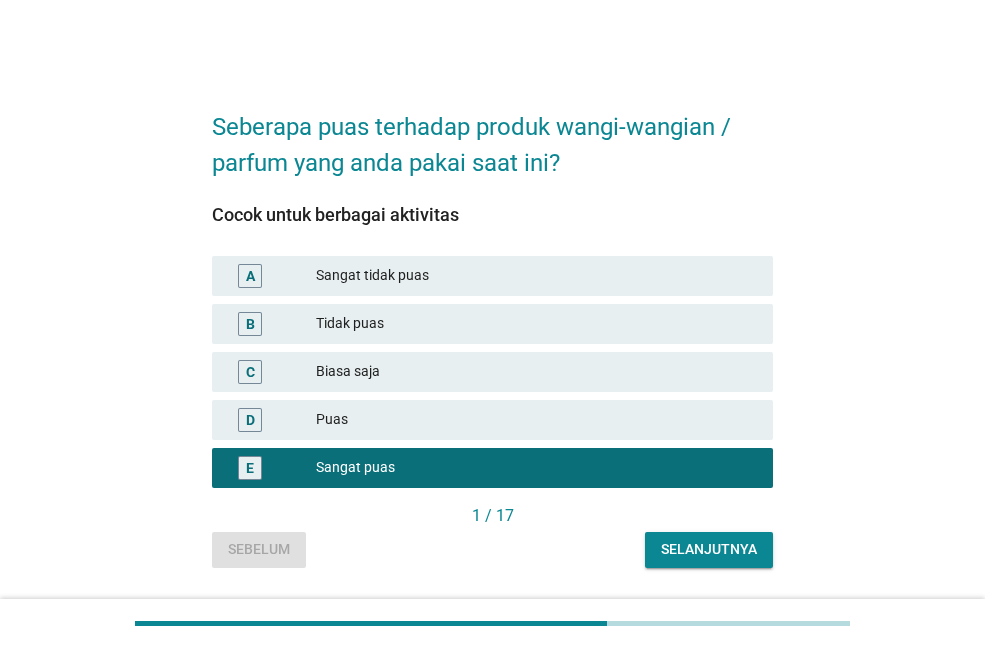 click on "Selanjutnya" at bounding box center [709, 549] 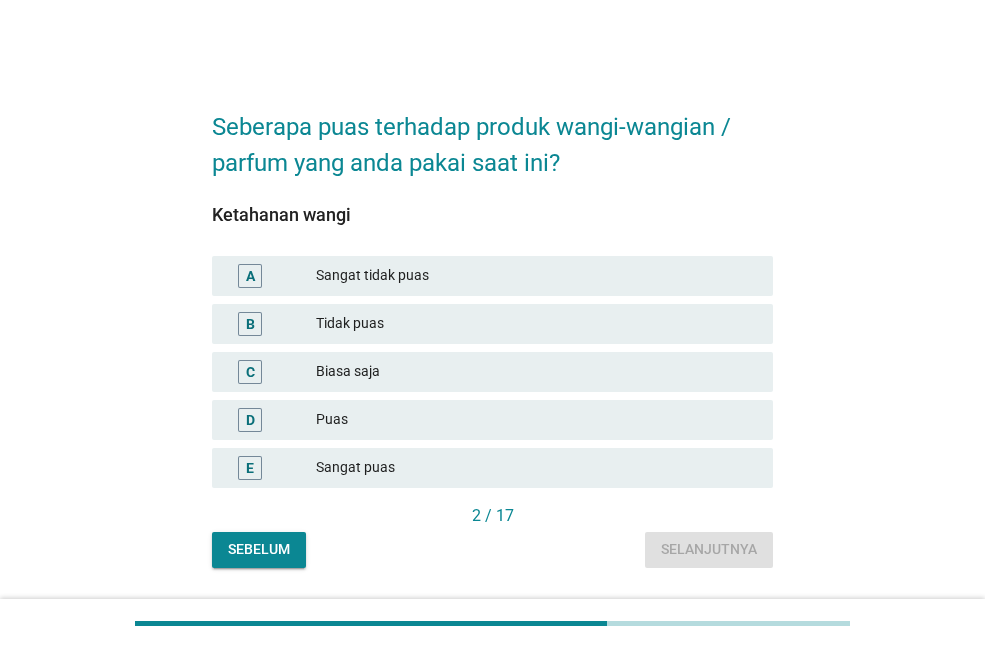 click on "Sangat puas" at bounding box center [536, 468] 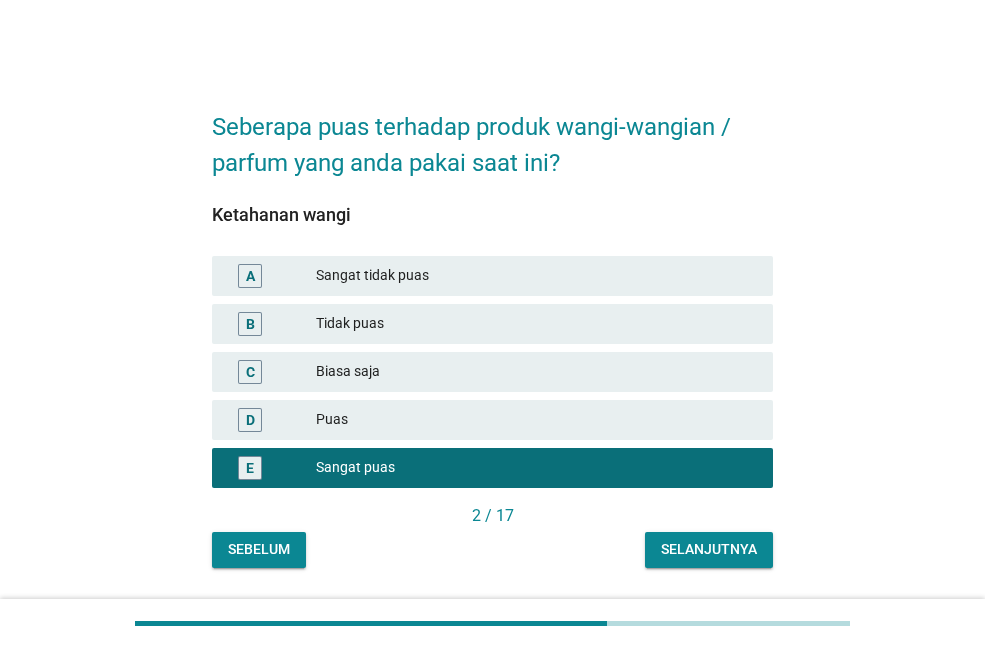 click on "Selanjutnya" at bounding box center [709, 549] 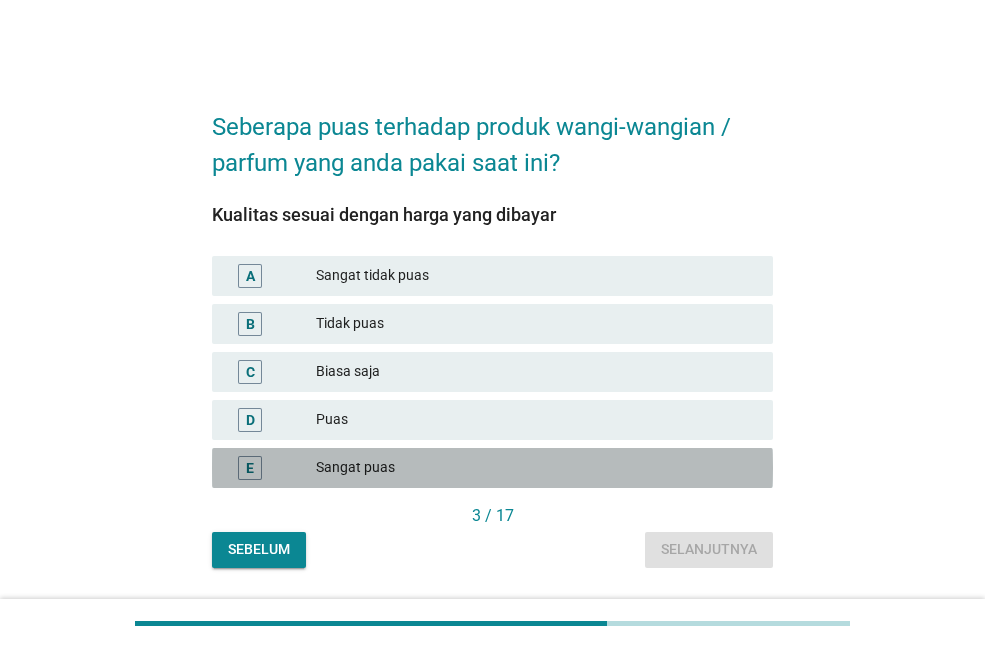 click on "E   Sangat puas" at bounding box center (492, 468) 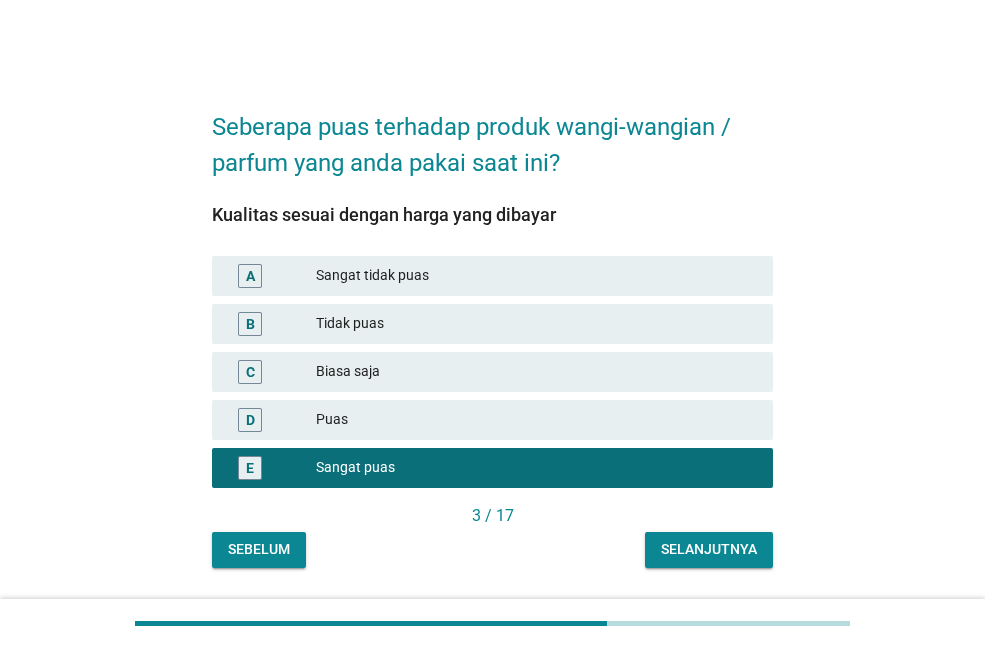 click on "Selanjutnya" at bounding box center (709, 549) 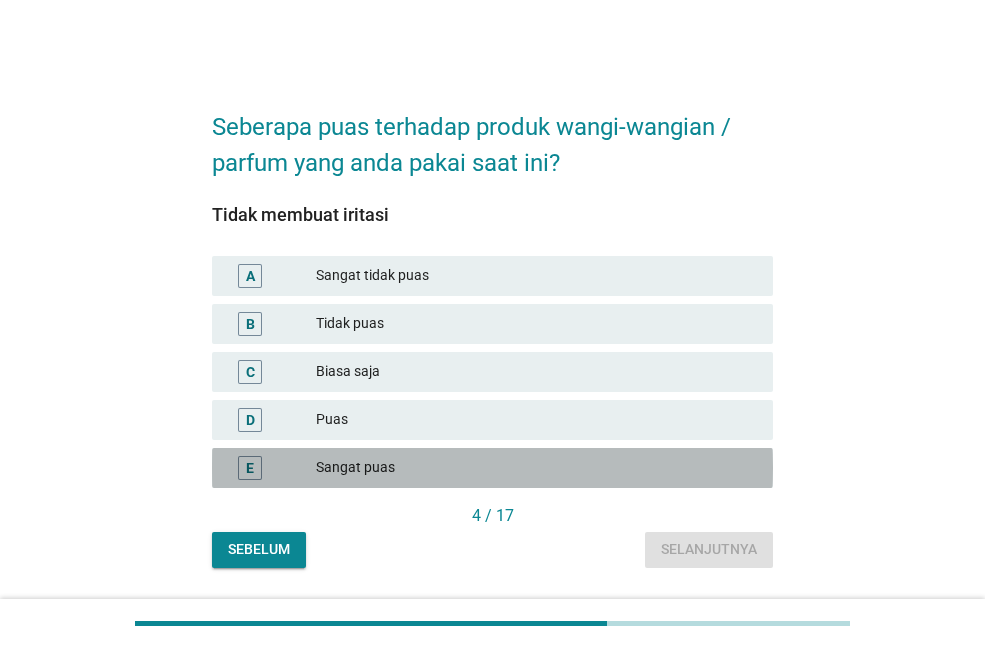 click on "Sangat puas" at bounding box center [536, 468] 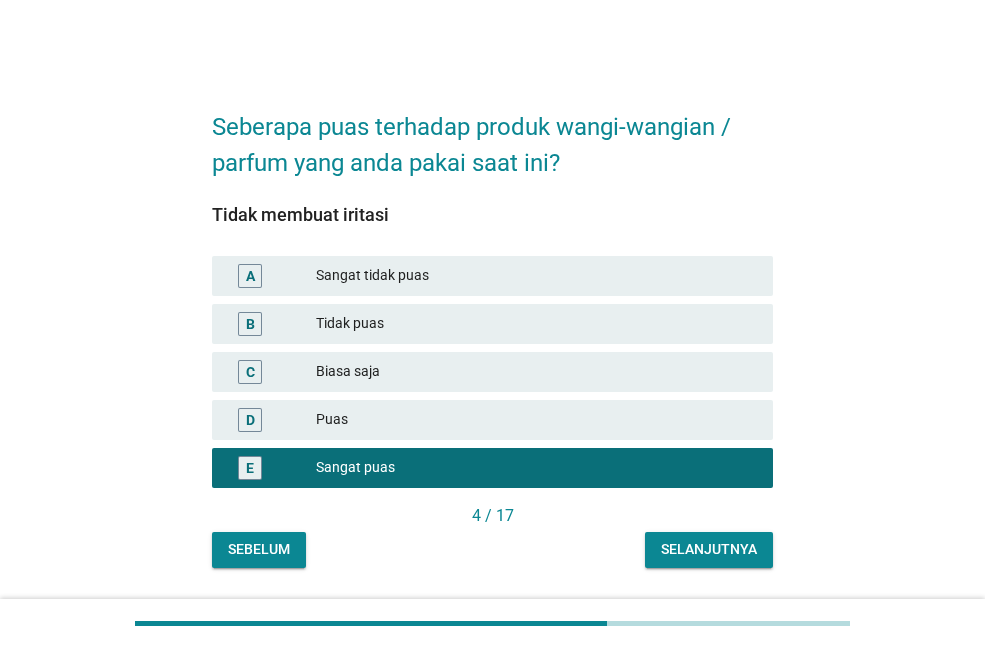 click on "Selanjutnya" at bounding box center [709, 549] 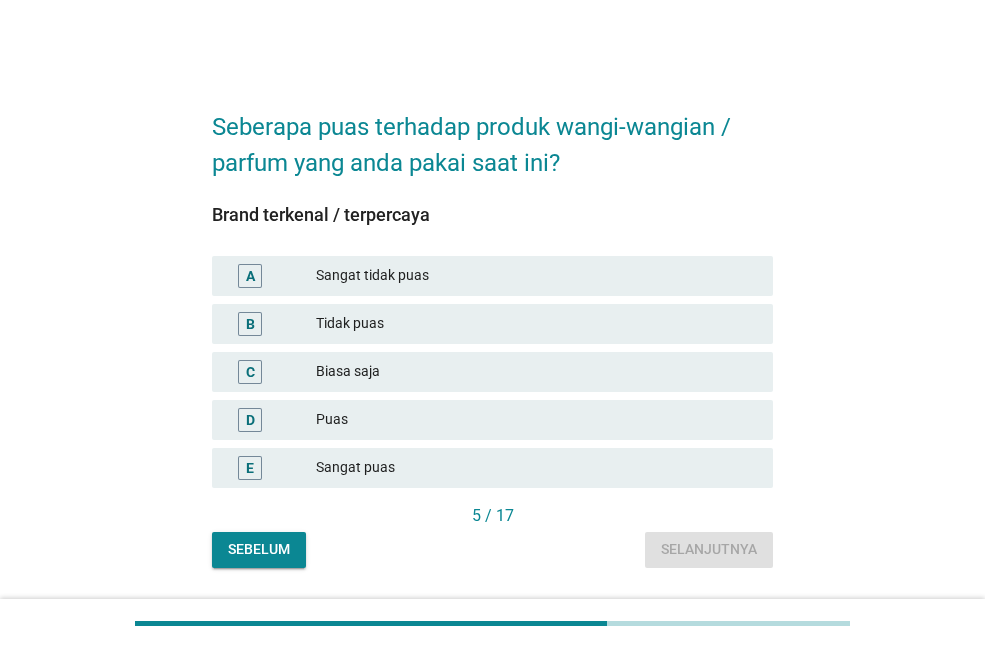 click on "Sangat puas" at bounding box center (536, 468) 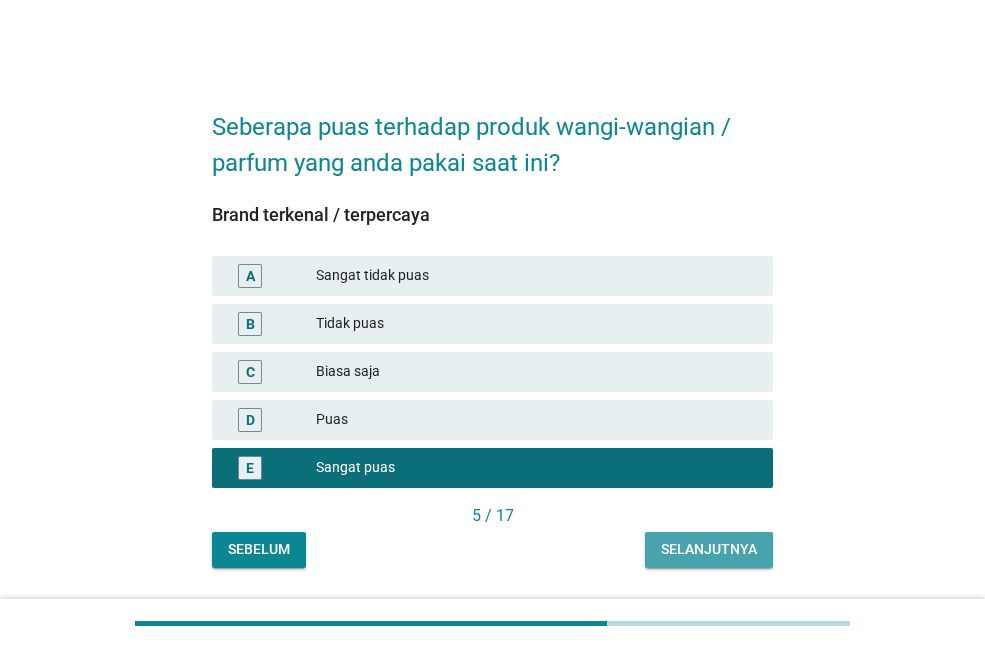 click on "Selanjutnya" at bounding box center [709, 549] 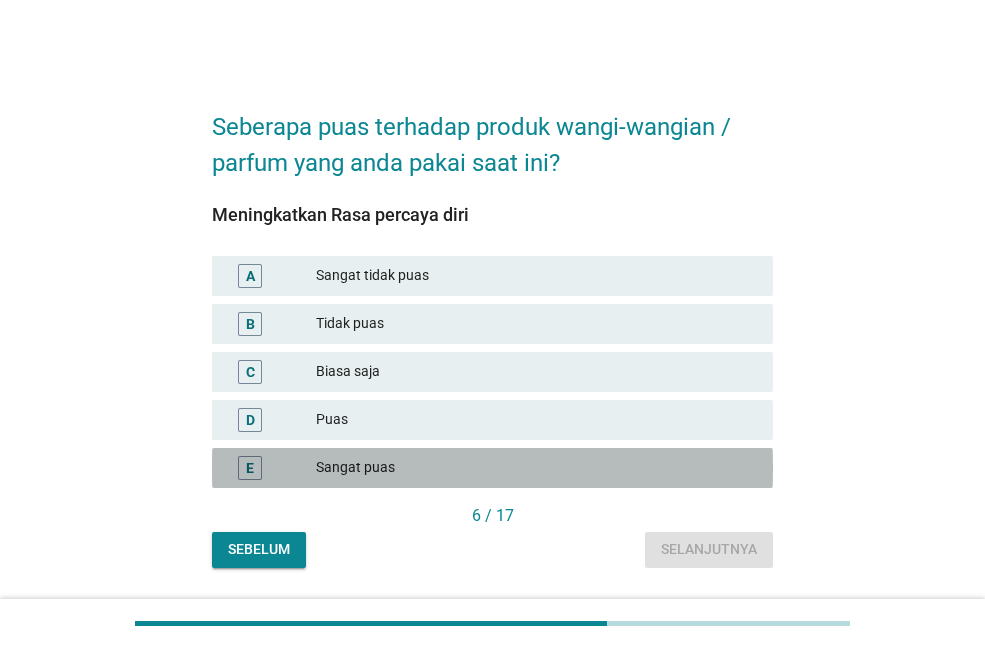 click on "Sangat puas" at bounding box center [536, 468] 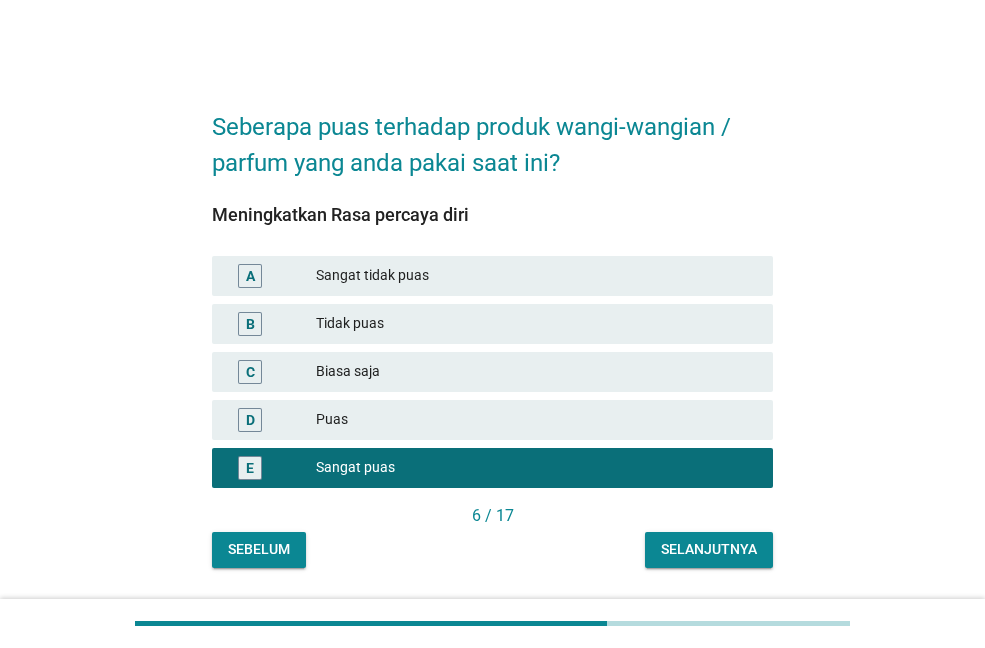 click on "Selanjutnya" at bounding box center (709, 549) 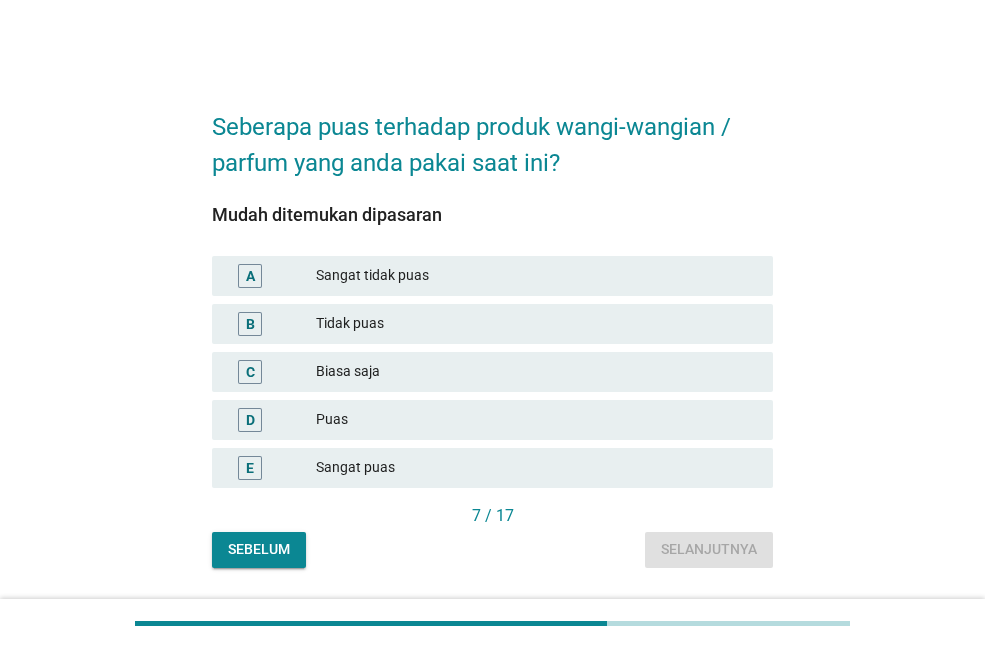 click on "Sangat puas" at bounding box center [536, 468] 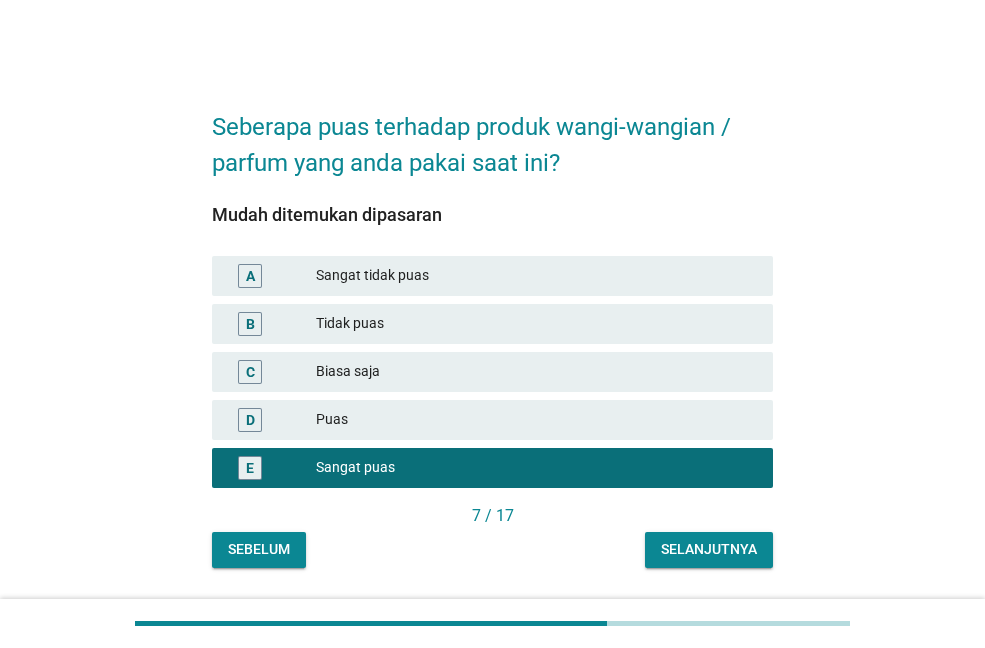 click on "Selanjutnya" at bounding box center (709, 549) 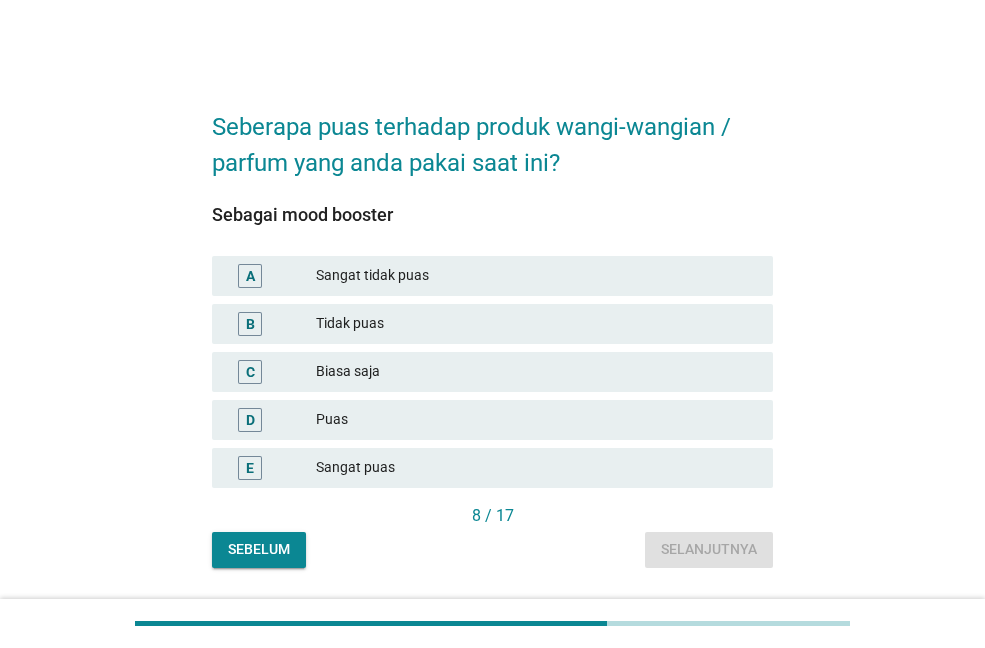 click on "Sangat puas" at bounding box center (536, 468) 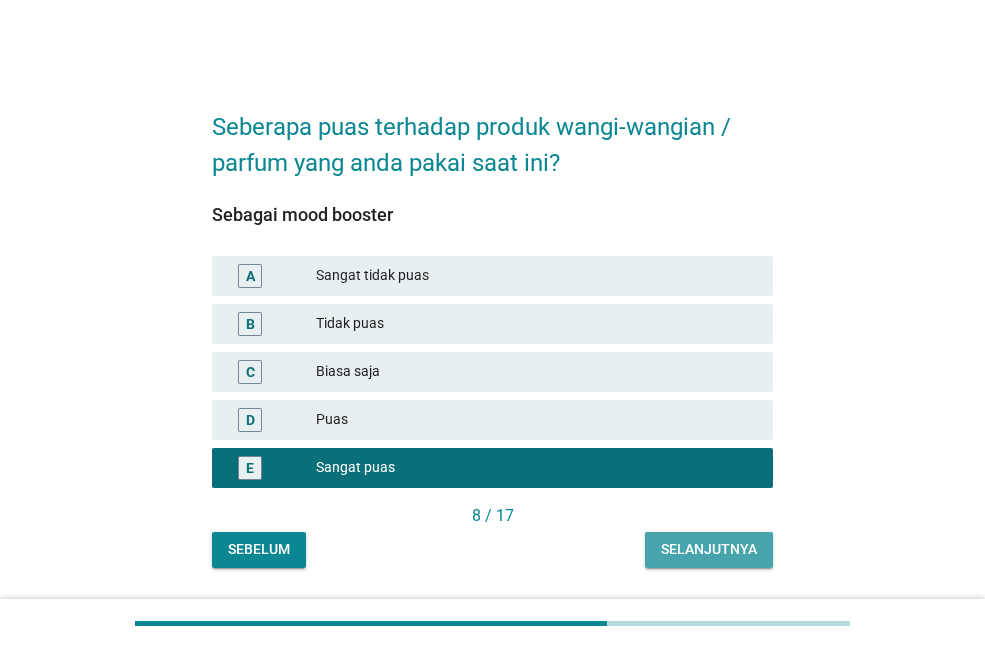click on "Selanjutnya" at bounding box center [709, 549] 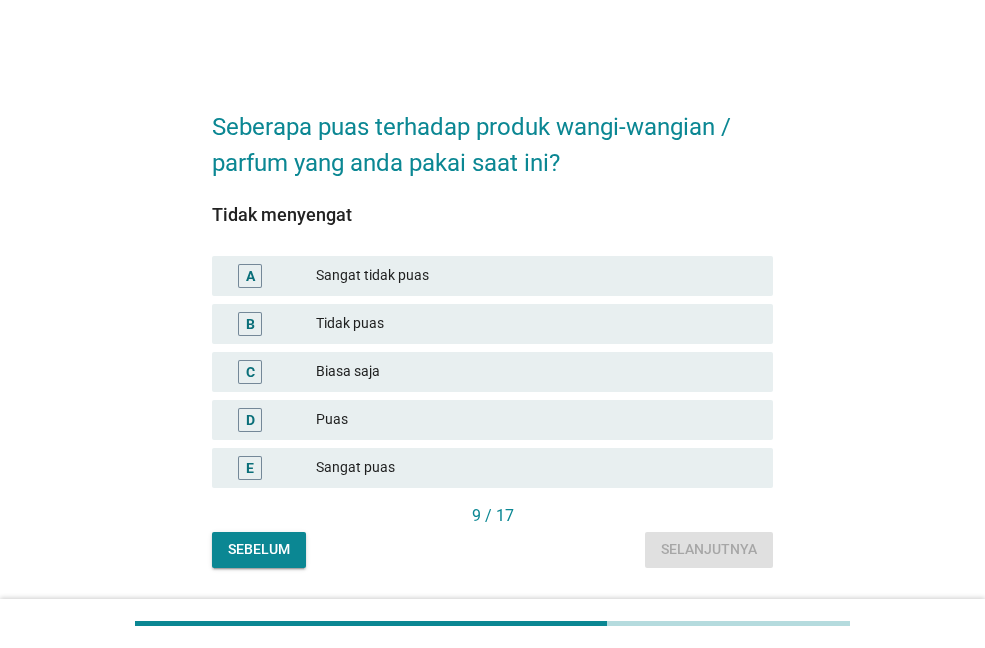 click on "Tidak menyengat
A   Sangat tidak puas B   Tidak puas C   Biasa saja D   Puas E   Sangat puas" at bounding box center (492, 354) 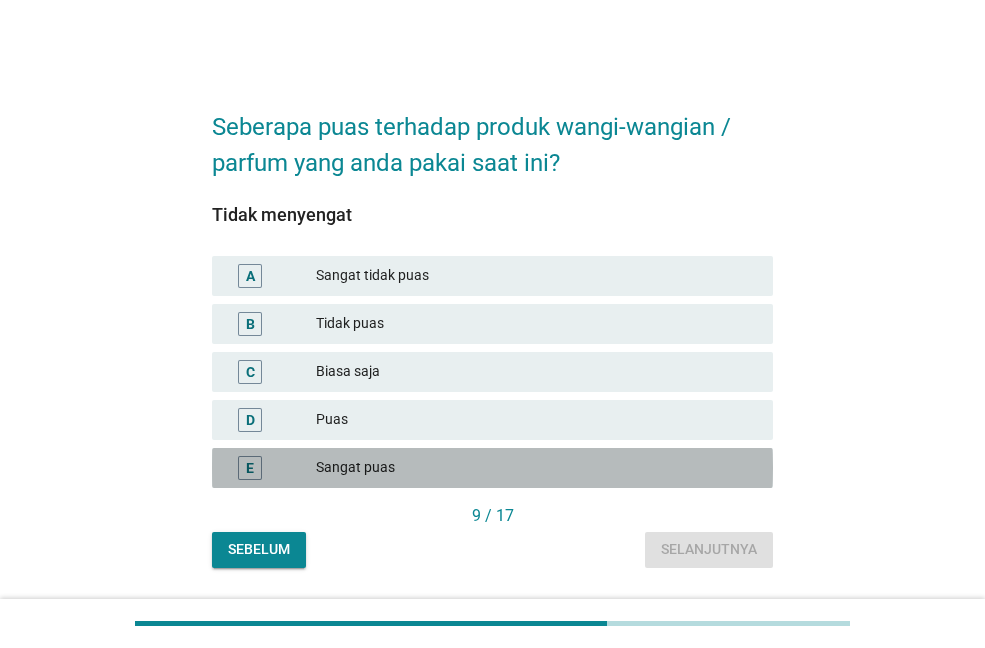 click on "Sangat puas" at bounding box center (536, 468) 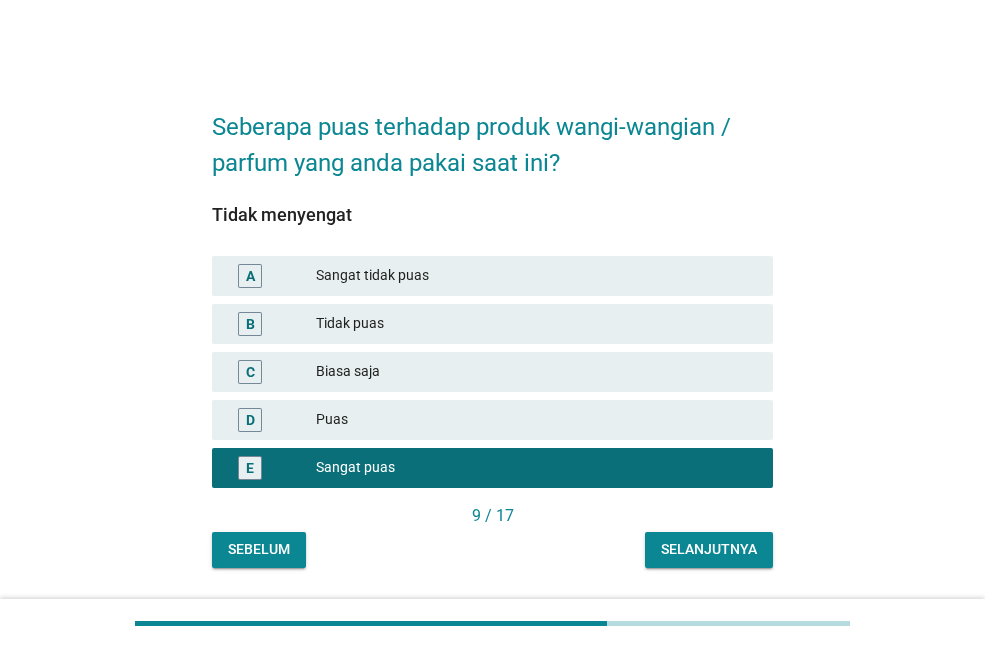 click on "Selanjutnya" at bounding box center (709, 550) 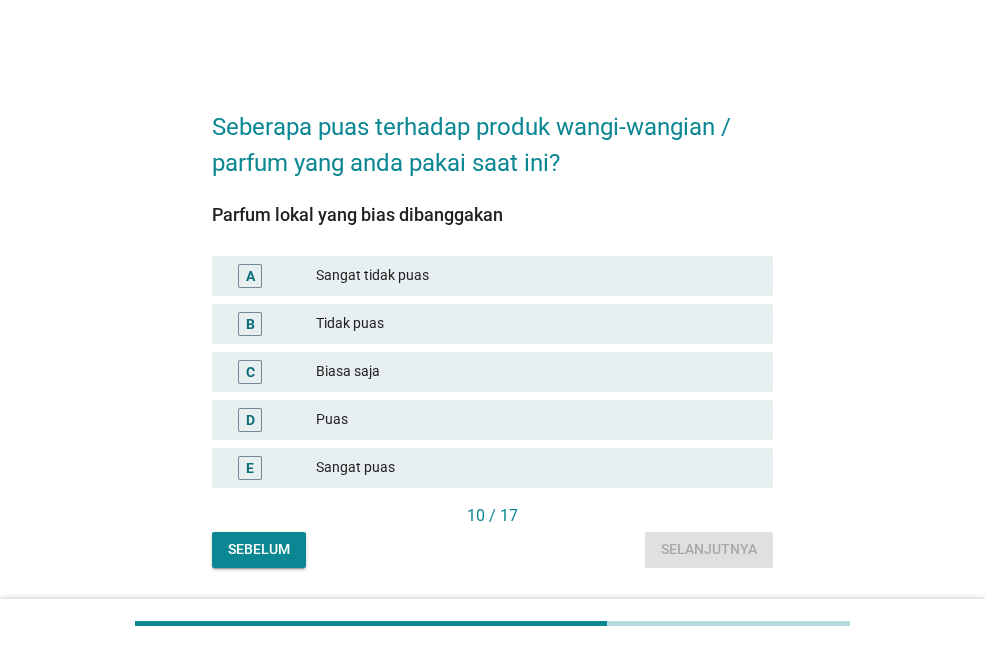 click on "Sangat puas" at bounding box center (536, 468) 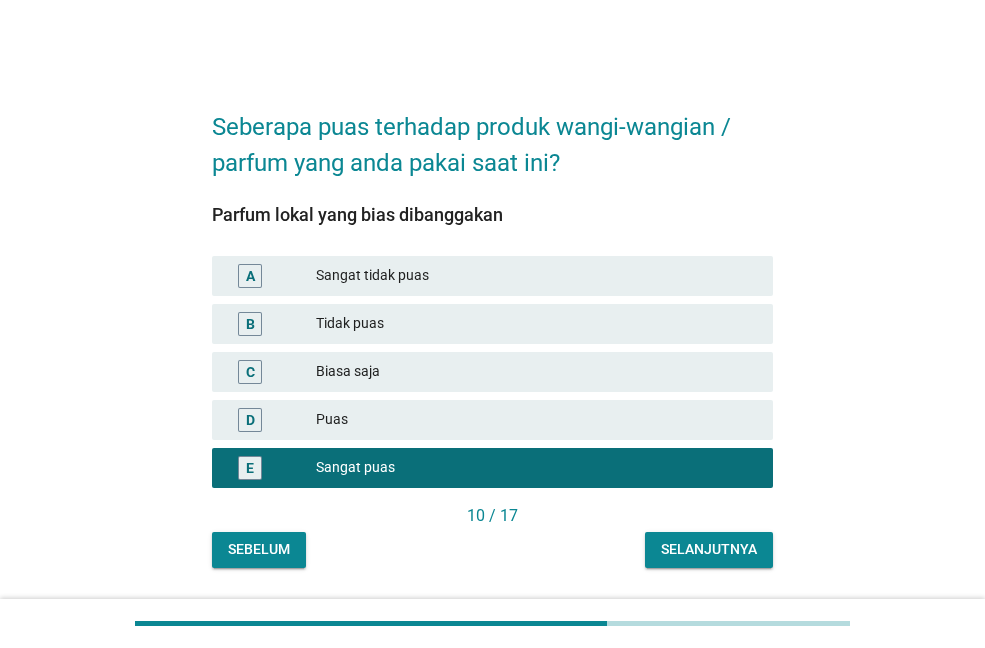 click on "Selanjutnya" at bounding box center (709, 549) 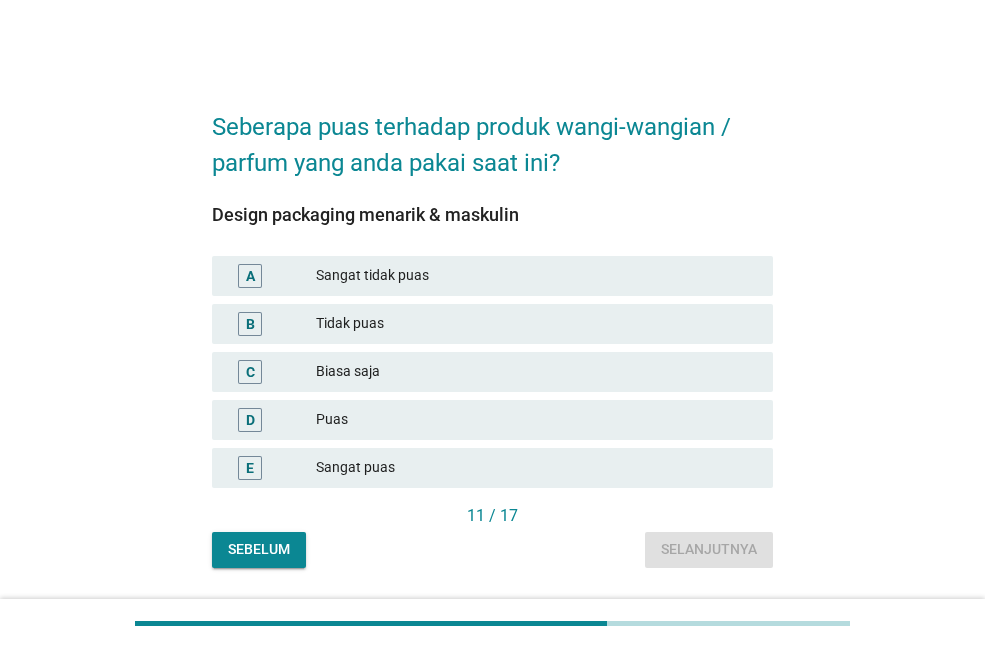 click on "Puas" at bounding box center (536, 420) 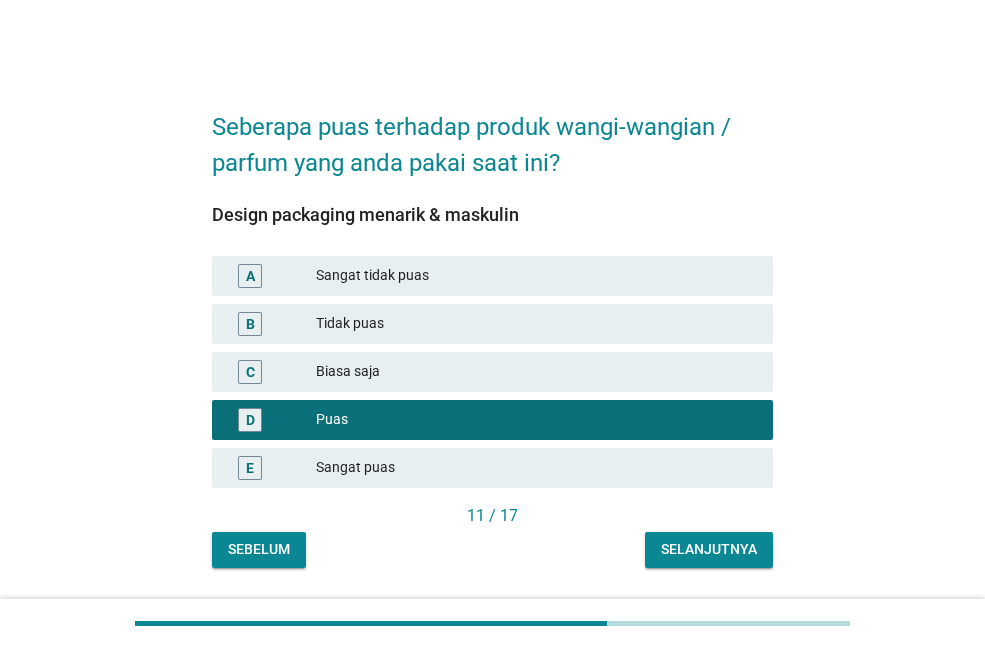 click on "Selanjutnya" at bounding box center (709, 549) 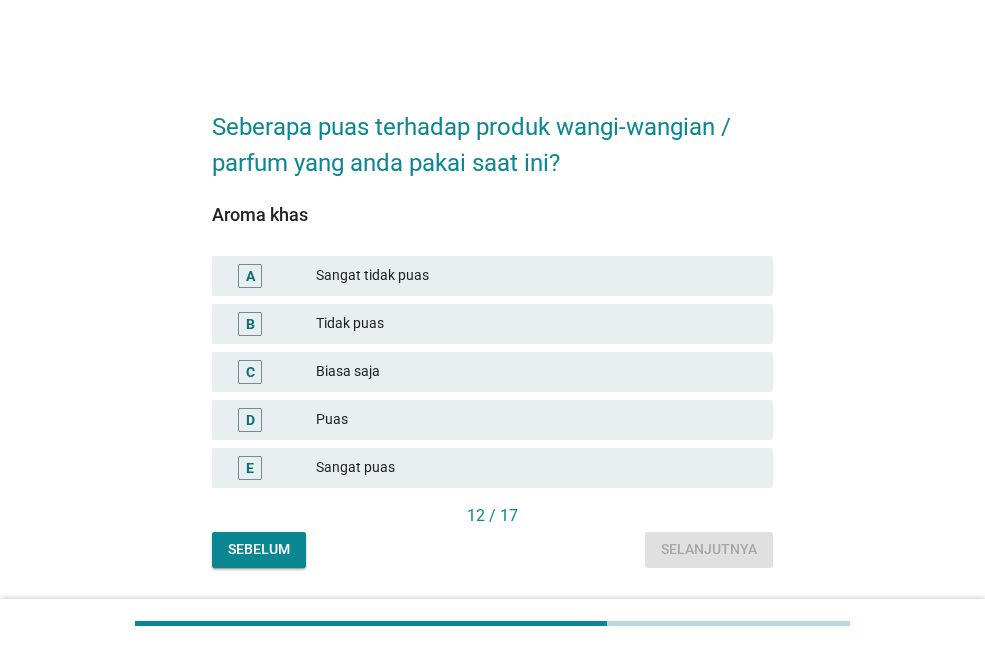 click on "Sangat puas" at bounding box center [536, 468] 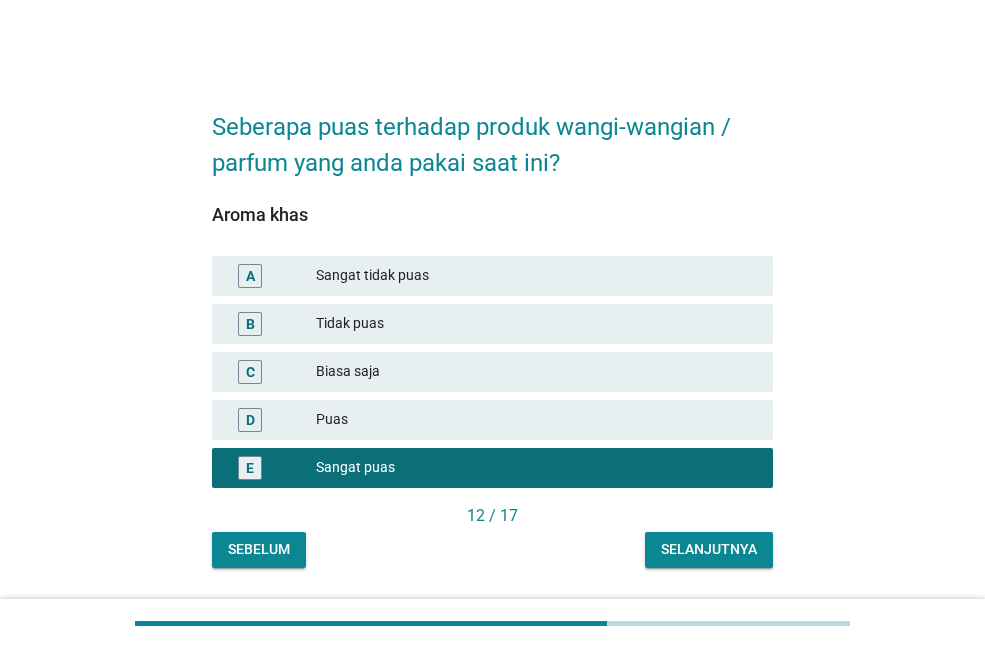 click on "Selanjutnya" at bounding box center (709, 550) 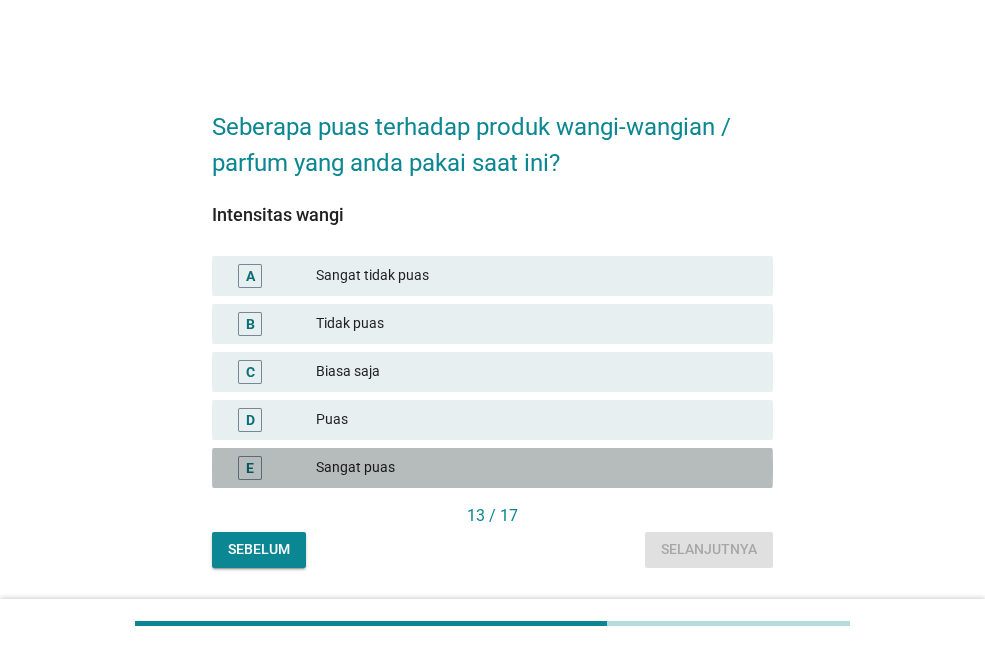 click on "E   Sangat puas" at bounding box center [492, 468] 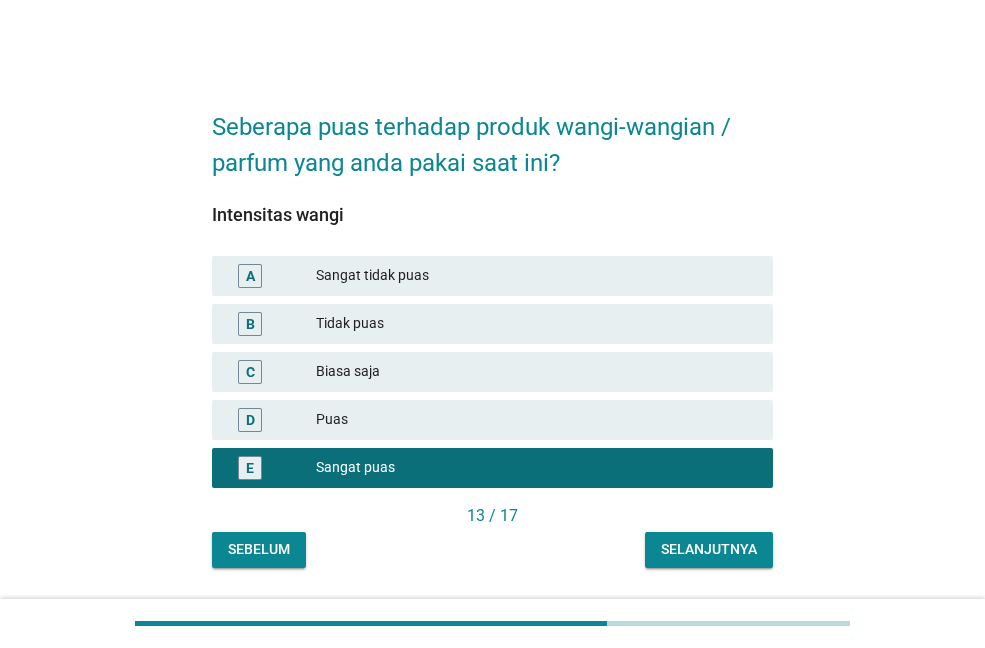 click on "Selanjutnya" at bounding box center (709, 549) 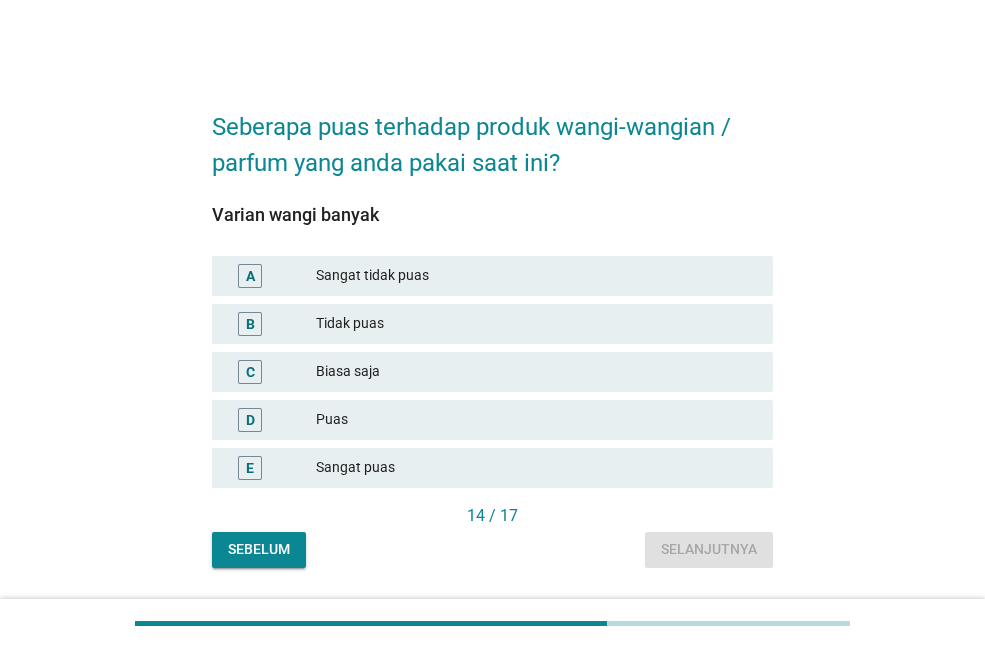 click on "Sangat puas" at bounding box center (536, 468) 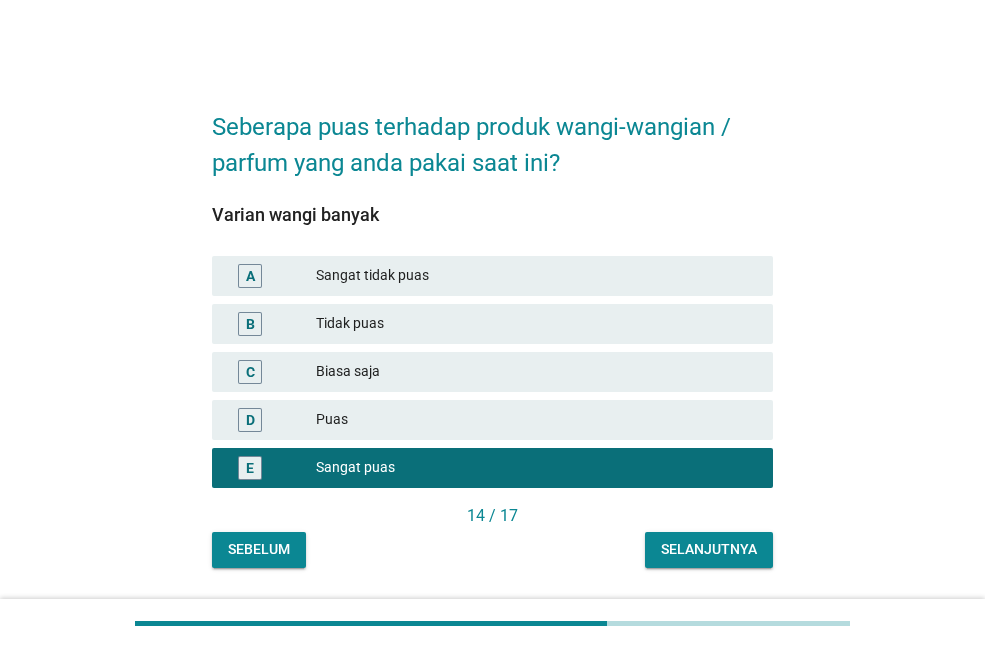 click on "D   Puas" at bounding box center (492, 420) 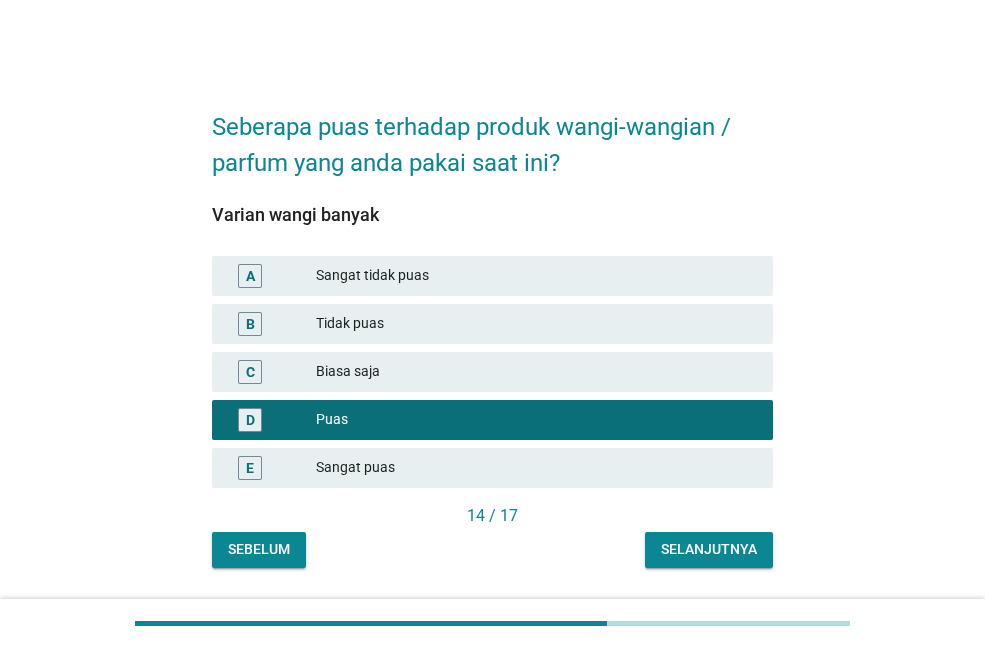 click on "Selanjutnya" at bounding box center (709, 549) 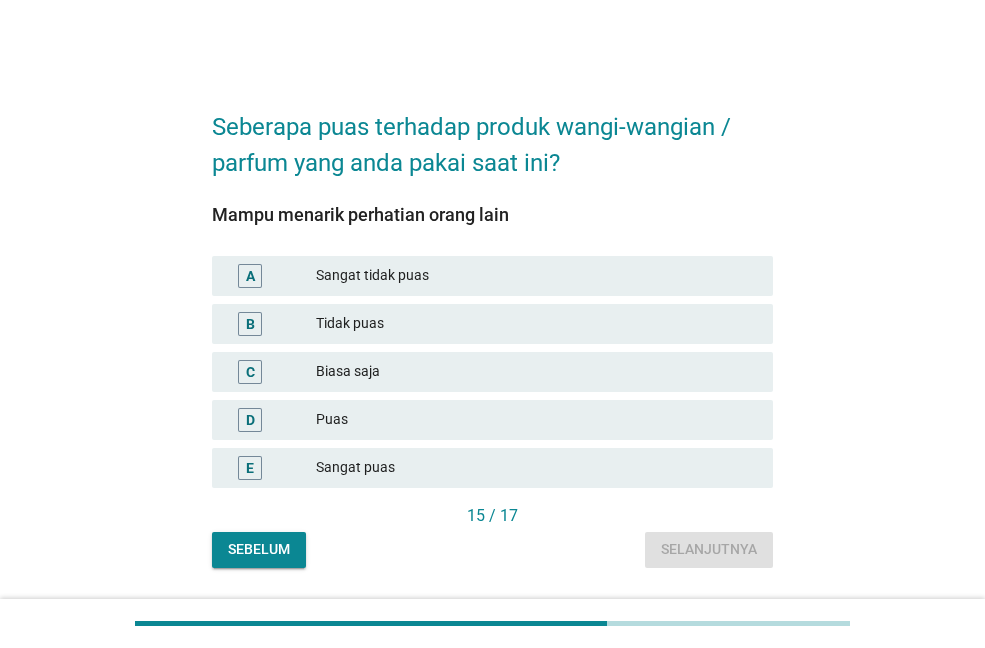 click on "Sangat puas" at bounding box center (536, 468) 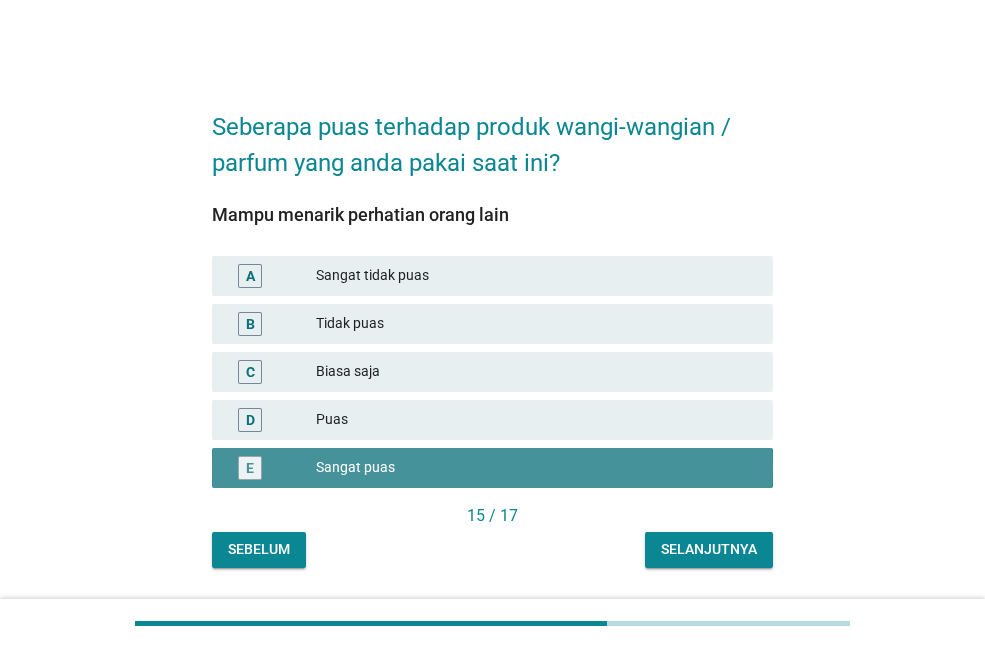 click on "Seberapa puas terhadap produk wangi-wangian / parfum yang anda pakai saat ini?
Mampu menarik perhatian orang lain
A   Sangat tidak puas B   Tidak puas C   Biasa saja D   Puas E   Sangat puas
15 / 17
Sebelum   Selanjutnya" at bounding box center [492, 328] 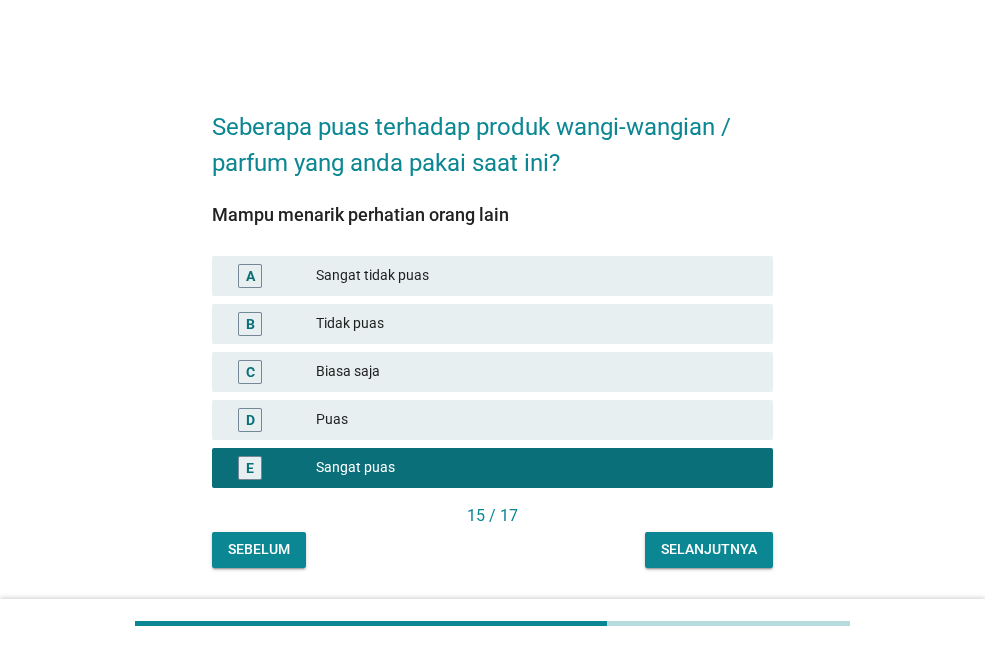 click on "Selanjutnya" at bounding box center (709, 549) 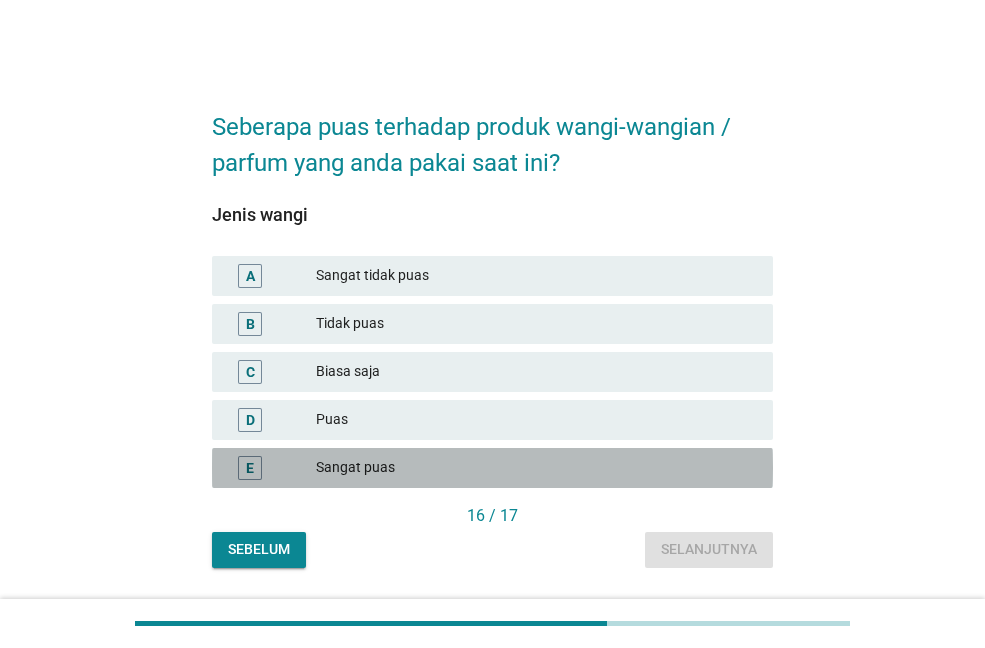 click on "Sangat puas" at bounding box center (536, 468) 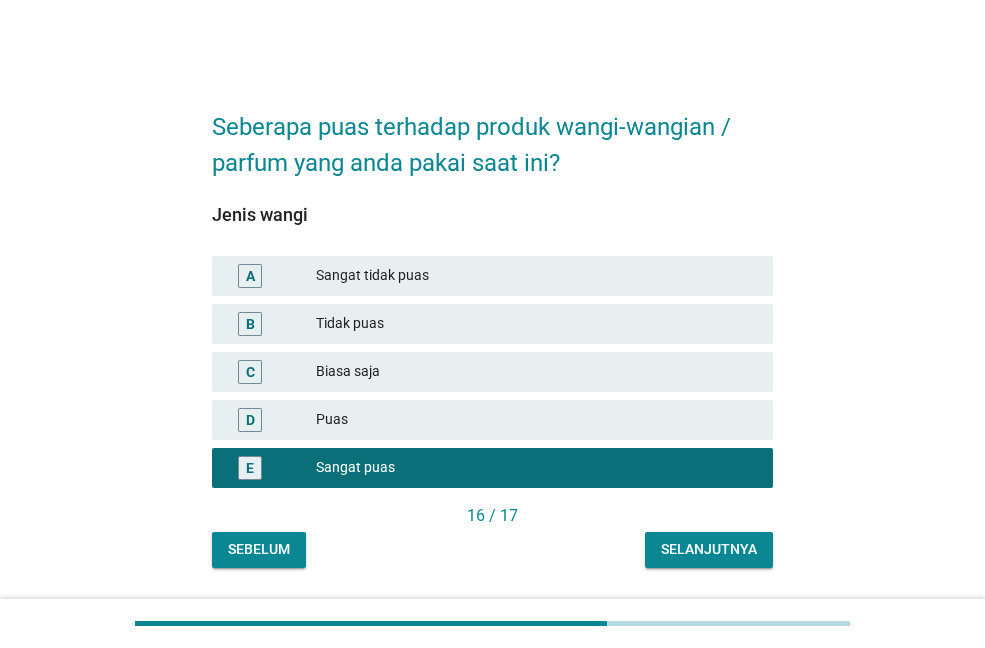click on "Selanjutnya" at bounding box center (709, 549) 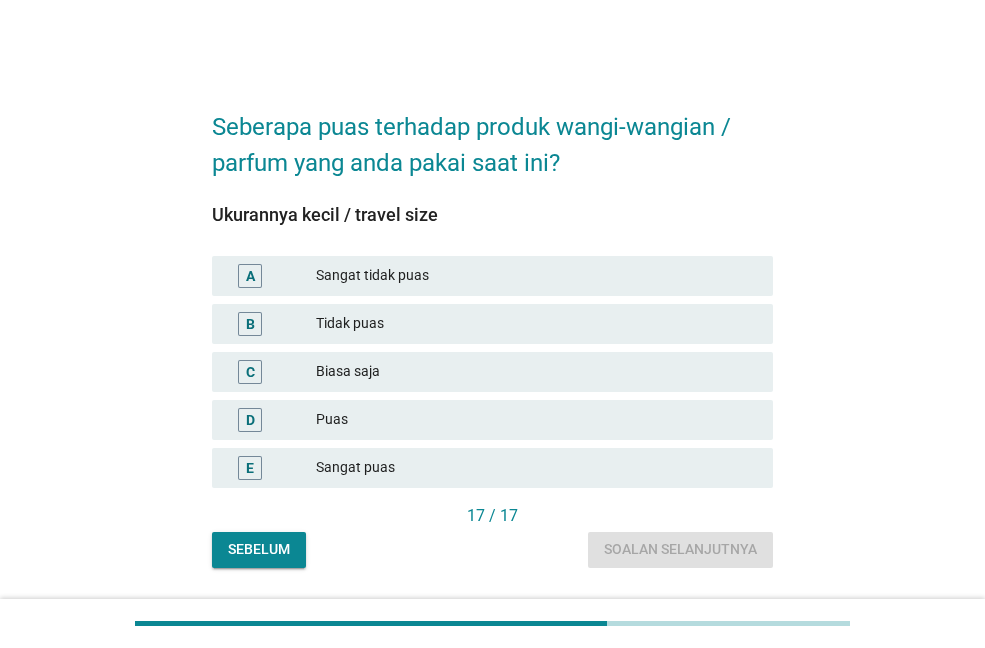 click on "Sangat puas" at bounding box center (536, 468) 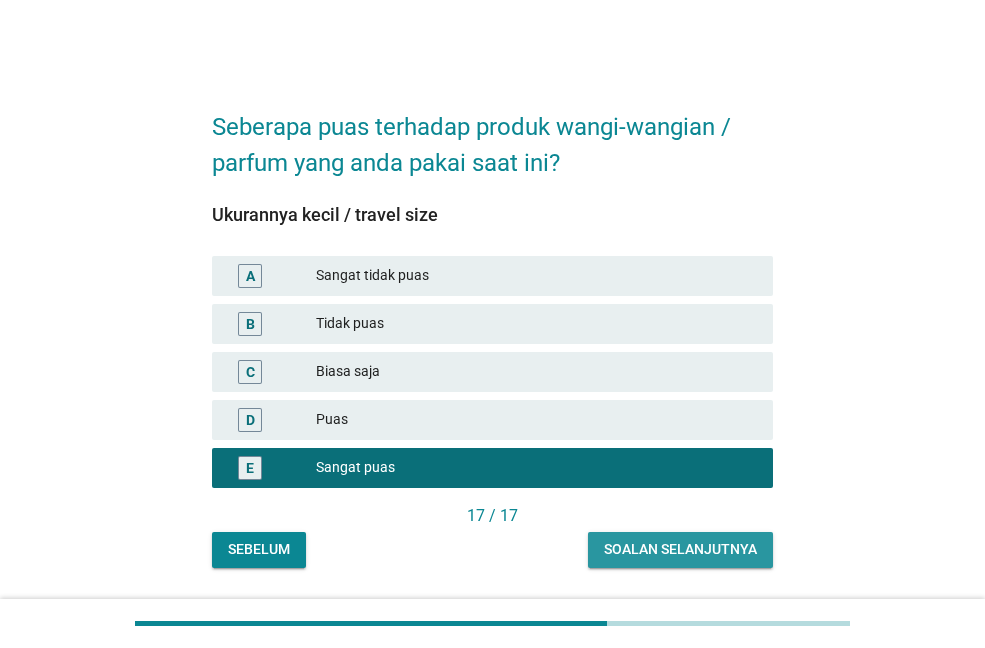 click on "Soalan selanjutnya" at bounding box center [680, 549] 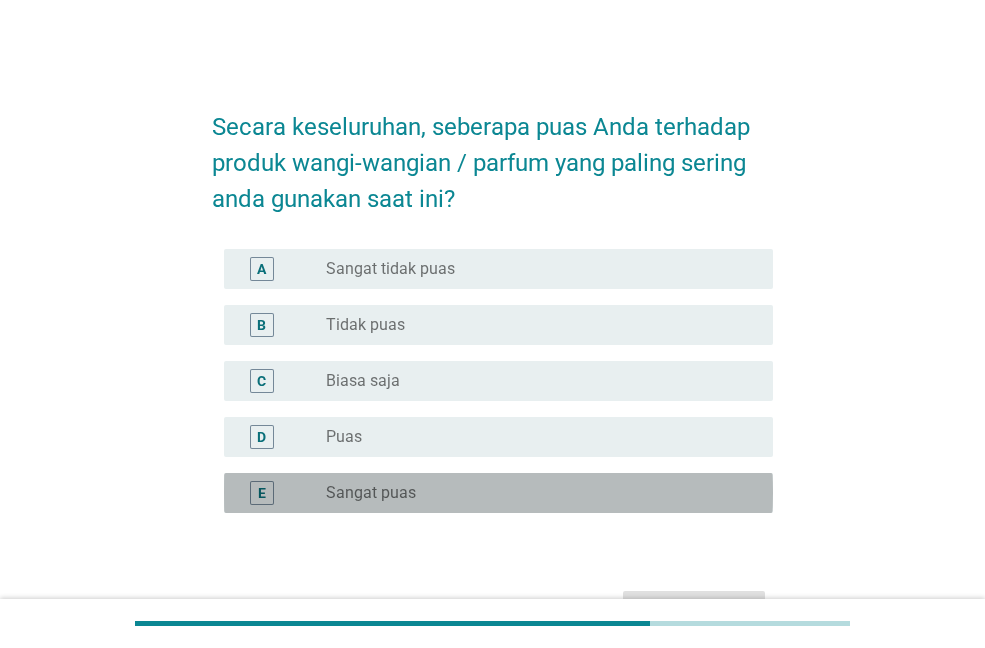 click on "radio_button_unchecked Sangat puas" at bounding box center (533, 493) 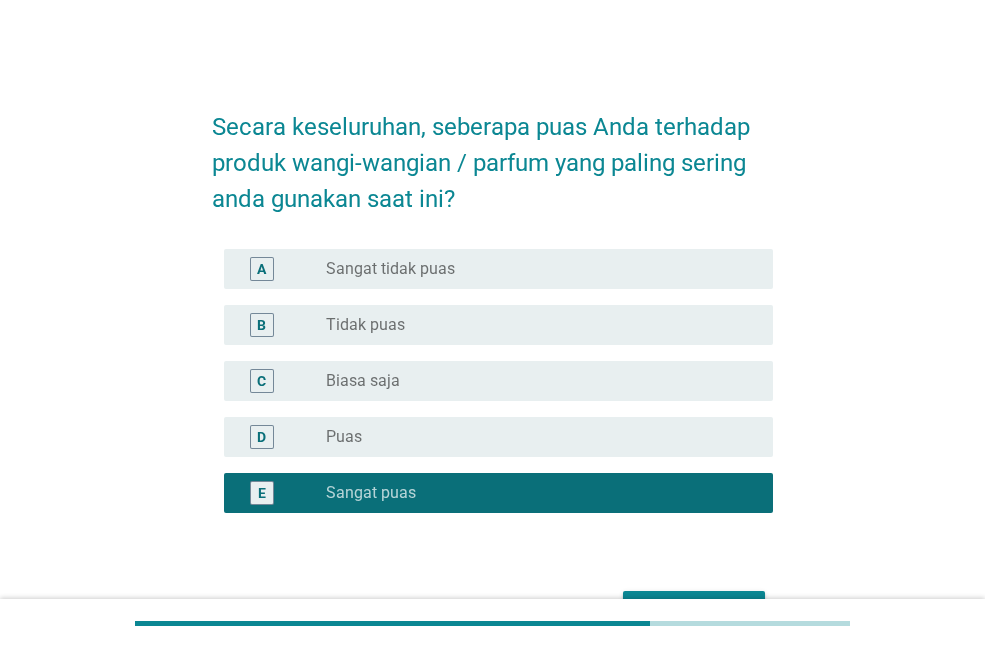 scroll, scrollTop: 100, scrollLeft: 0, axis: vertical 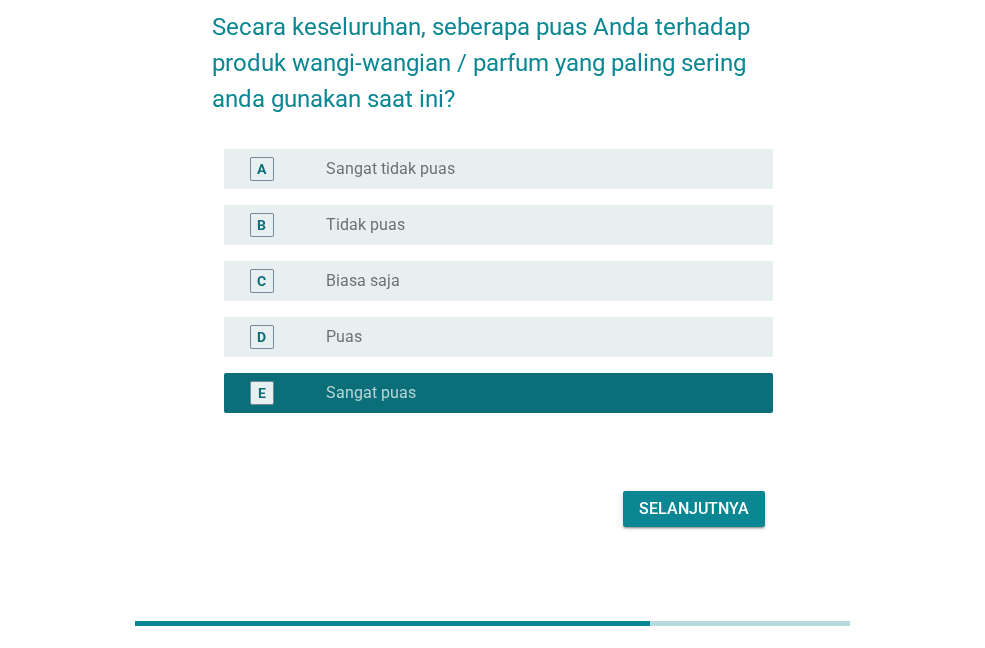 click on "Selanjutnya" at bounding box center [694, 509] 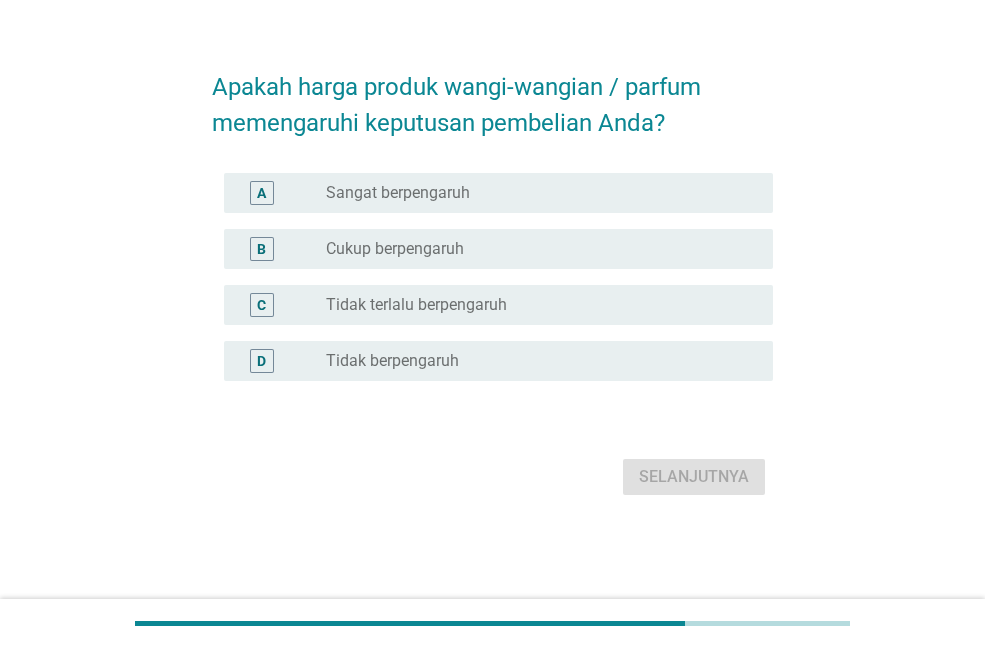 scroll, scrollTop: 0, scrollLeft: 0, axis: both 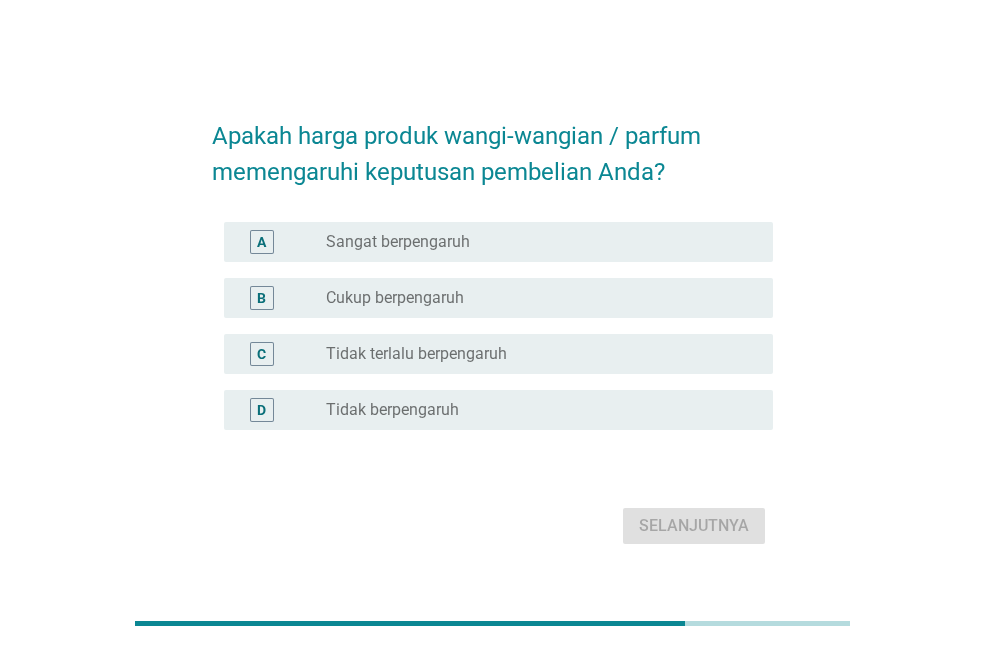 click on "radio_button_unchecked Cukup berpengaruh" at bounding box center [533, 298] 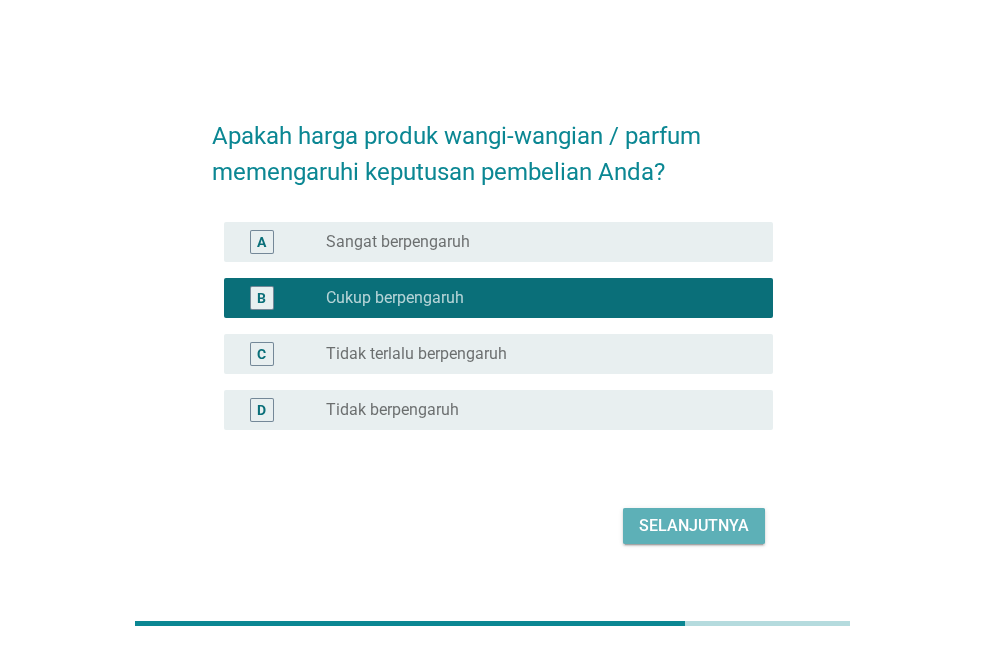 click on "Selanjutnya" at bounding box center [694, 526] 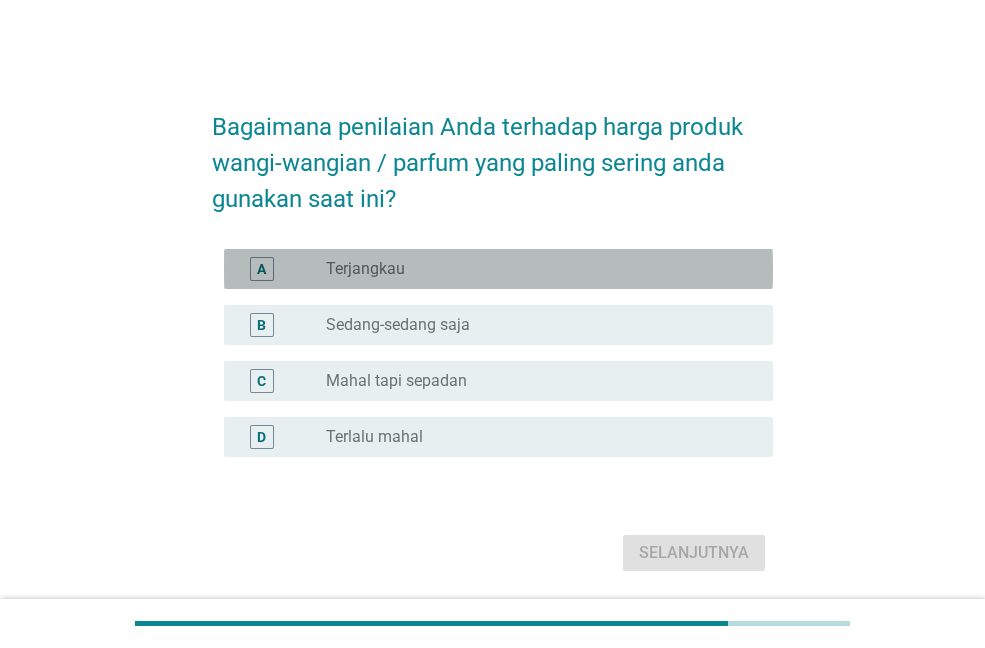 click on "radio_button_unchecked Terjangkau" at bounding box center [533, 269] 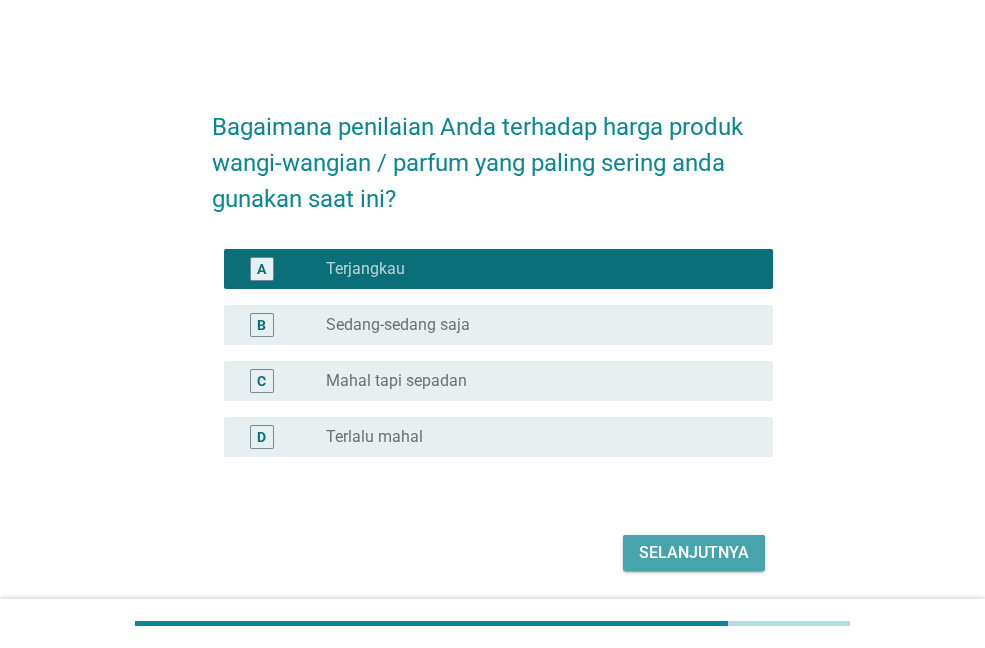 click on "Selanjutnya" at bounding box center (694, 553) 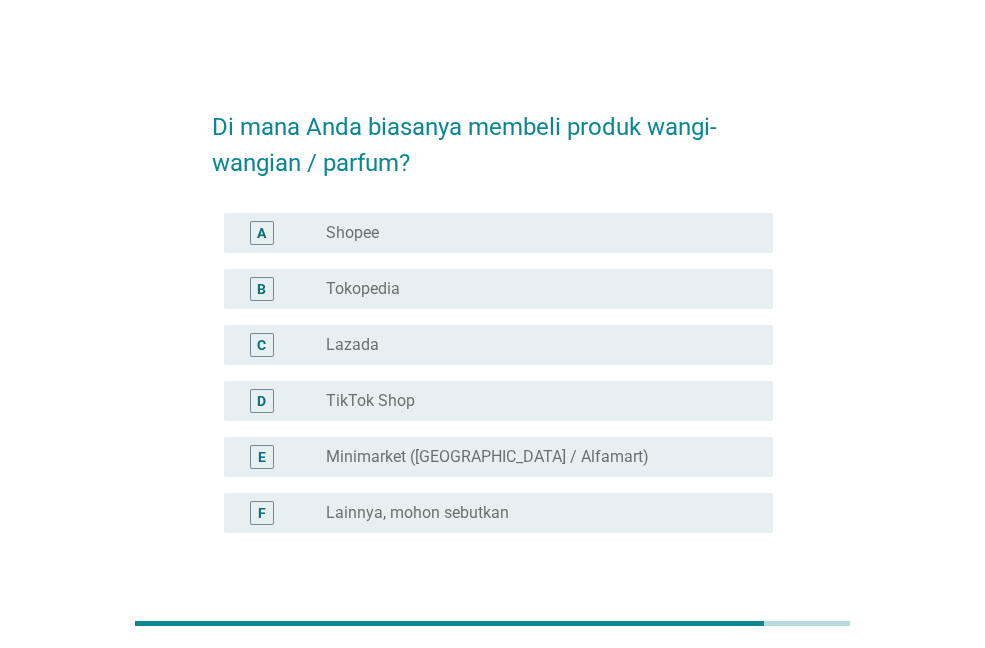 click on "radio_button_unchecked Shopee" at bounding box center [533, 233] 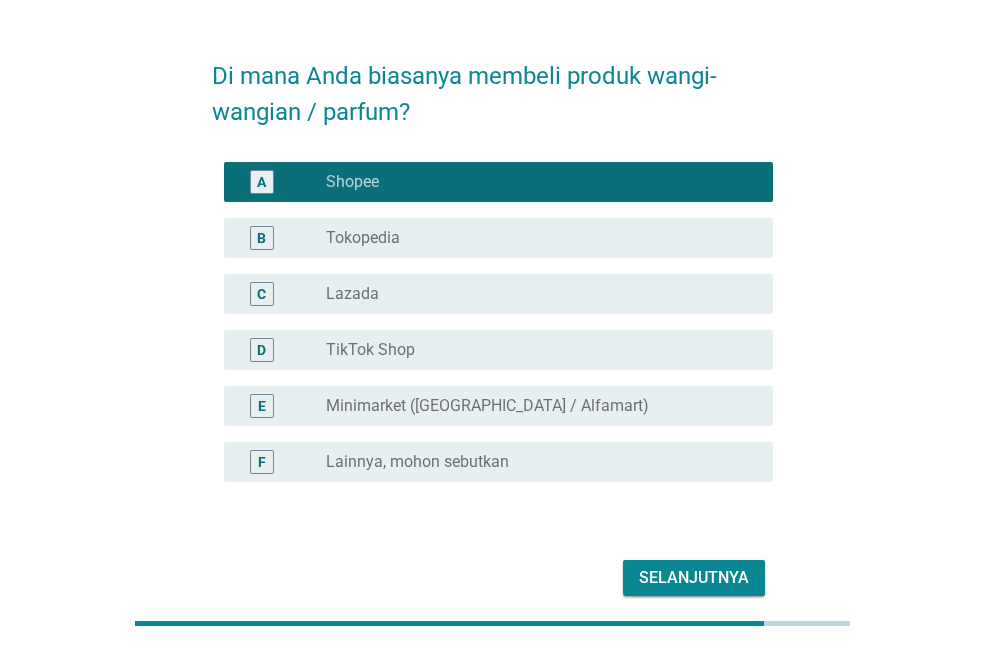 scroll, scrollTop: 100, scrollLeft: 0, axis: vertical 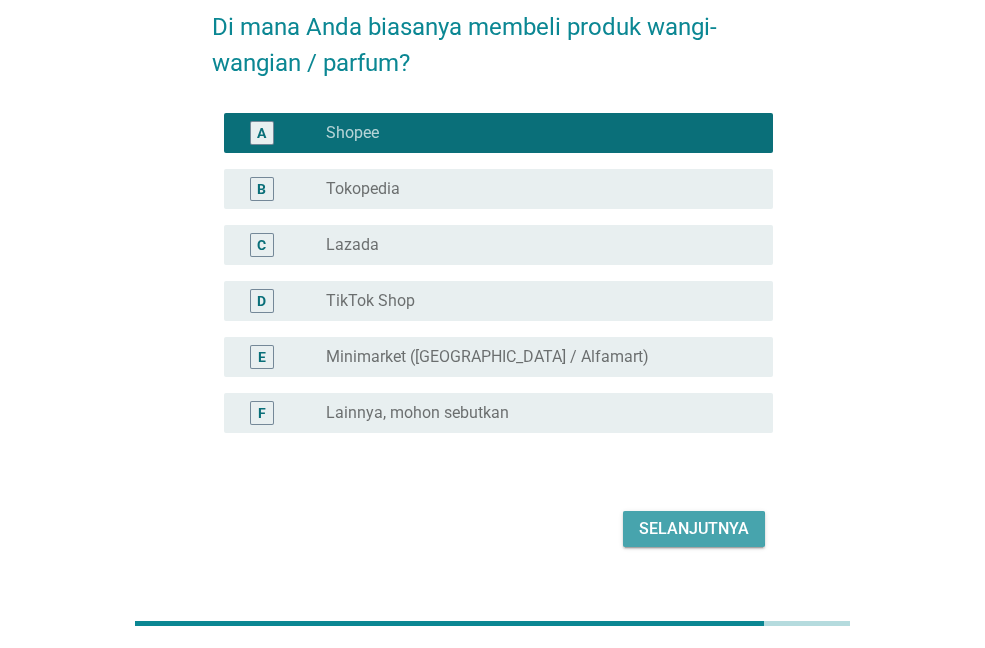 click on "Selanjutnya" at bounding box center [694, 529] 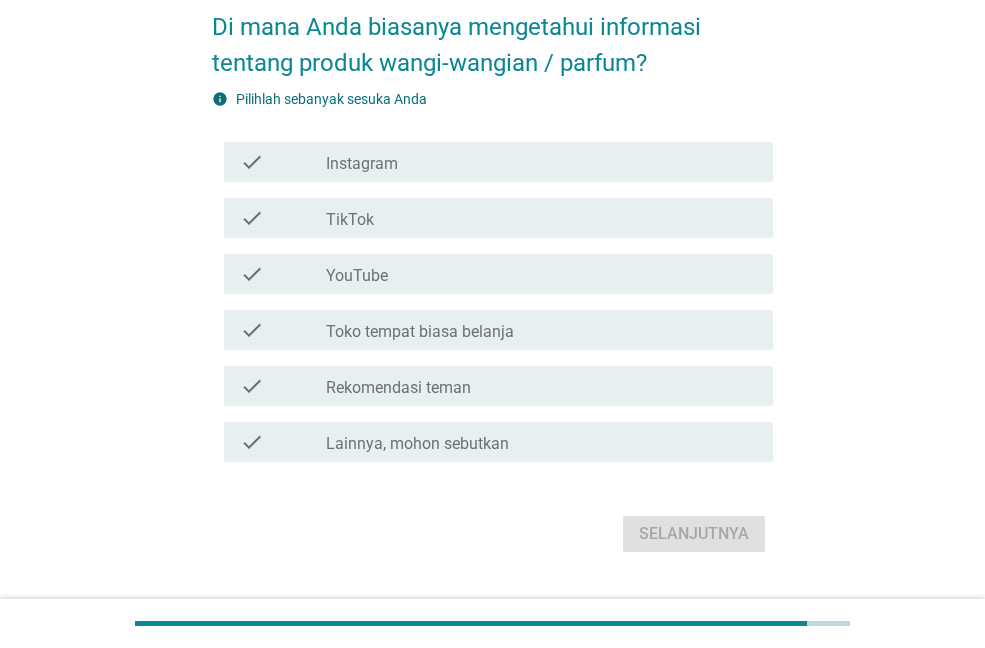 scroll, scrollTop: 0, scrollLeft: 0, axis: both 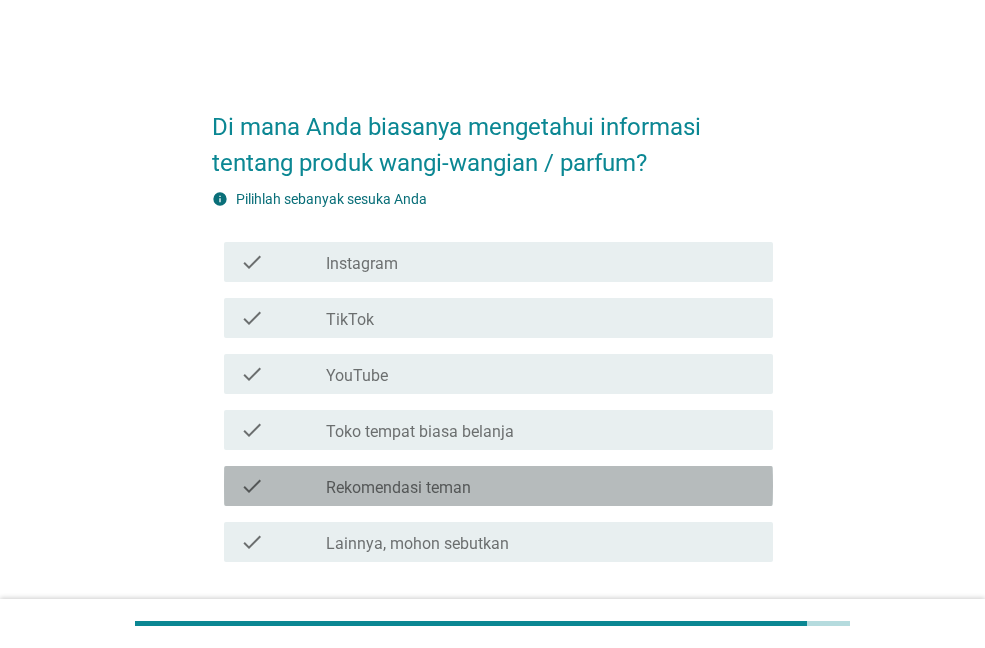 click on "check_box_outline_blank Rekomendasi teman" at bounding box center [541, 486] 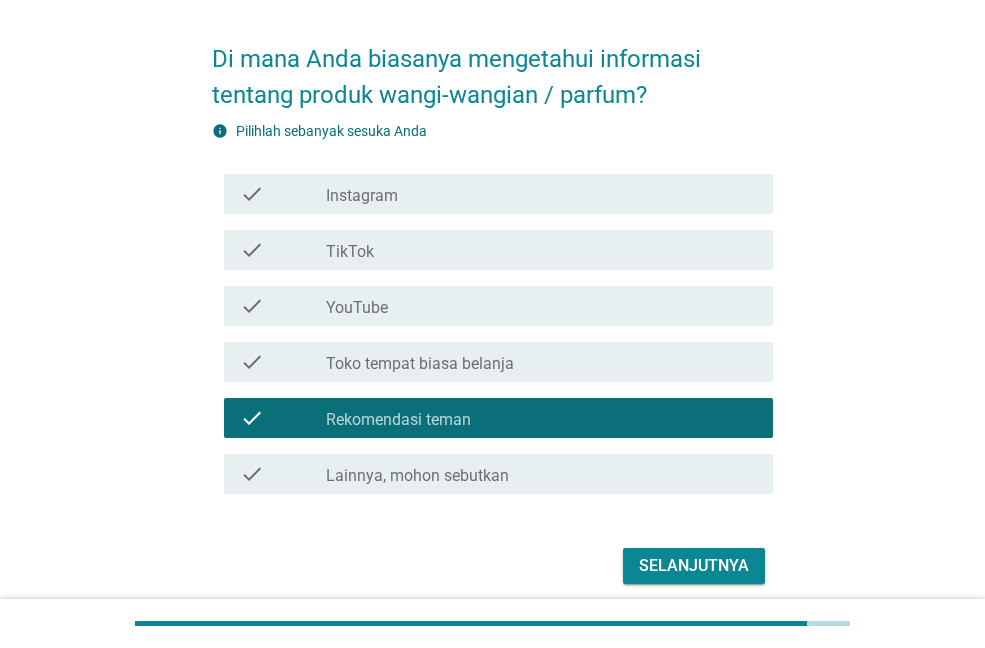 scroll, scrollTop: 147, scrollLeft: 0, axis: vertical 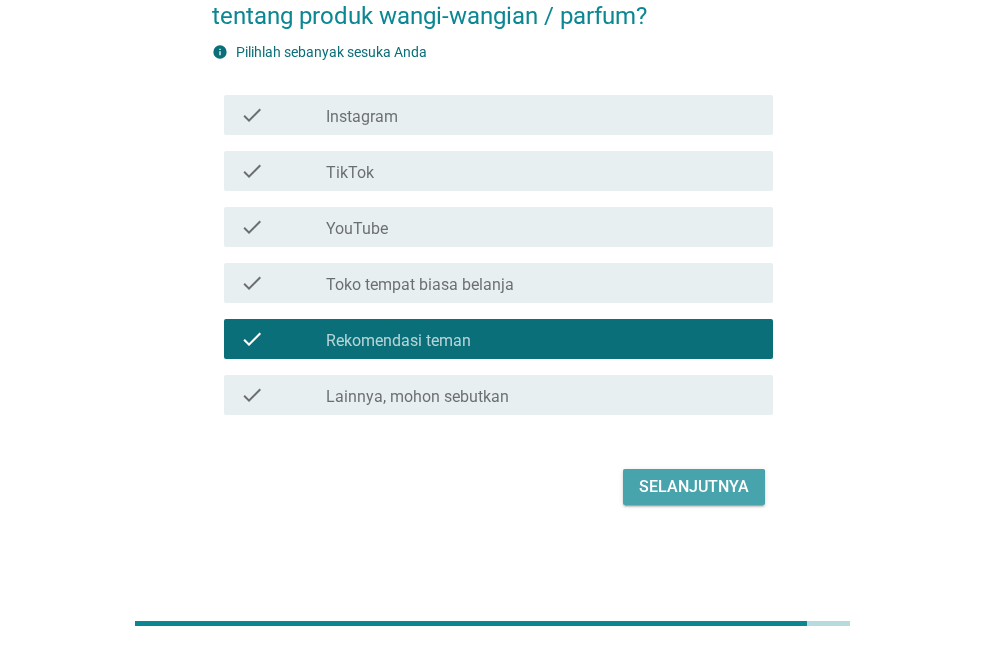 click on "Selanjutnya" at bounding box center (694, 487) 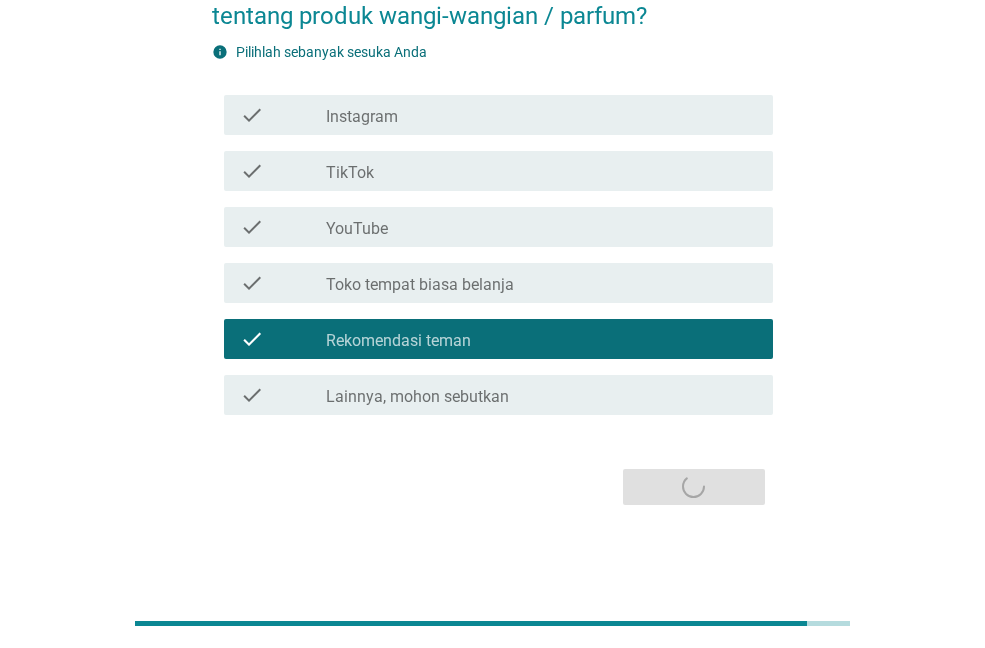 scroll, scrollTop: 0, scrollLeft: 0, axis: both 